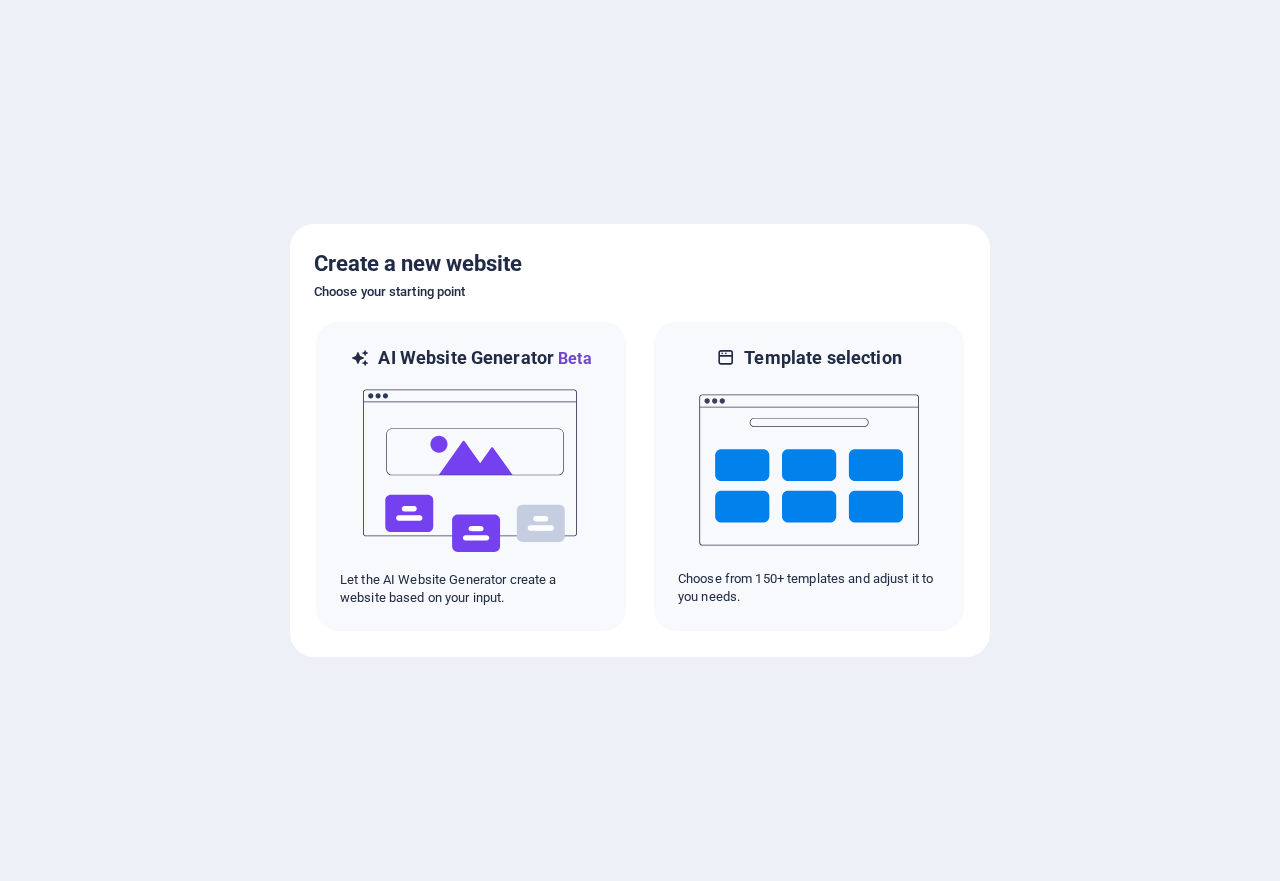 scroll, scrollTop: 0, scrollLeft: 0, axis: both 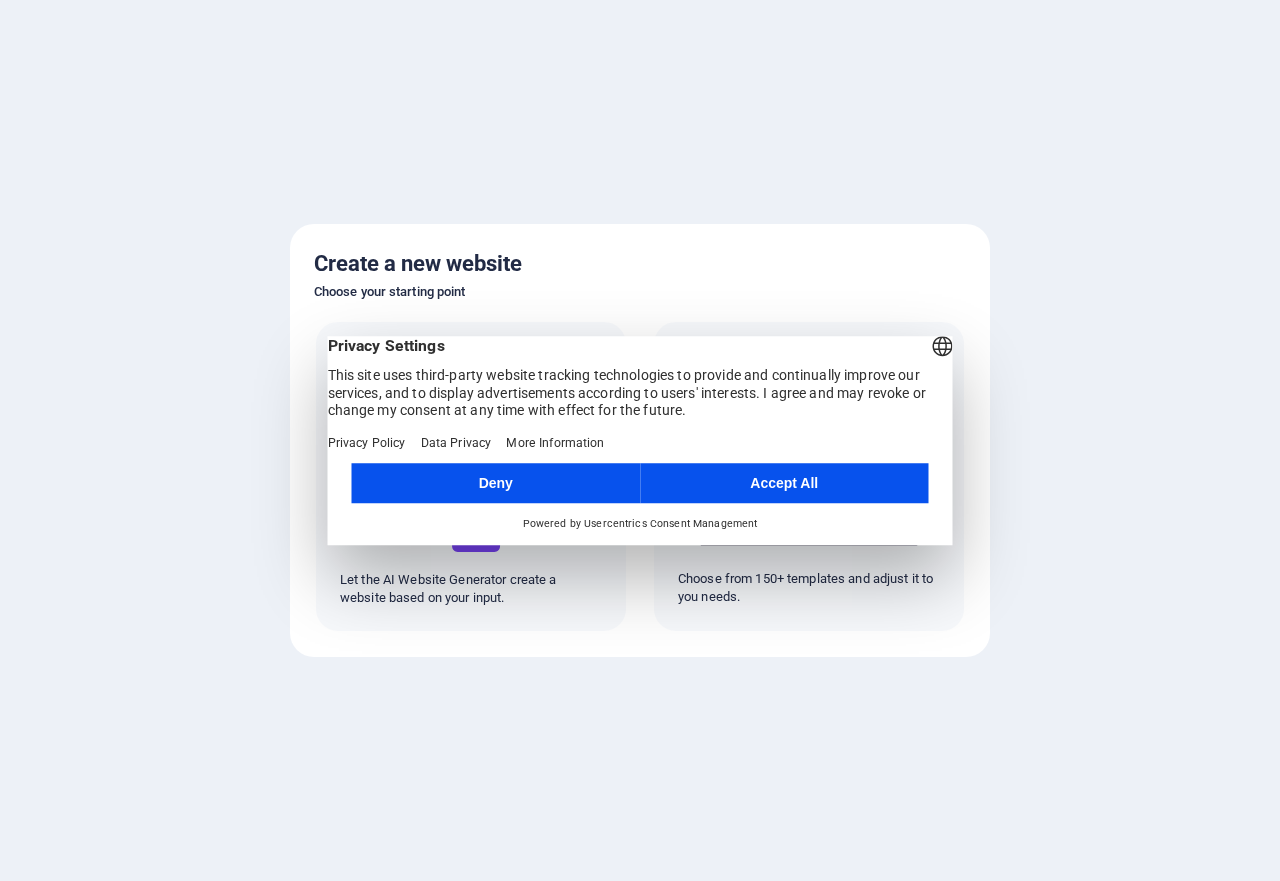 click on "Accept All" at bounding box center [784, 483] 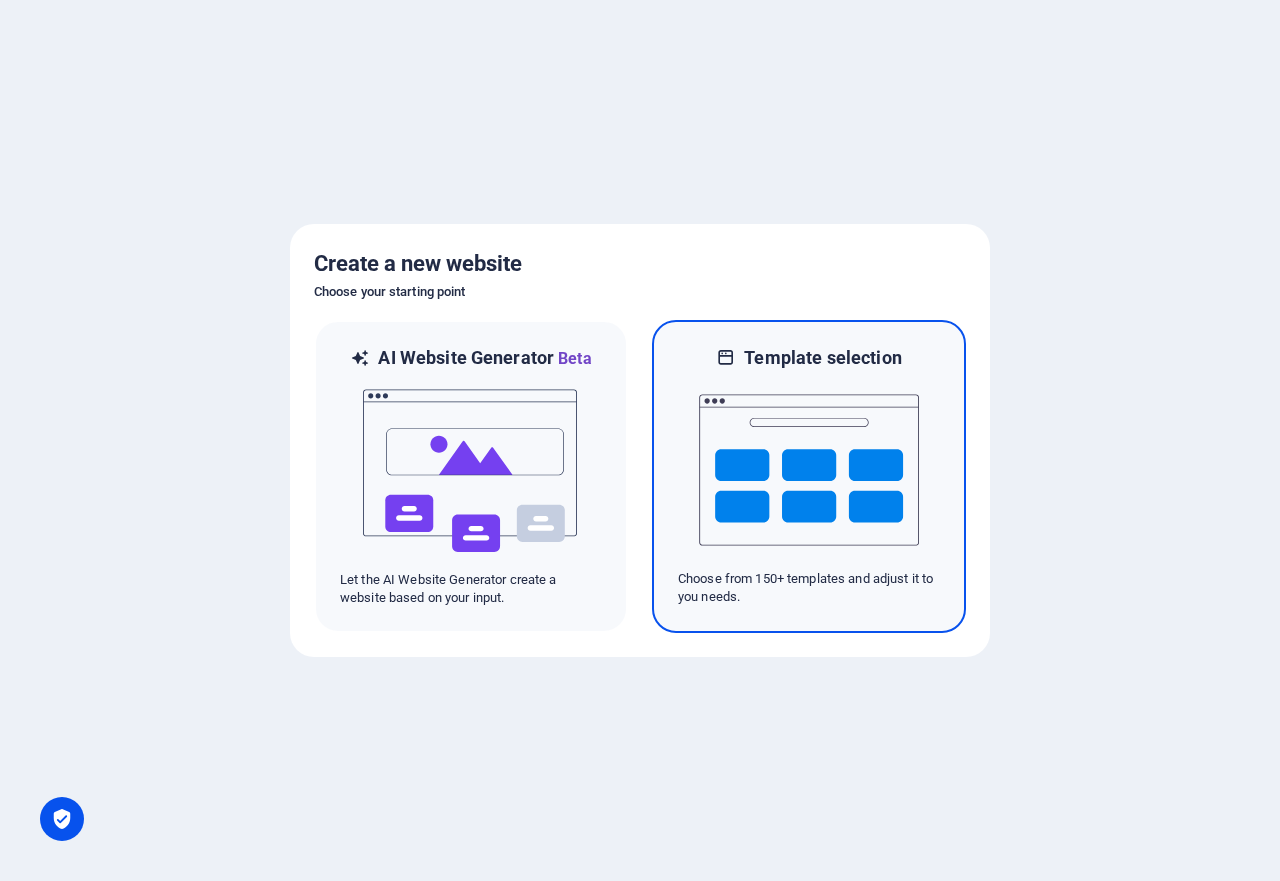 click at bounding box center [809, 470] 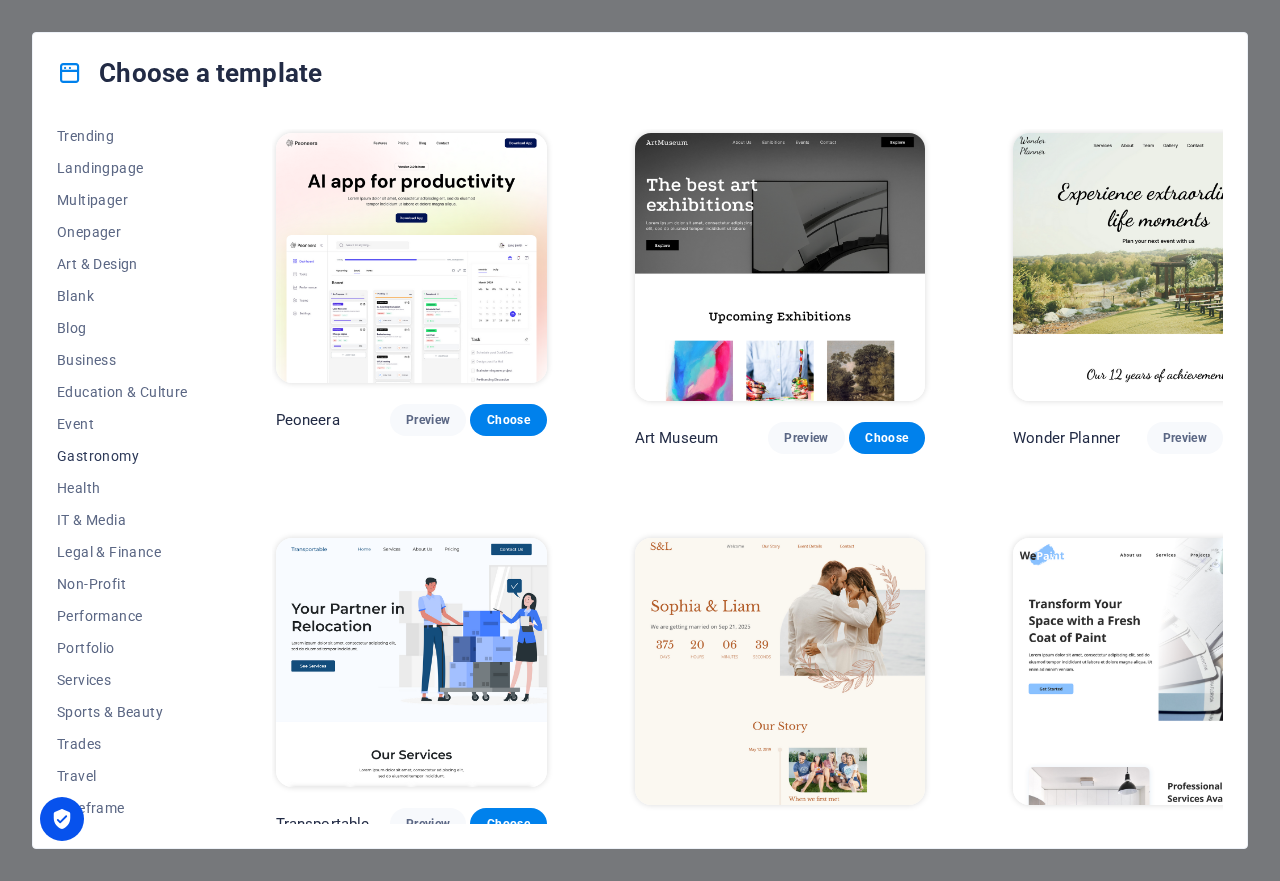 scroll, scrollTop: 0, scrollLeft: 0, axis: both 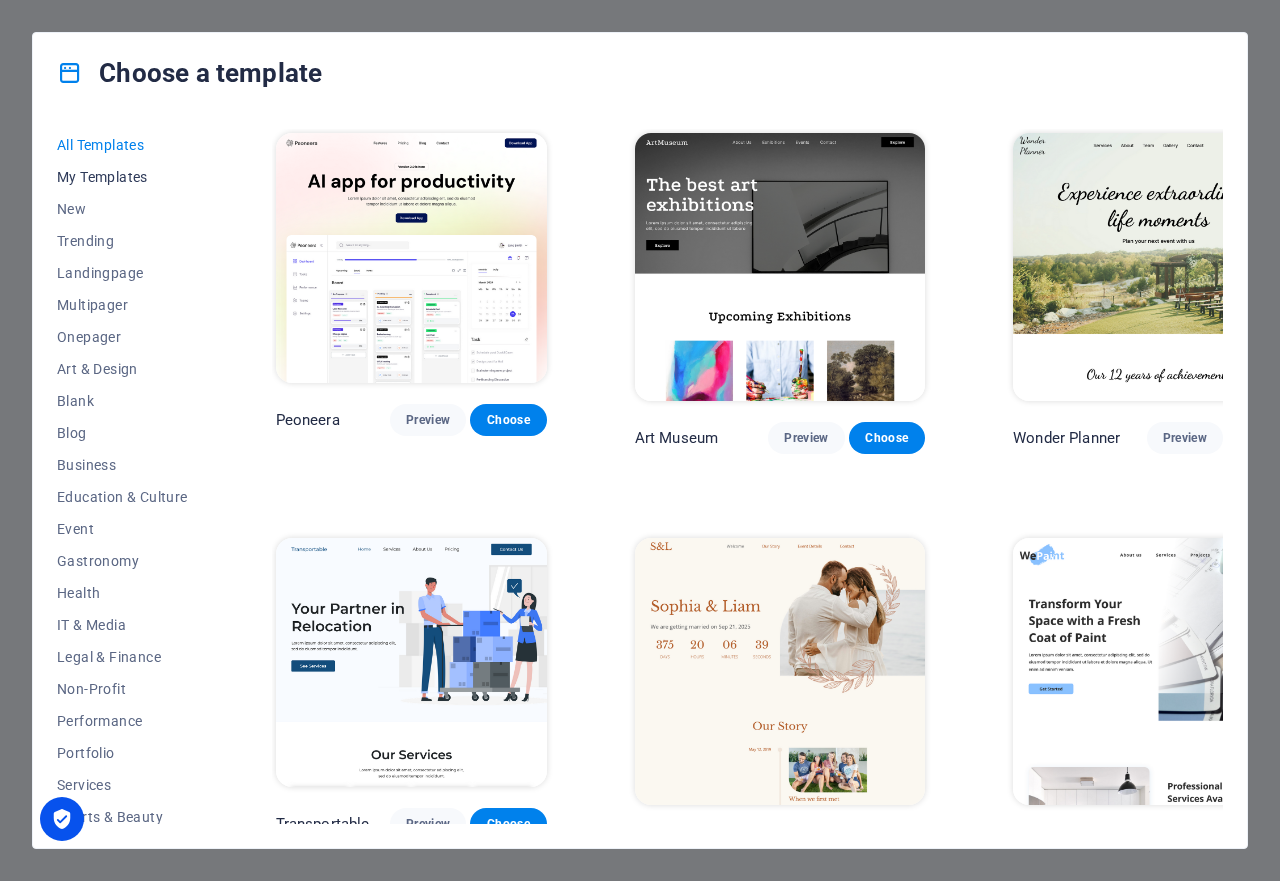 click on "My Templates" at bounding box center [122, 177] 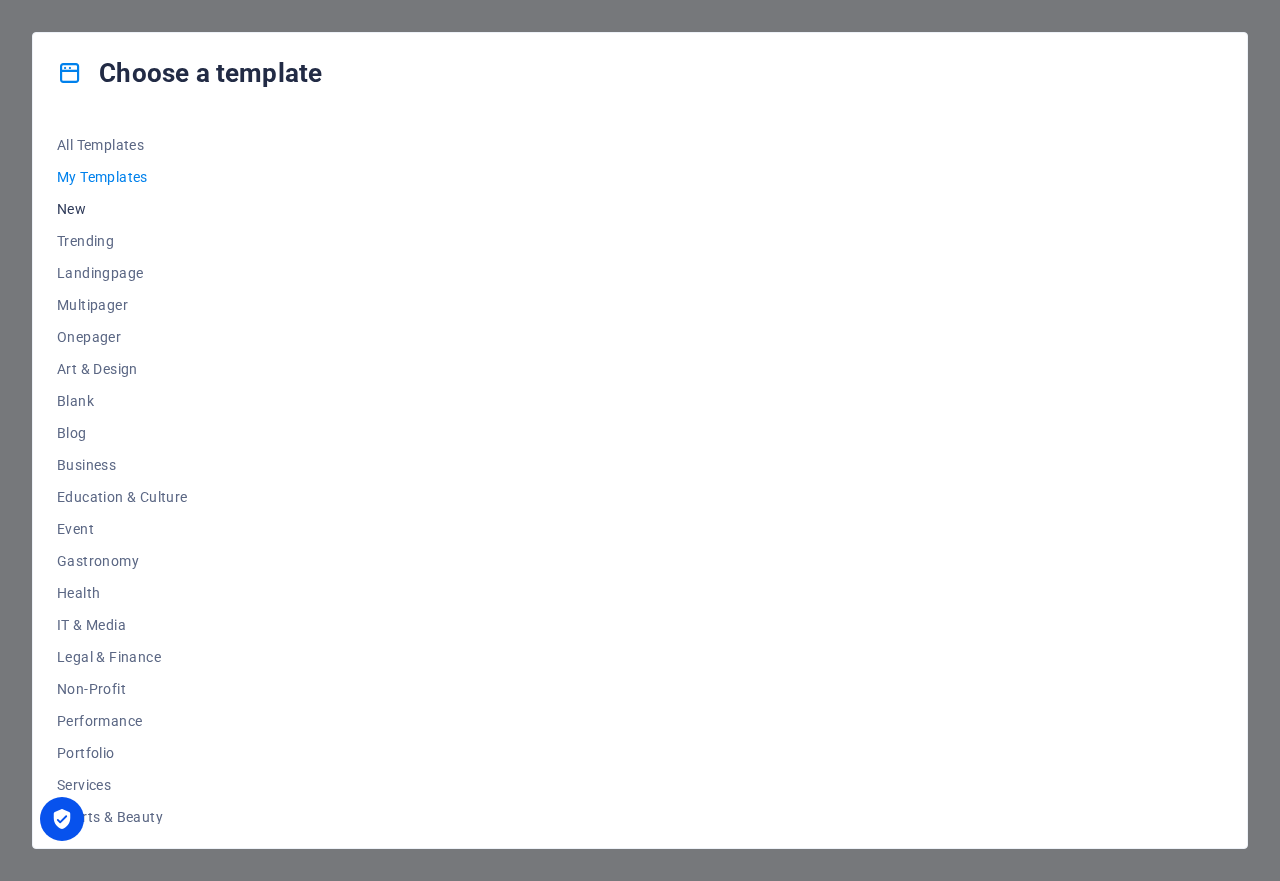 click on "New" at bounding box center [122, 209] 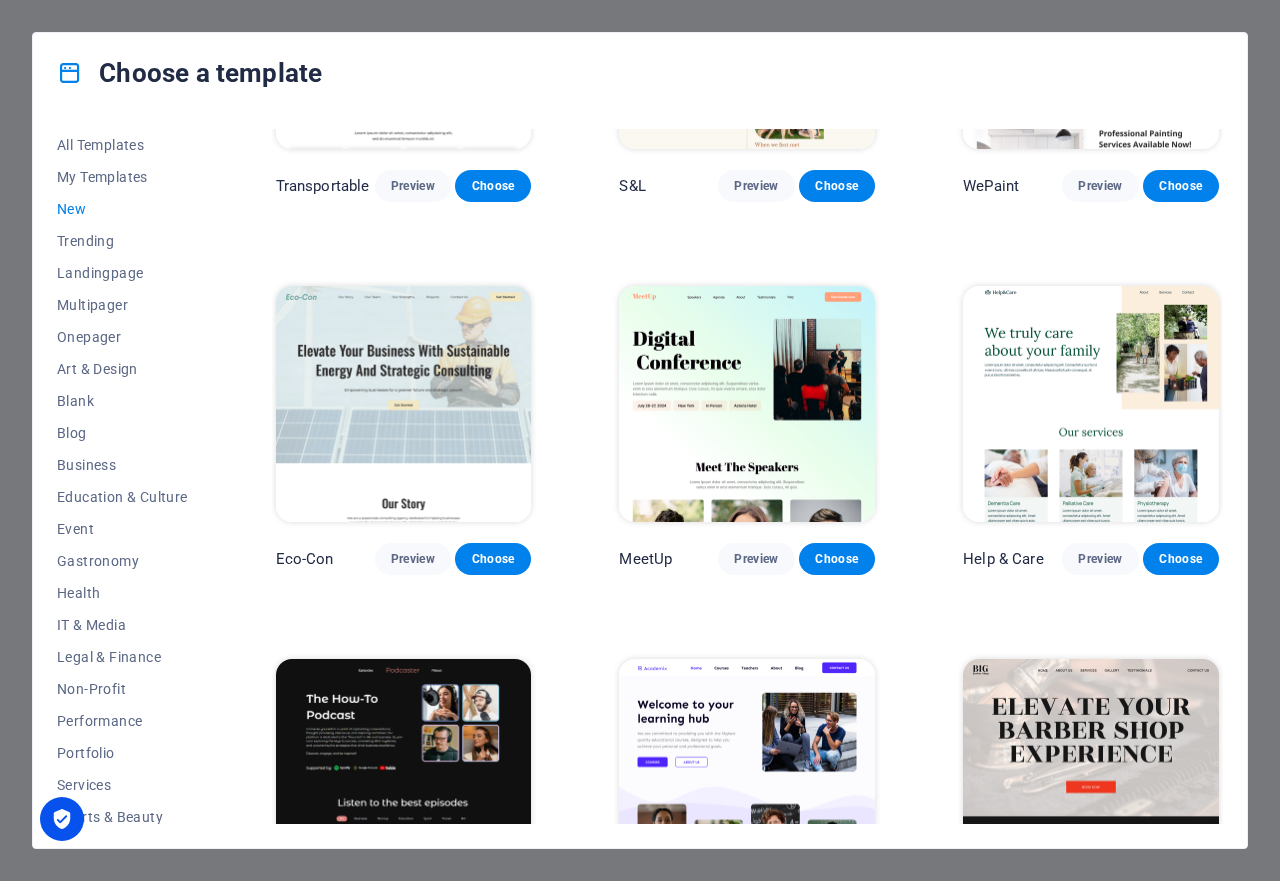 scroll, scrollTop: 1100, scrollLeft: 0, axis: vertical 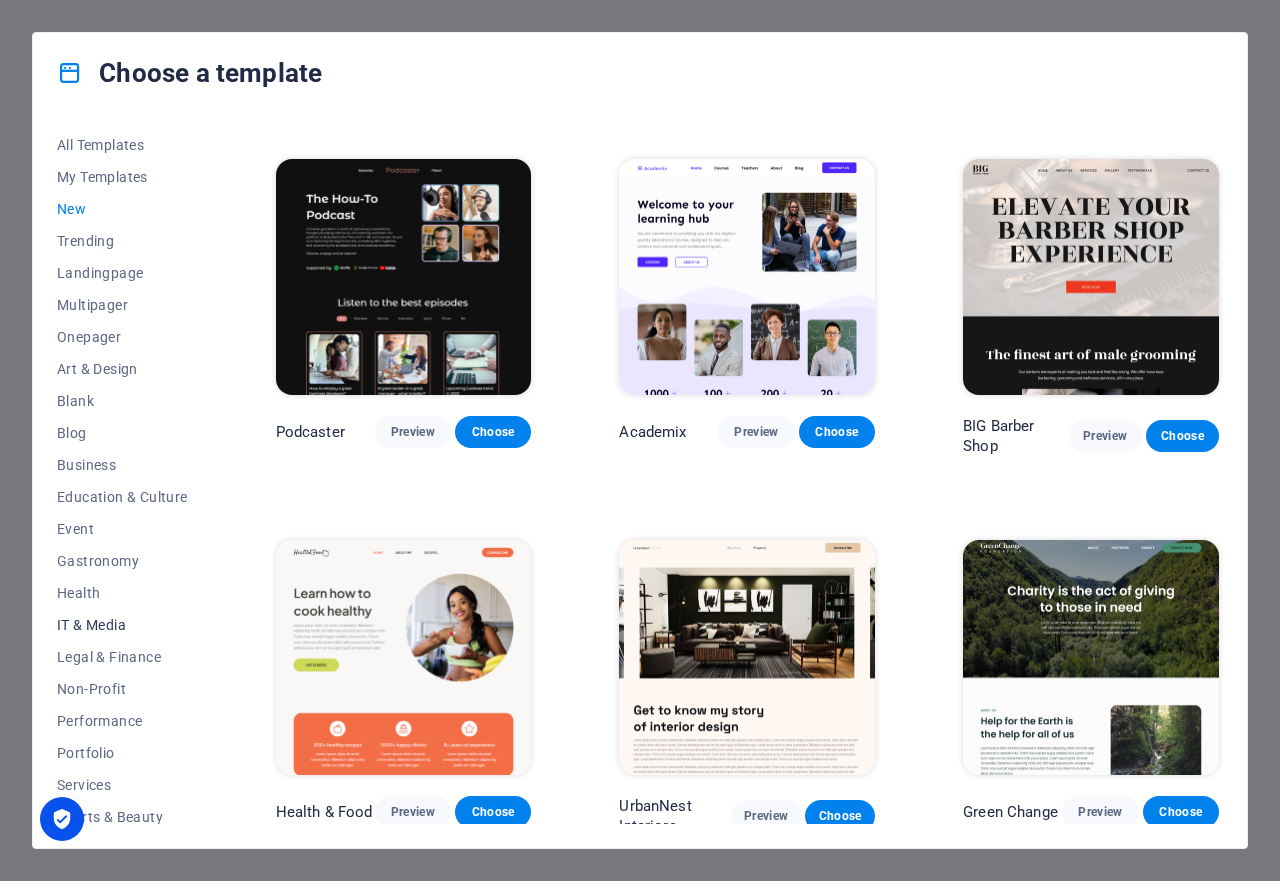 click on "IT & Media" at bounding box center (122, 625) 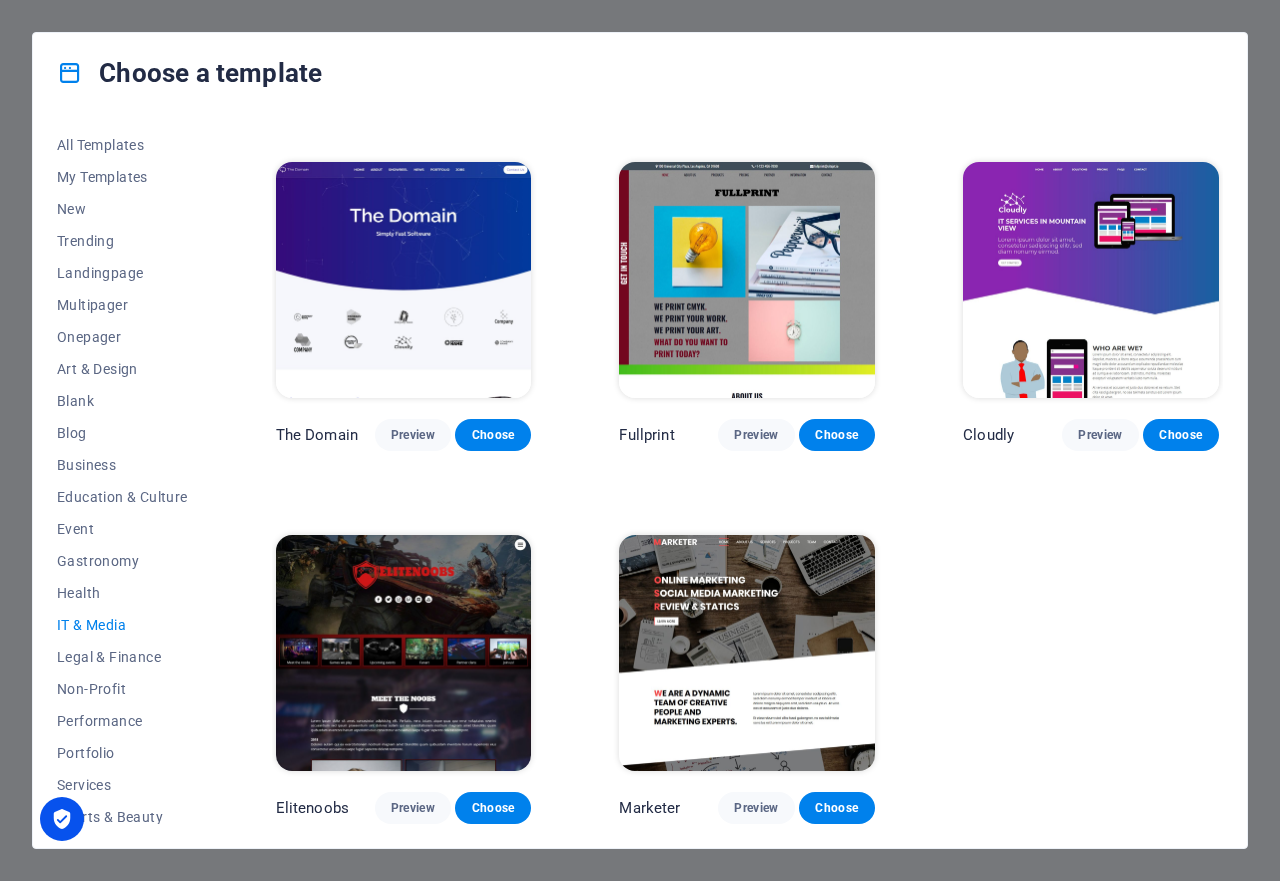 scroll, scrollTop: 714, scrollLeft: 0, axis: vertical 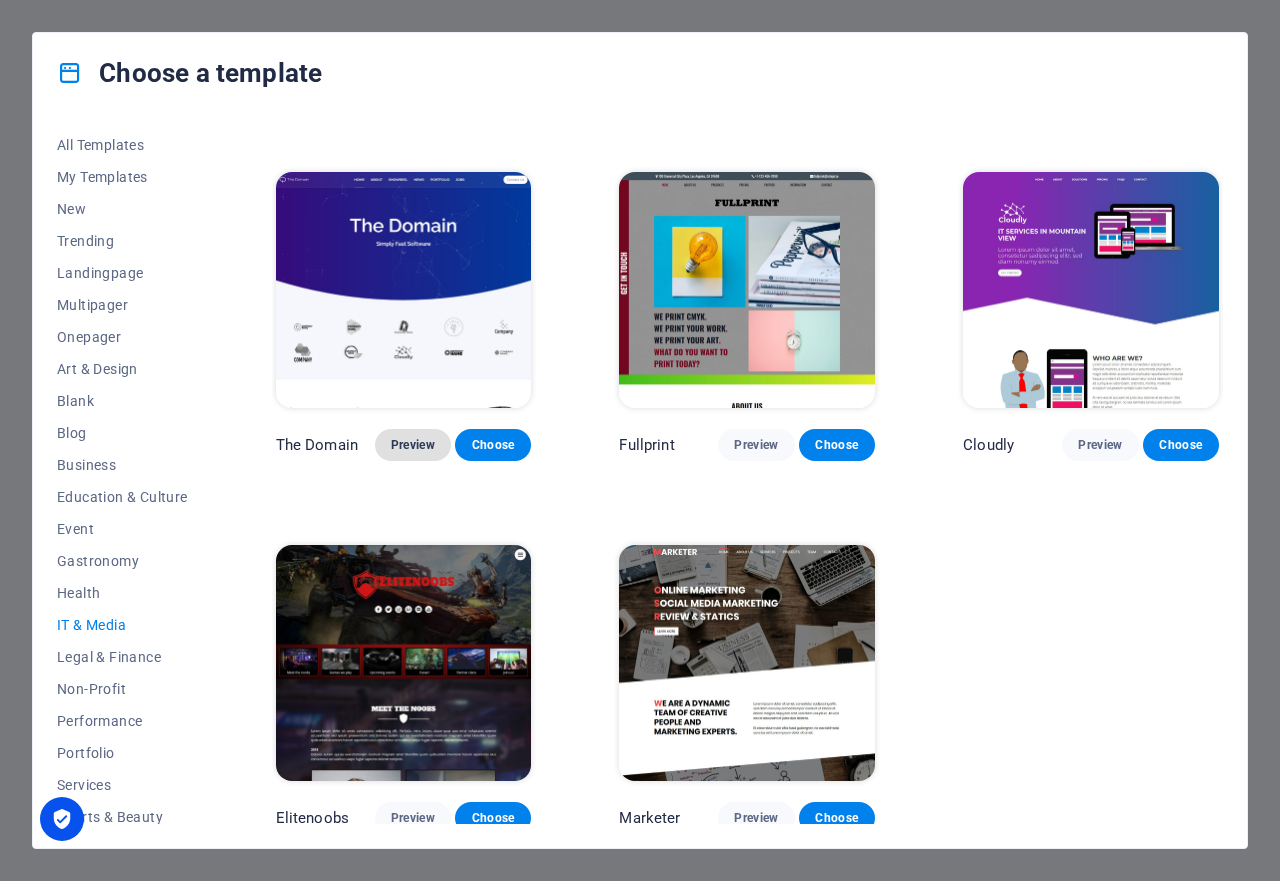 click on "Preview" at bounding box center [413, 445] 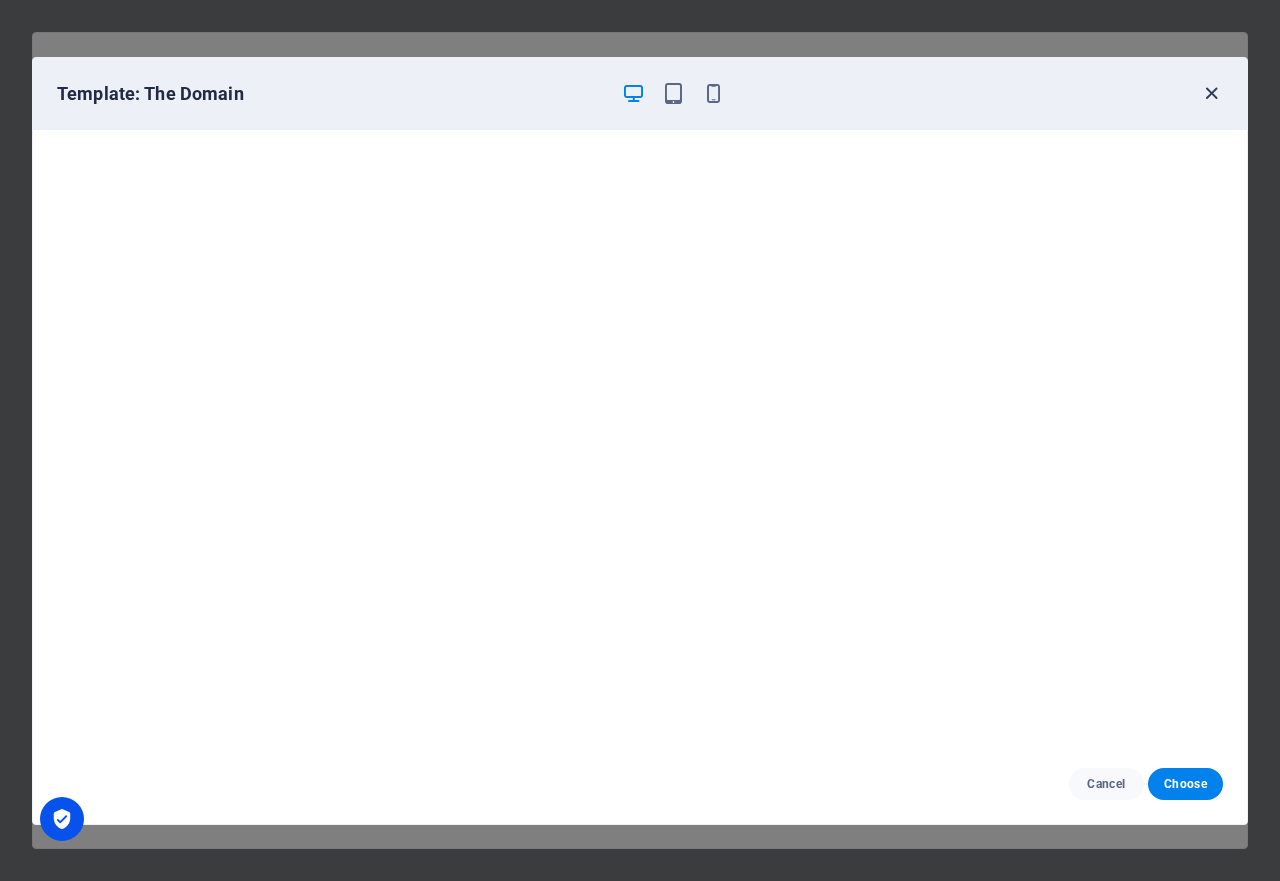 click at bounding box center [1211, 93] 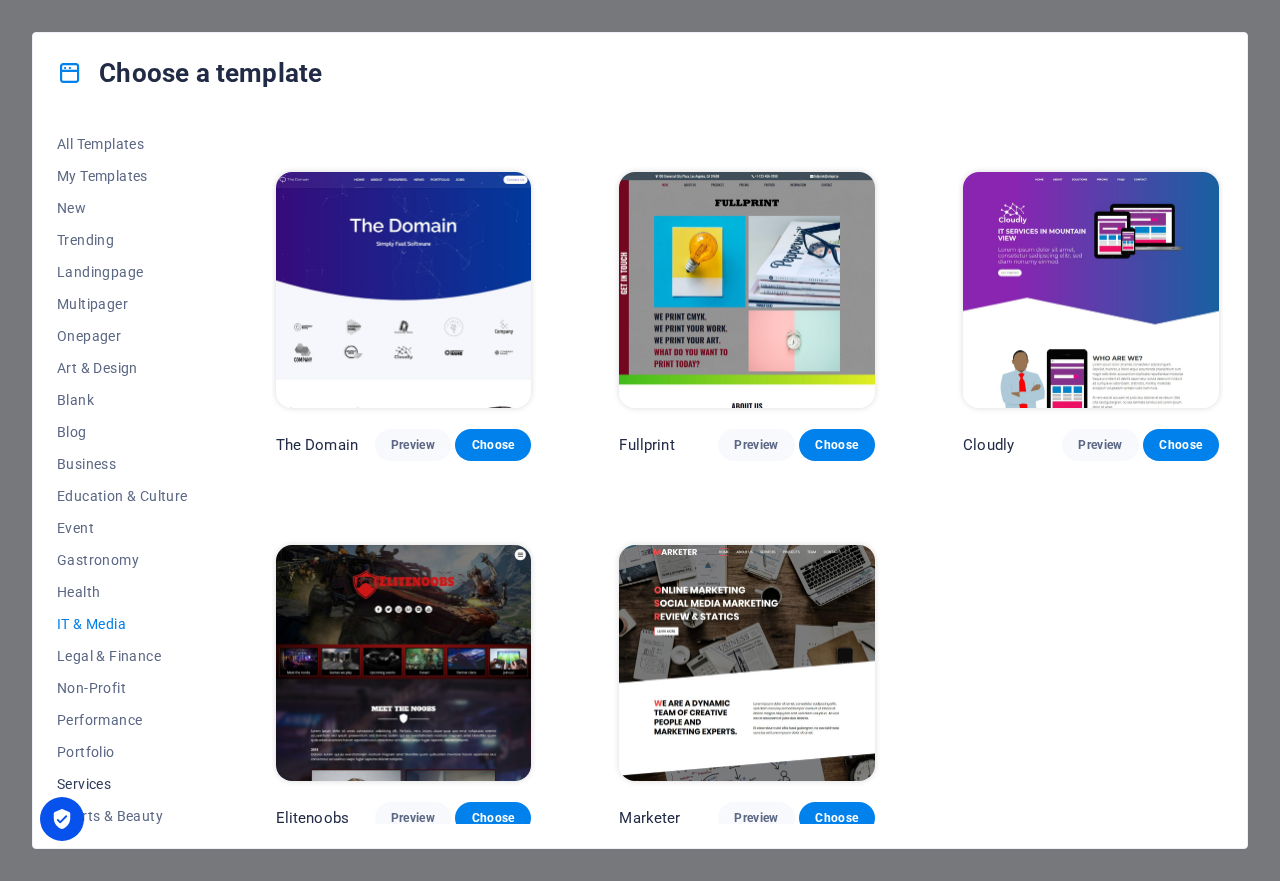 scroll, scrollTop: 0, scrollLeft: 0, axis: both 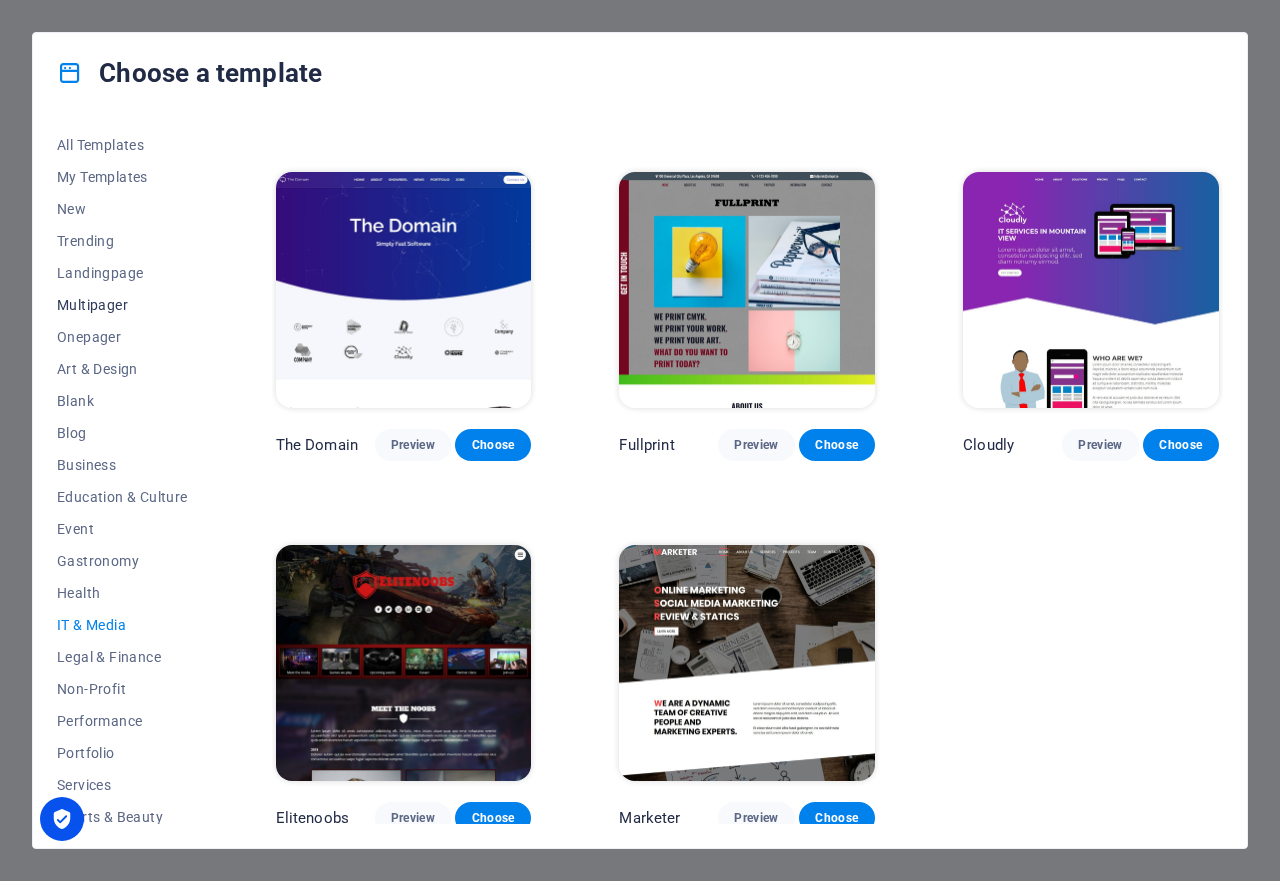 click on "Multipager" at bounding box center [122, 305] 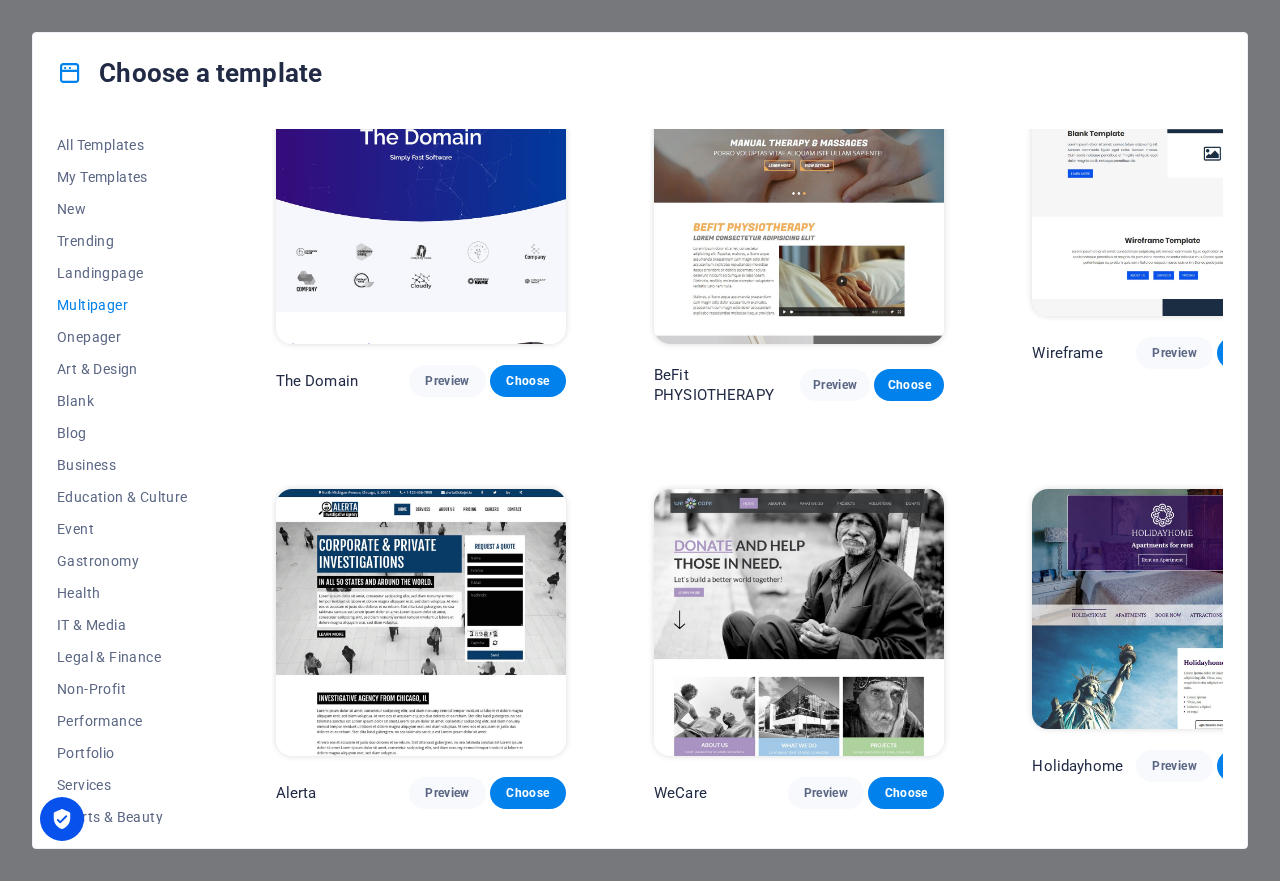 scroll, scrollTop: 5716, scrollLeft: 0, axis: vertical 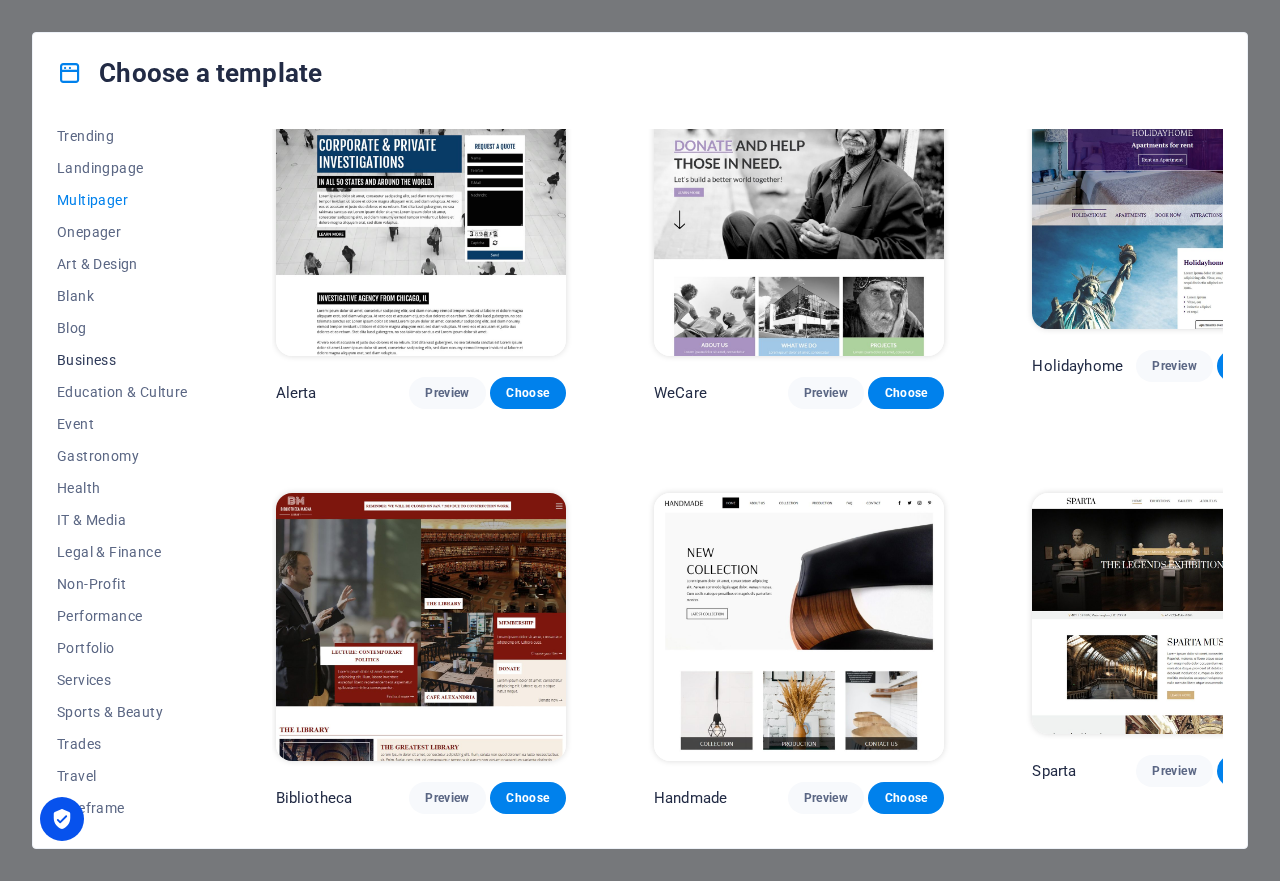 click on "Business" at bounding box center (122, 360) 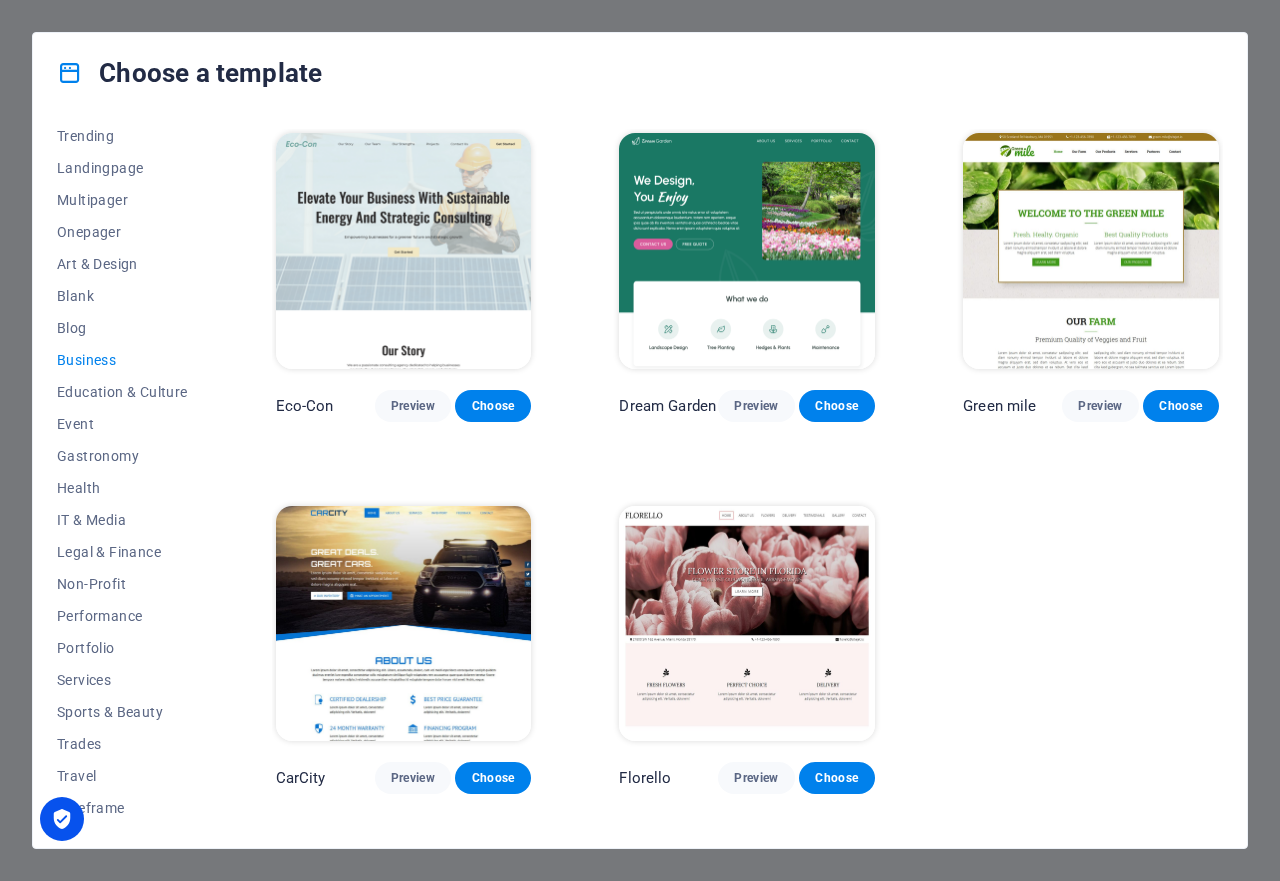 scroll, scrollTop: 0, scrollLeft: 0, axis: both 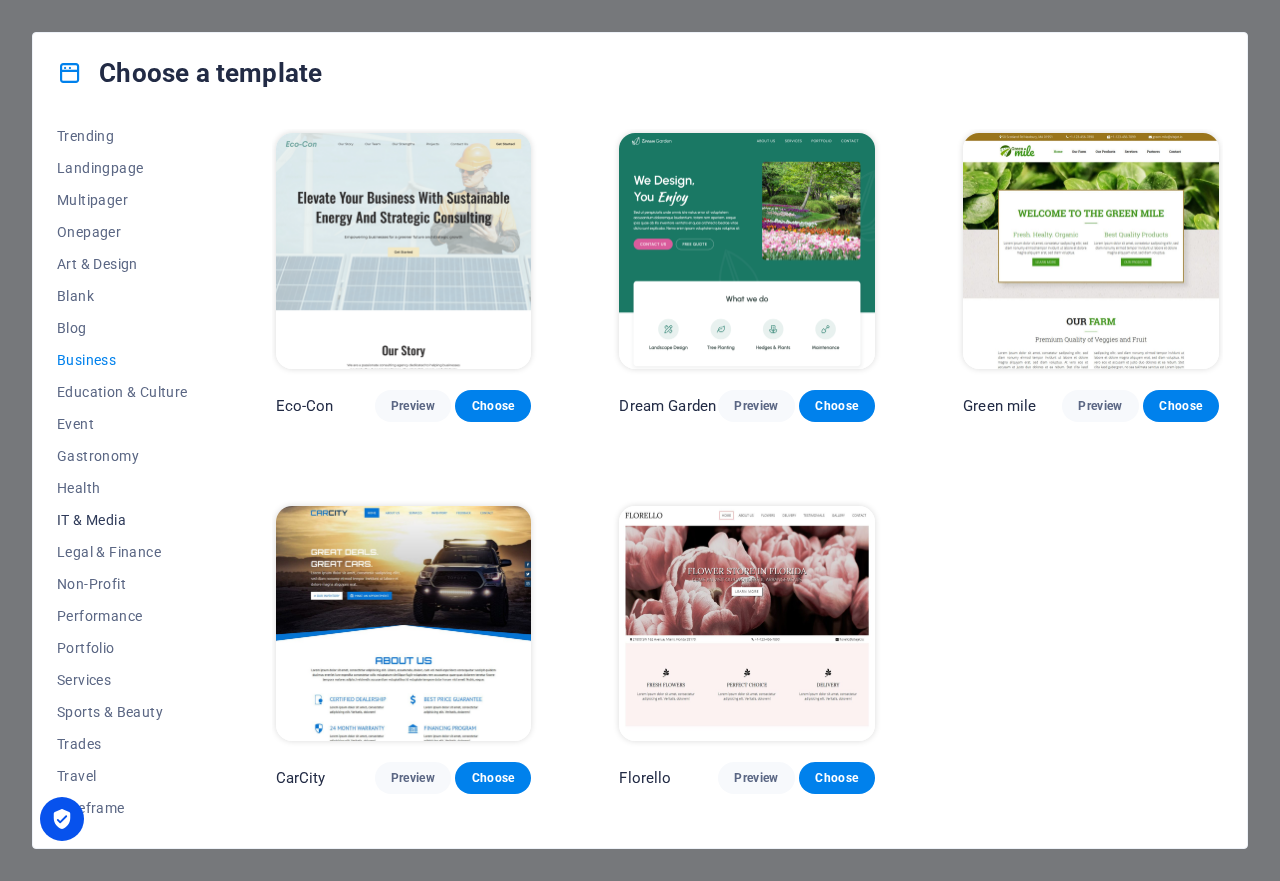 click on "IT & Media" at bounding box center (122, 520) 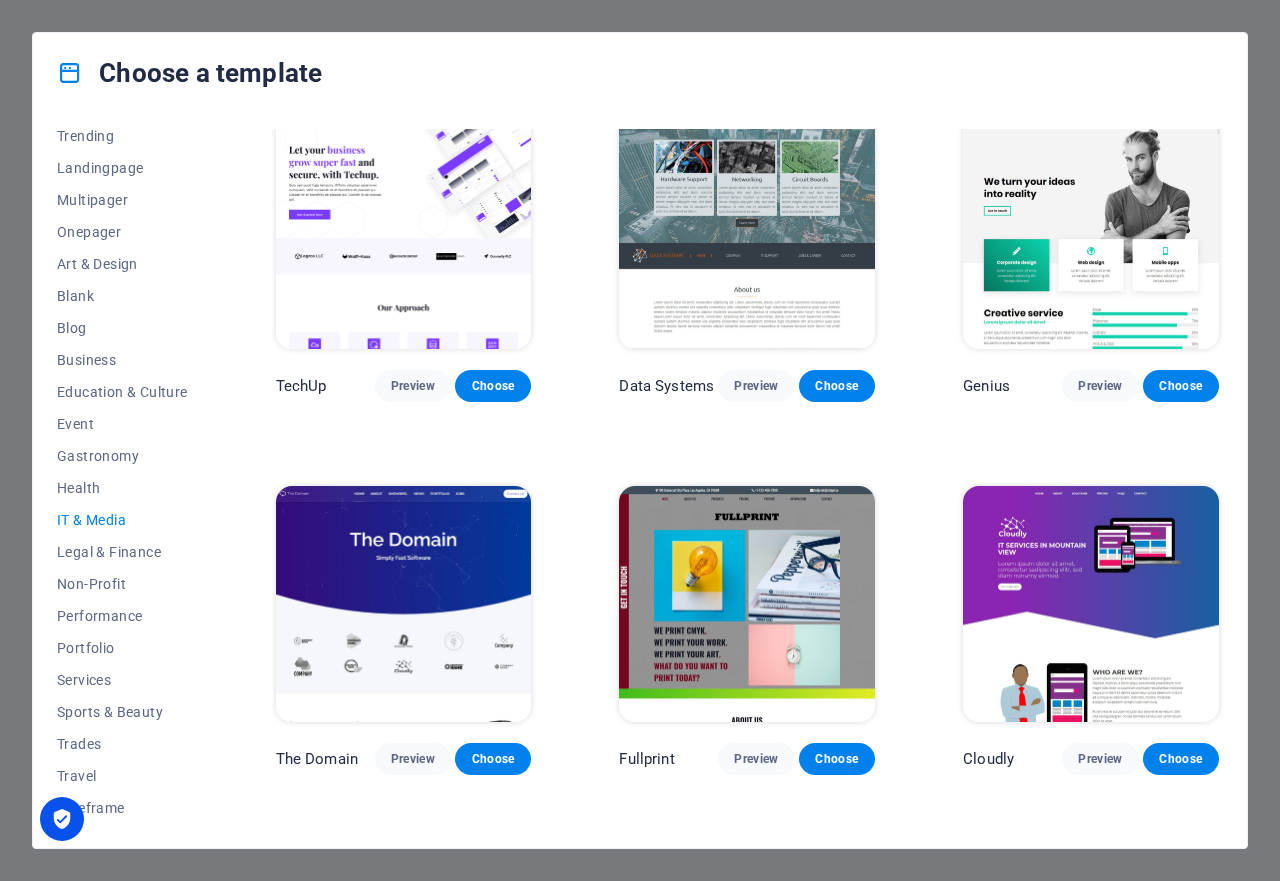 scroll, scrollTop: 714, scrollLeft: 0, axis: vertical 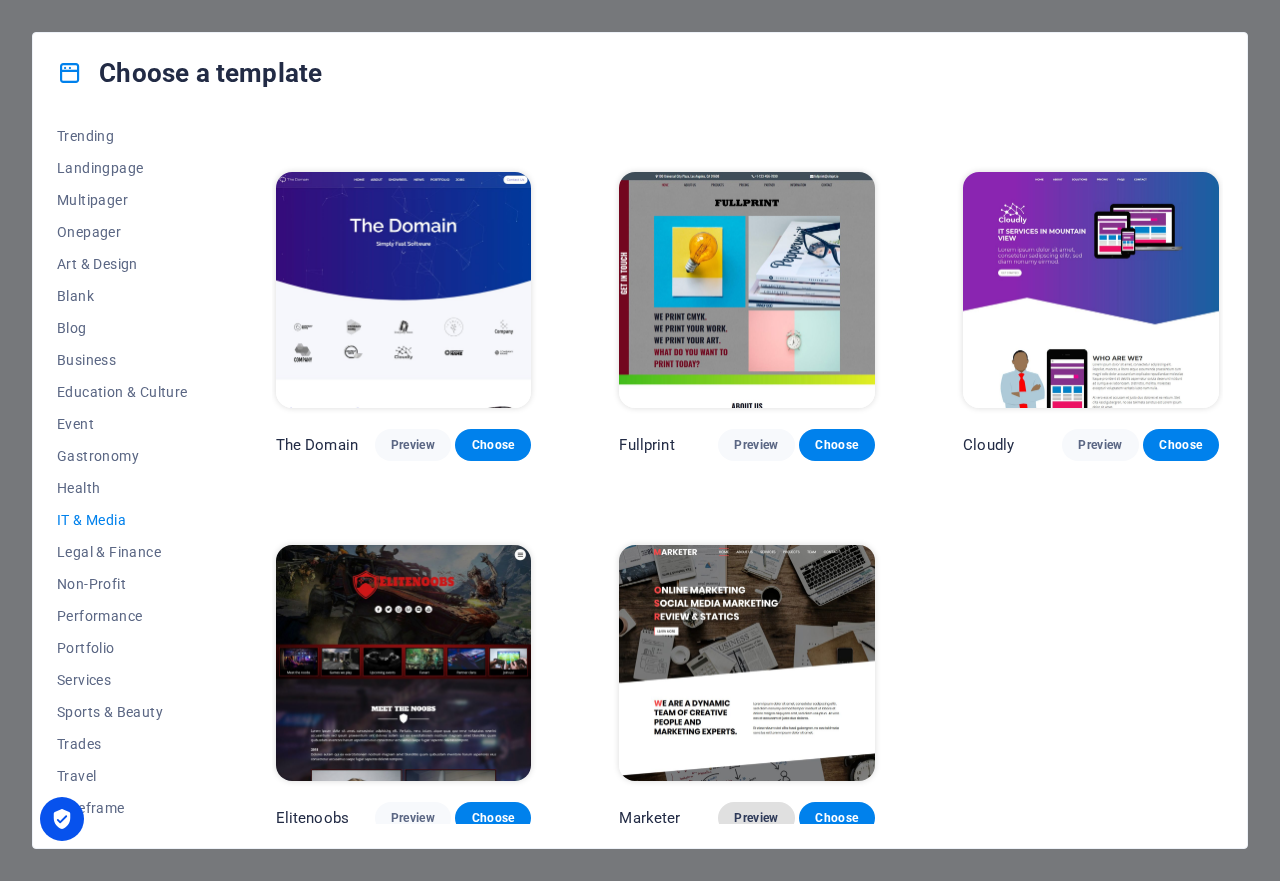 click on "Preview" at bounding box center [756, 818] 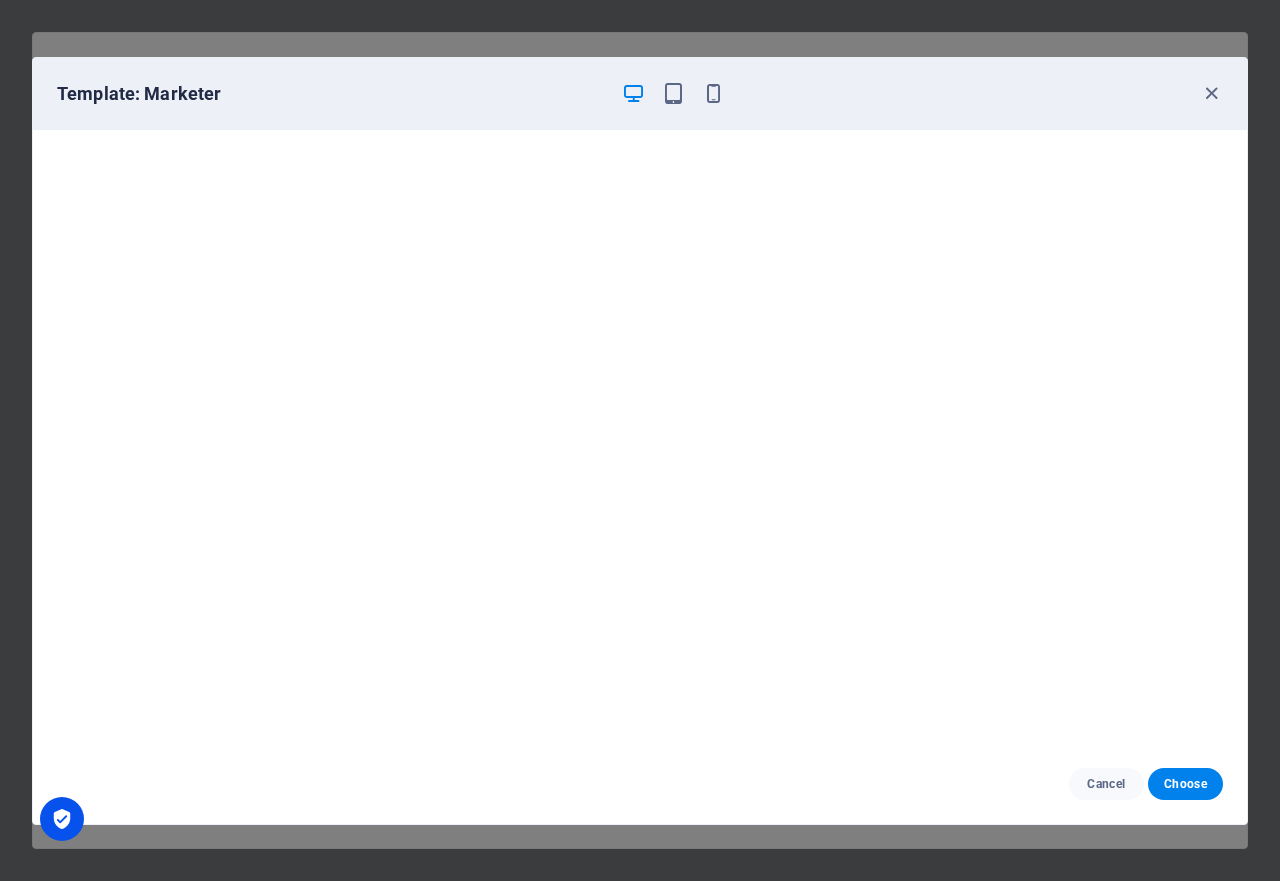 scroll, scrollTop: 5, scrollLeft: 0, axis: vertical 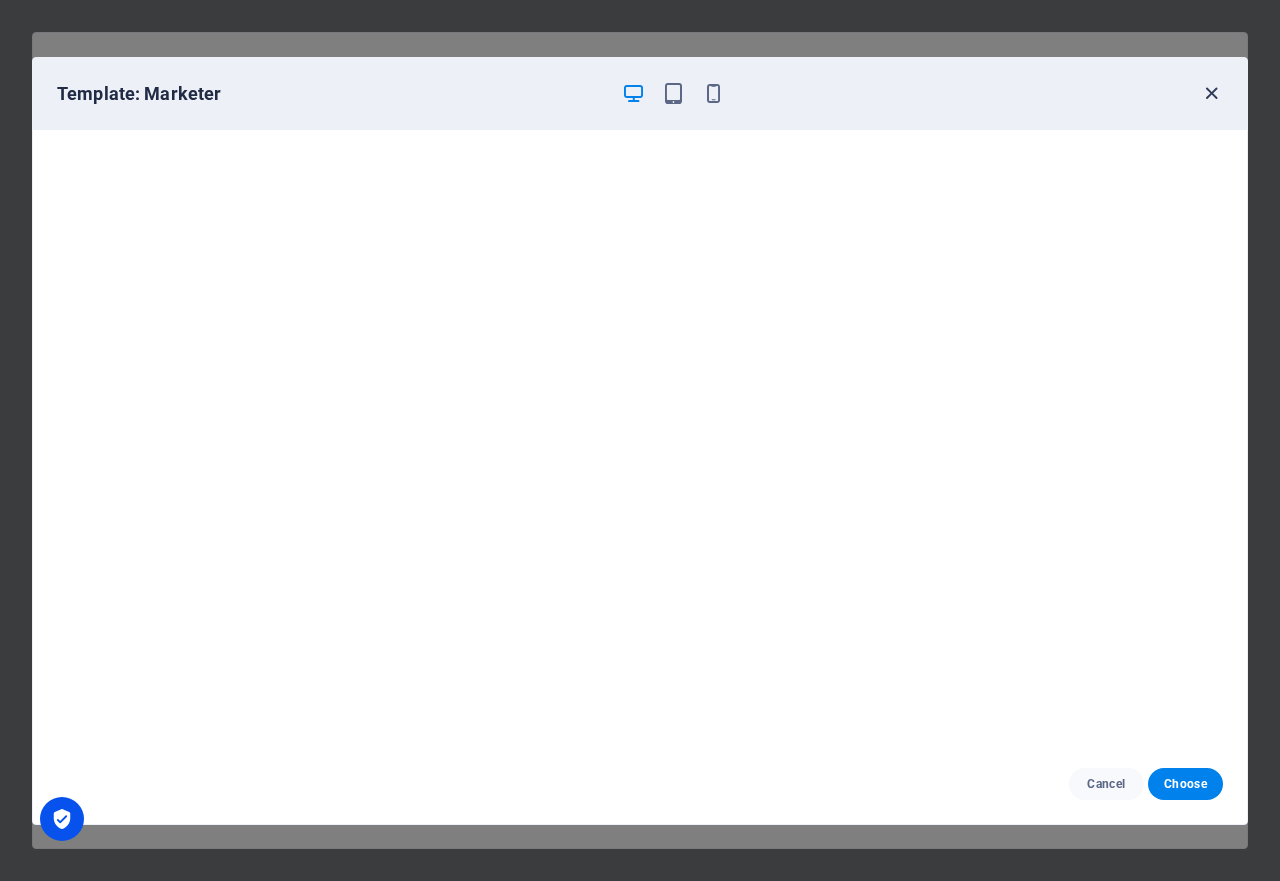 click at bounding box center [1211, 93] 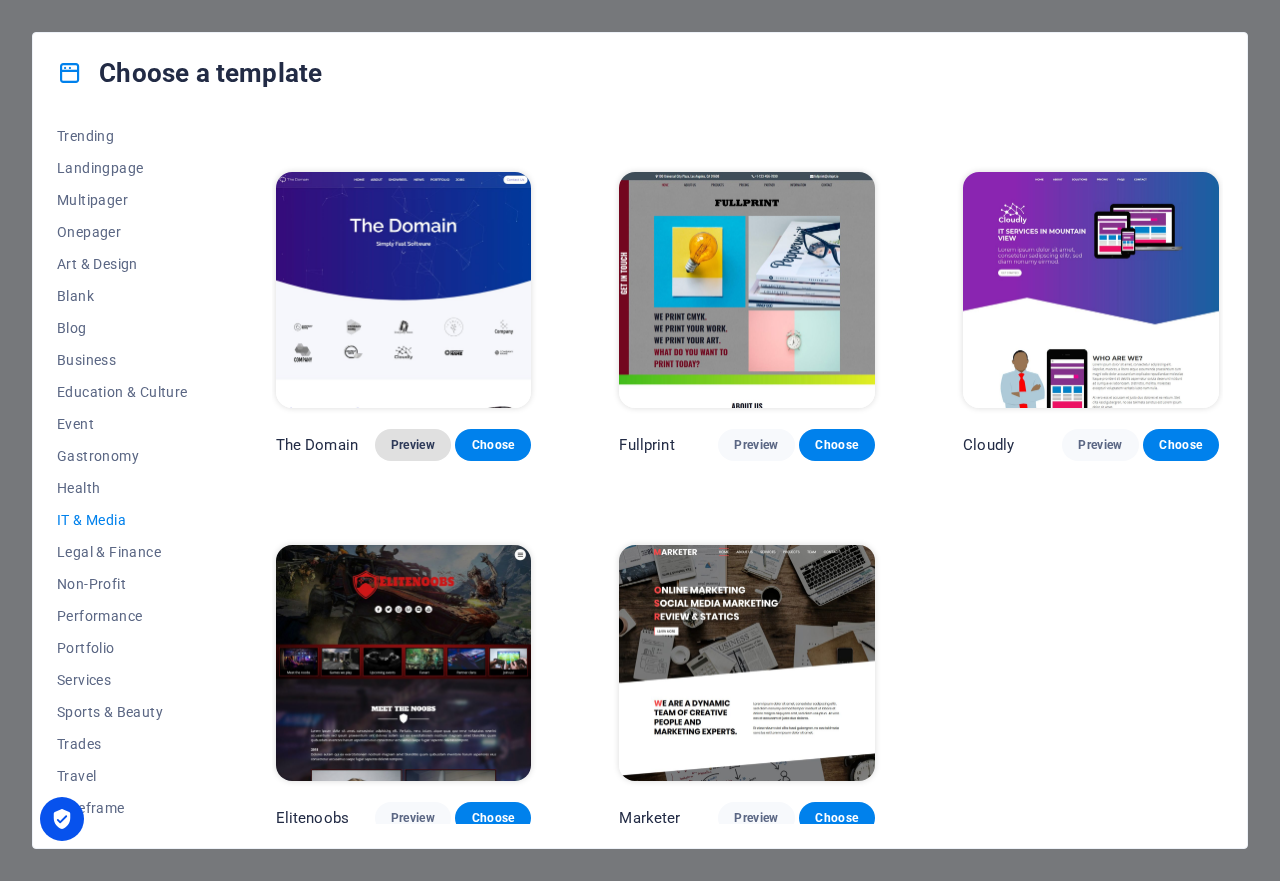 click on "Preview" at bounding box center [413, 445] 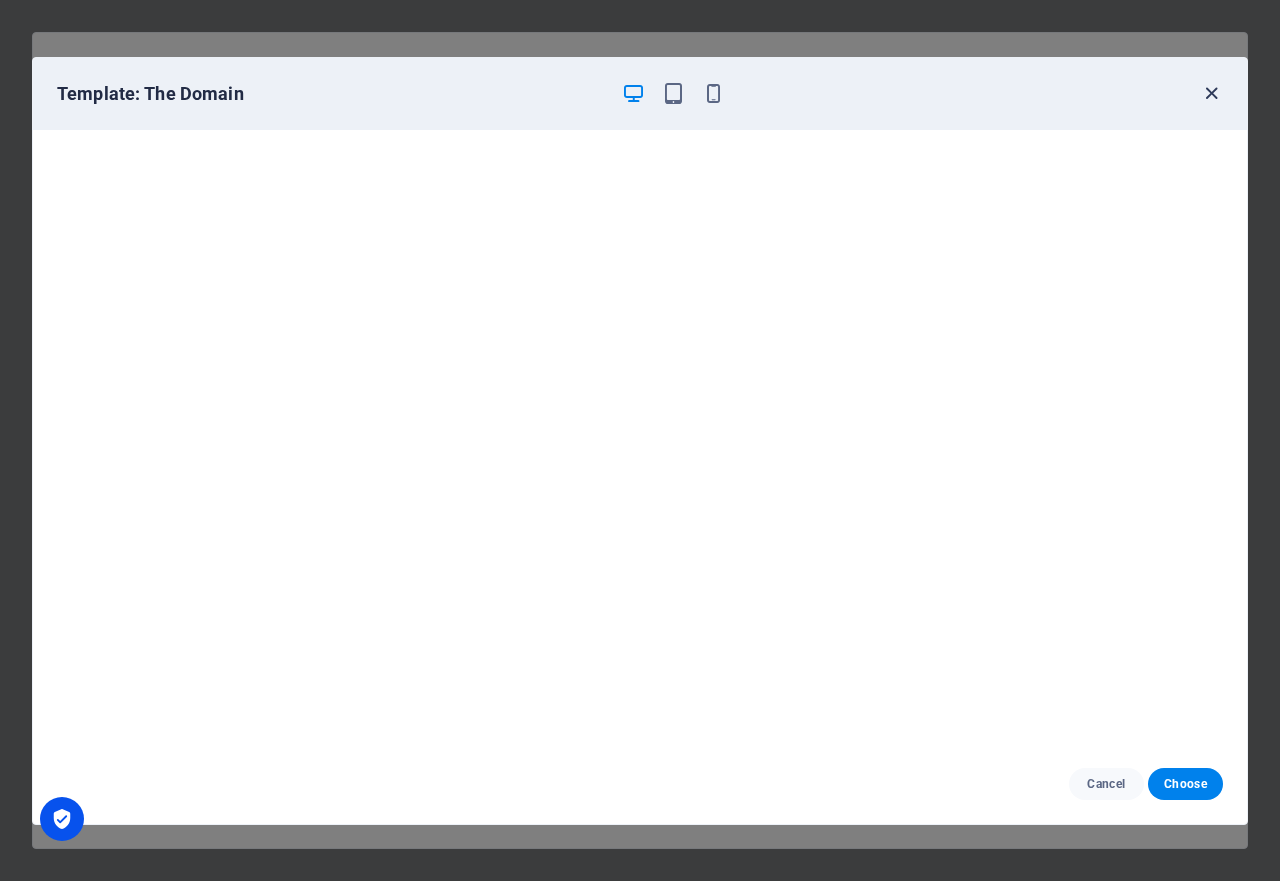 click at bounding box center [1211, 93] 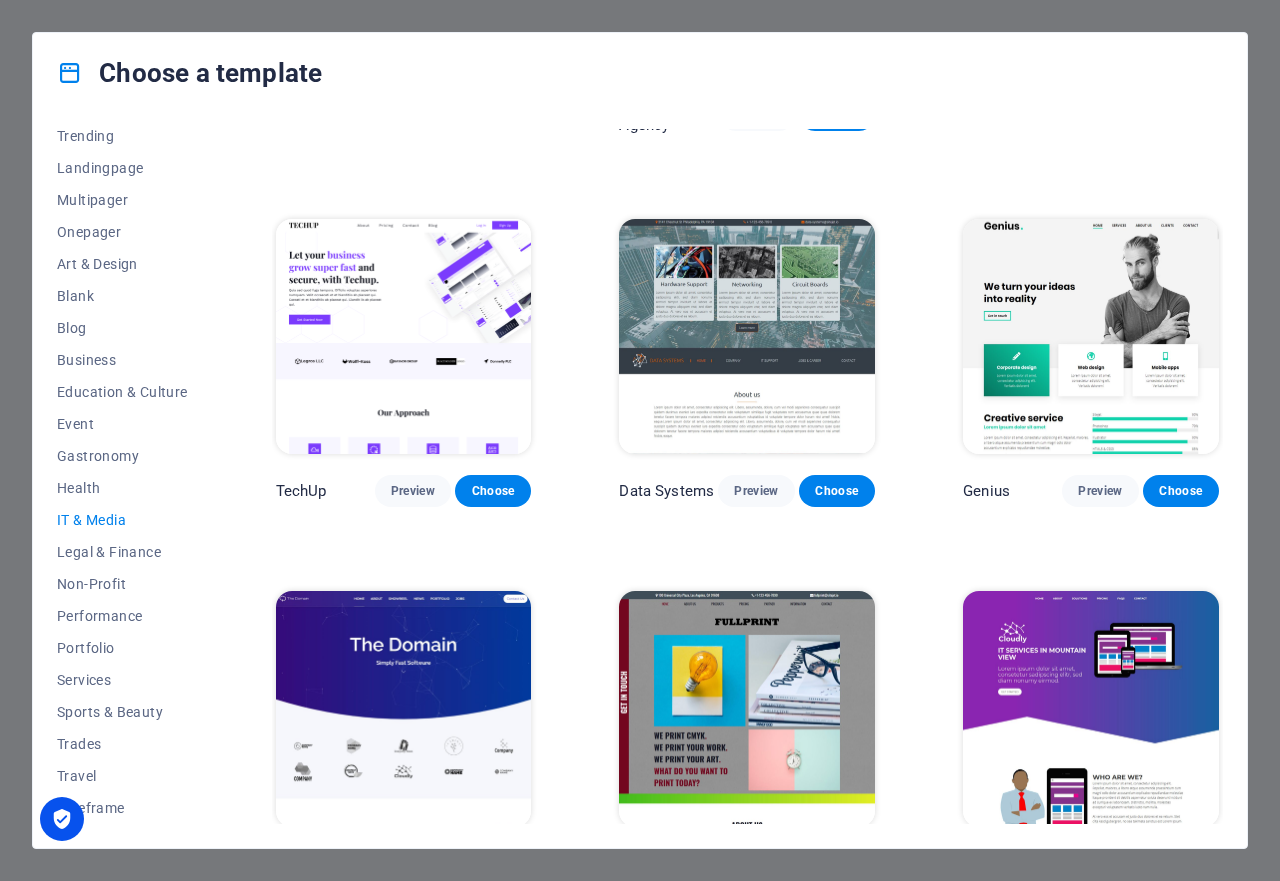 scroll, scrollTop: 214, scrollLeft: 0, axis: vertical 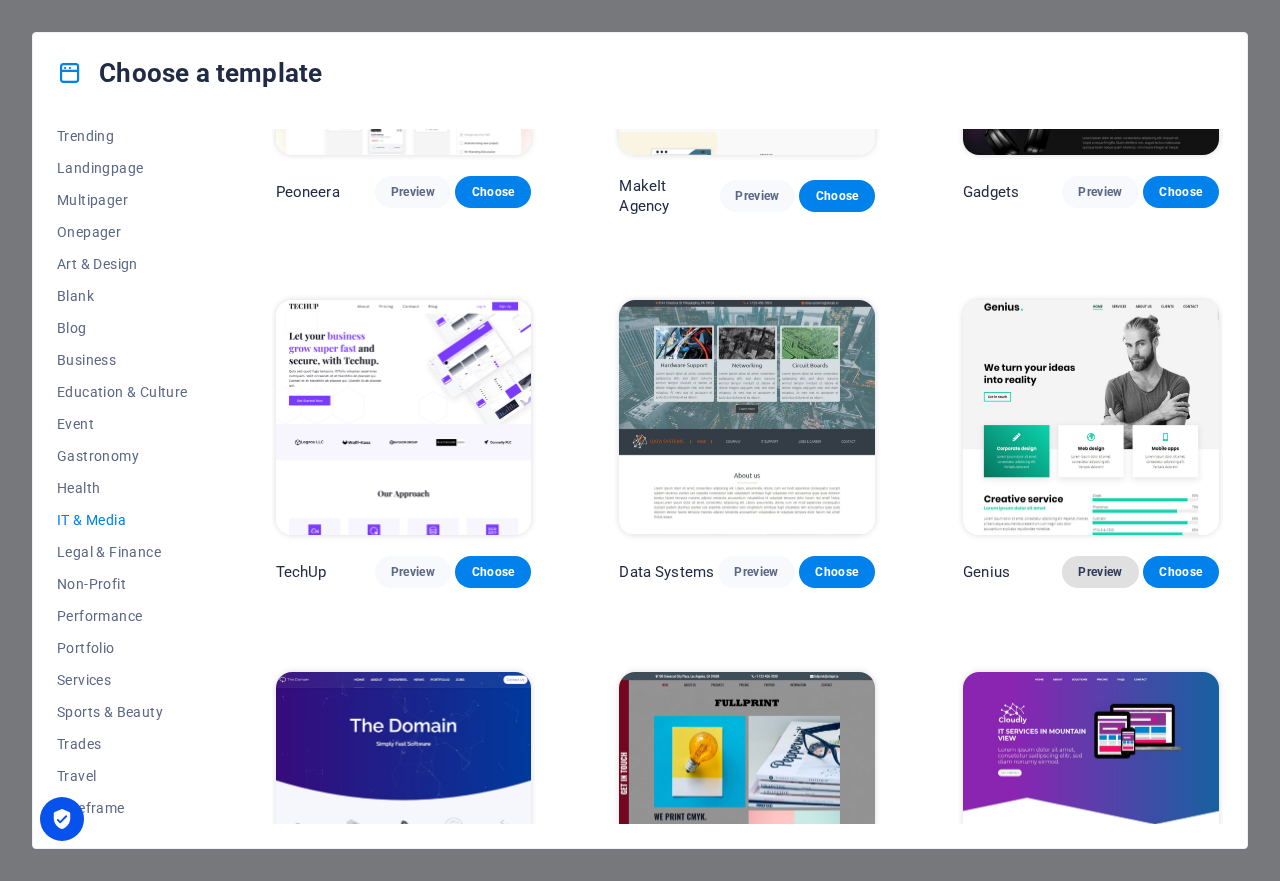 click on "Preview" at bounding box center [1100, 572] 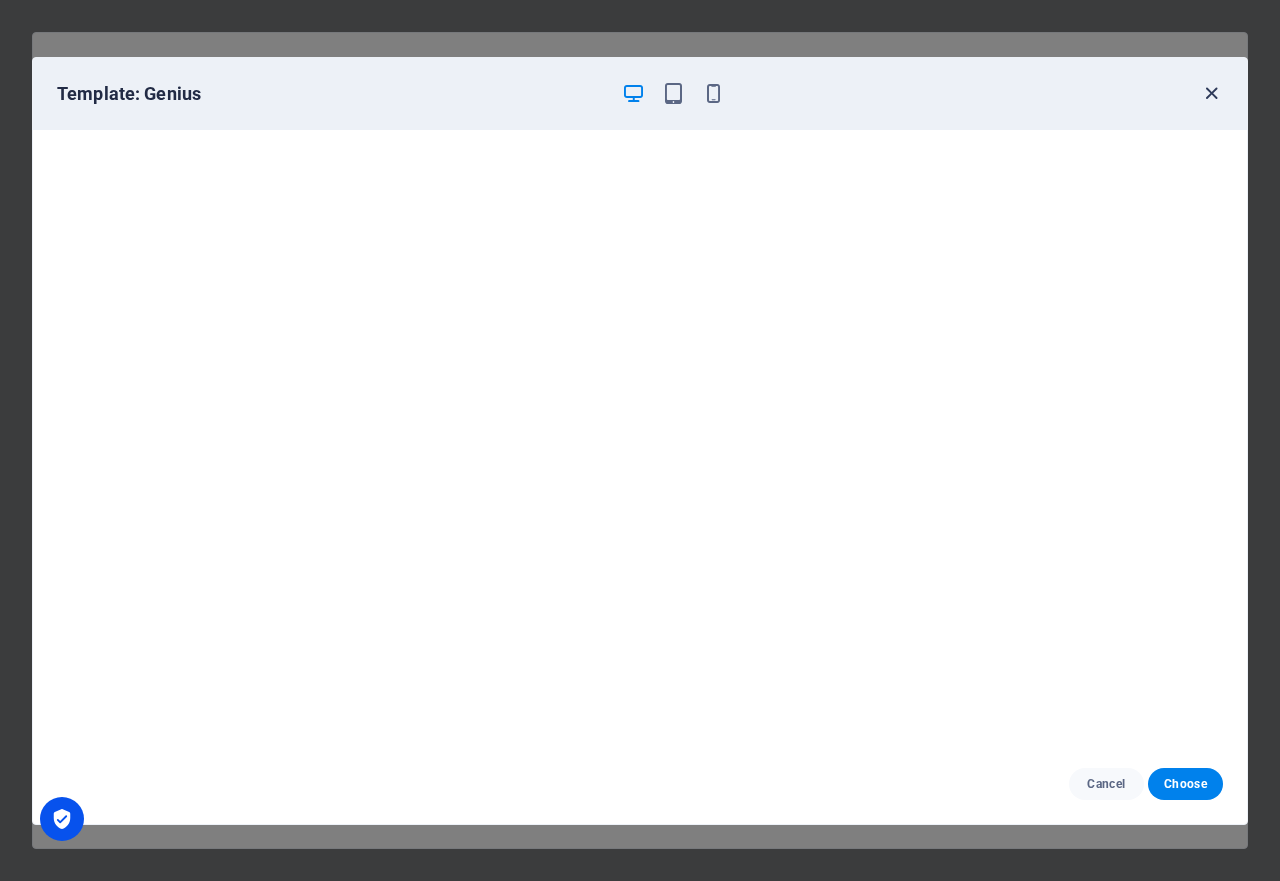 click at bounding box center (1211, 93) 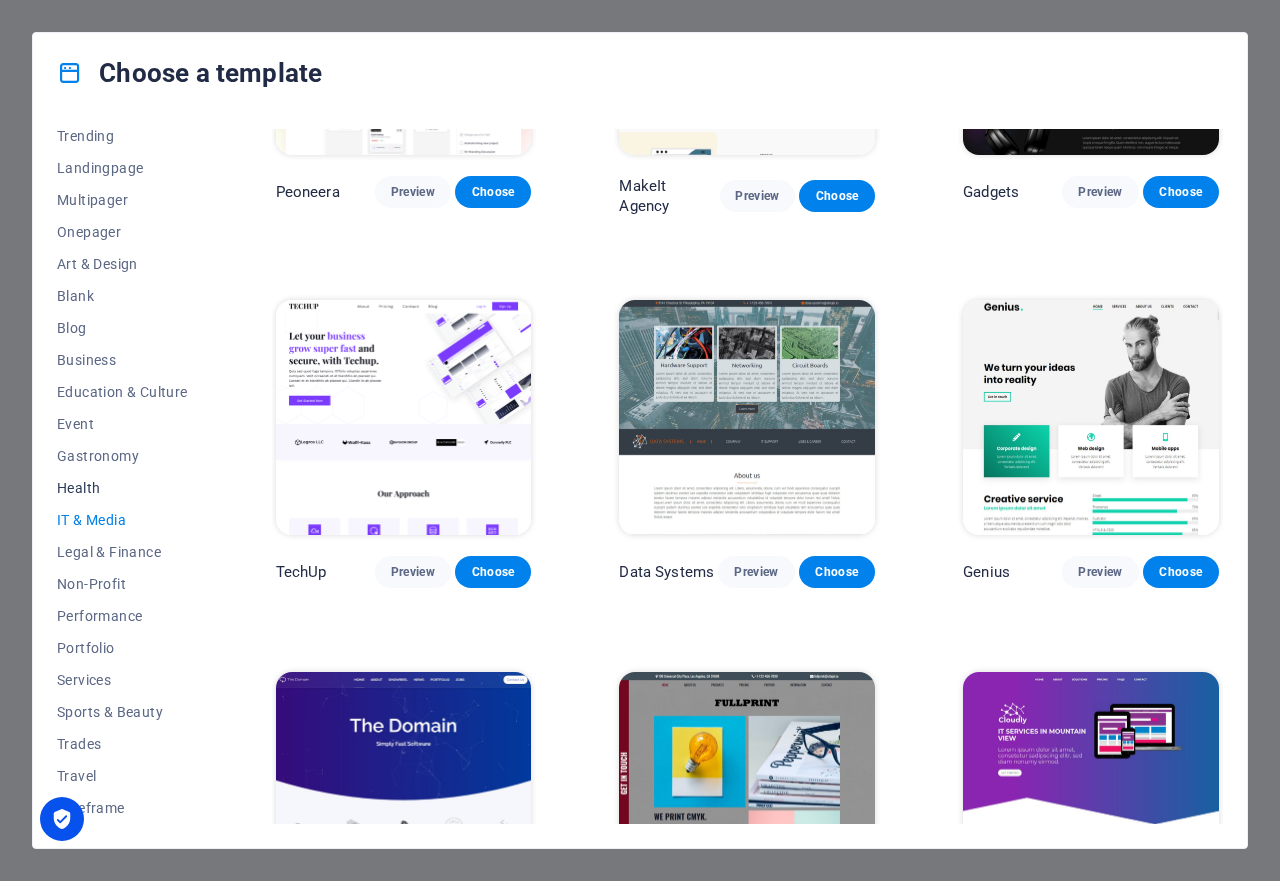 click on "Health" at bounding box center [122, 488] 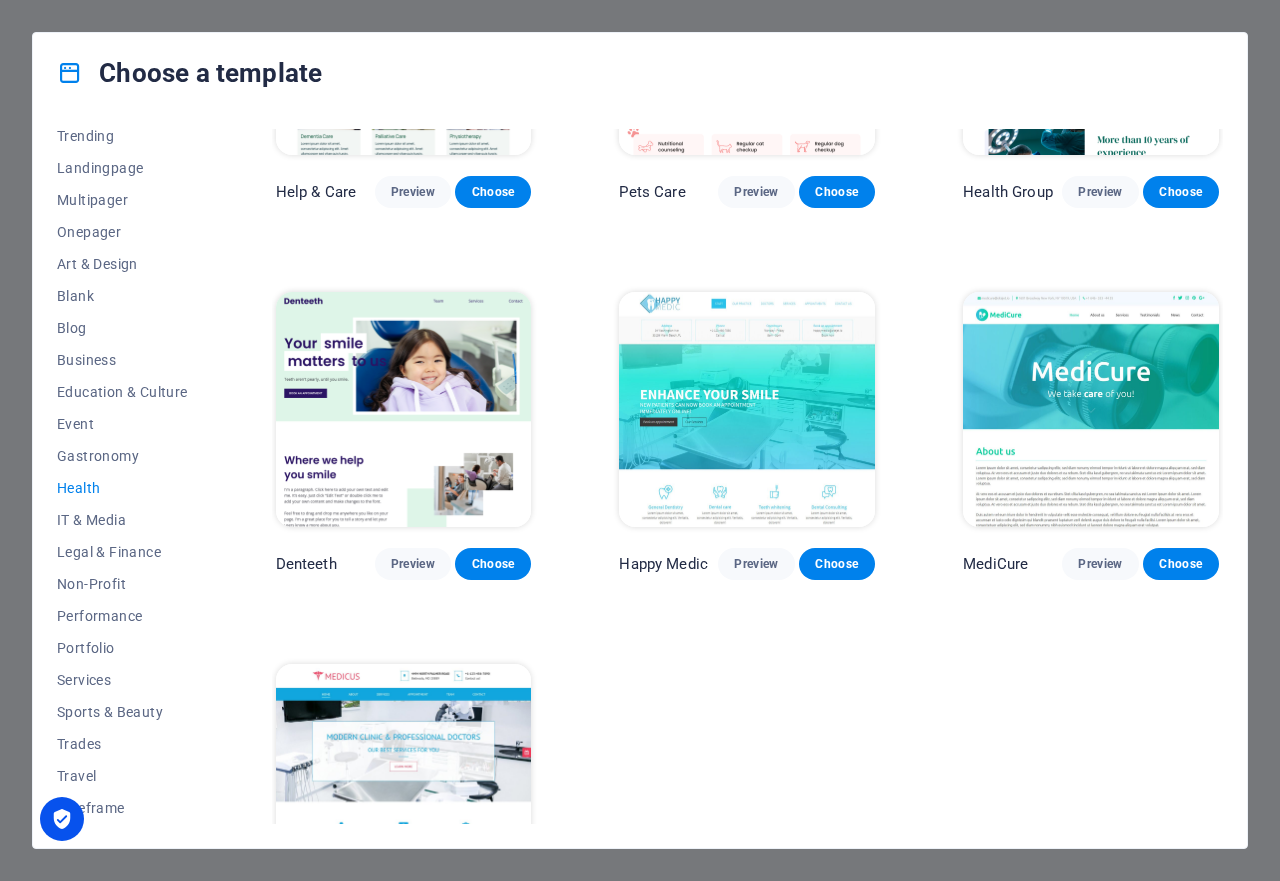 scroll, scrollTop: 0, scrollLeft: 0, axis: both 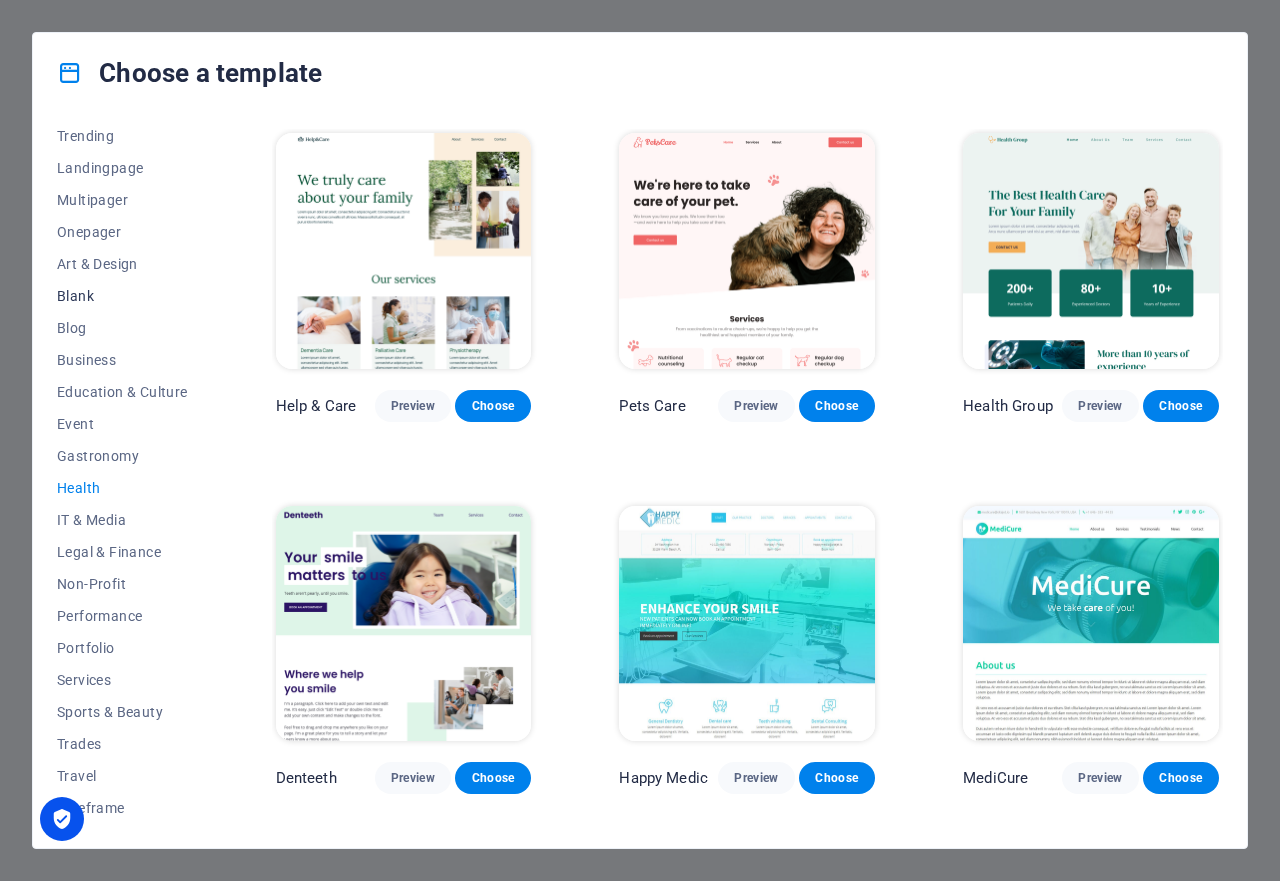 click on "Blank" at bounding box center (122, 296) 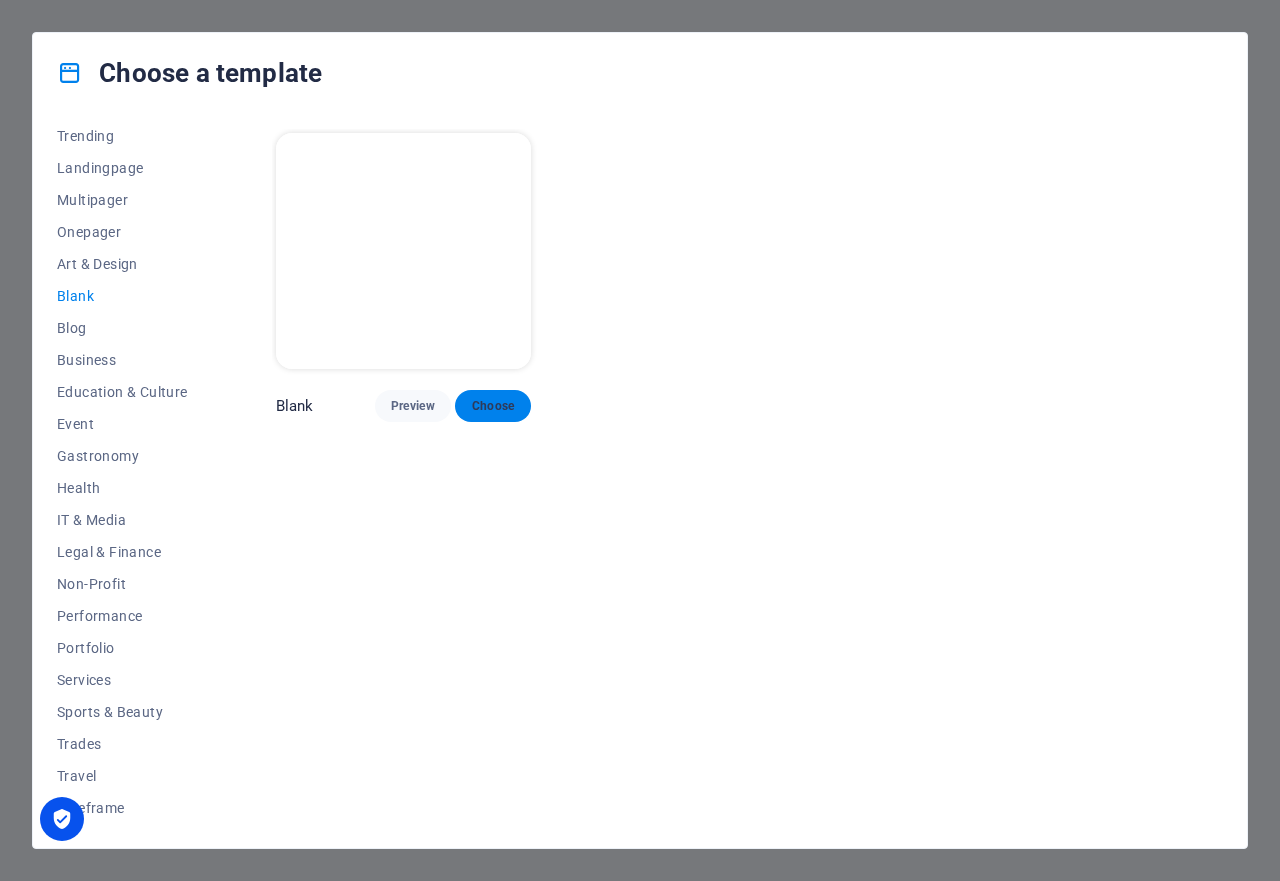 click on "Choose" at bounding box center (493, 406) 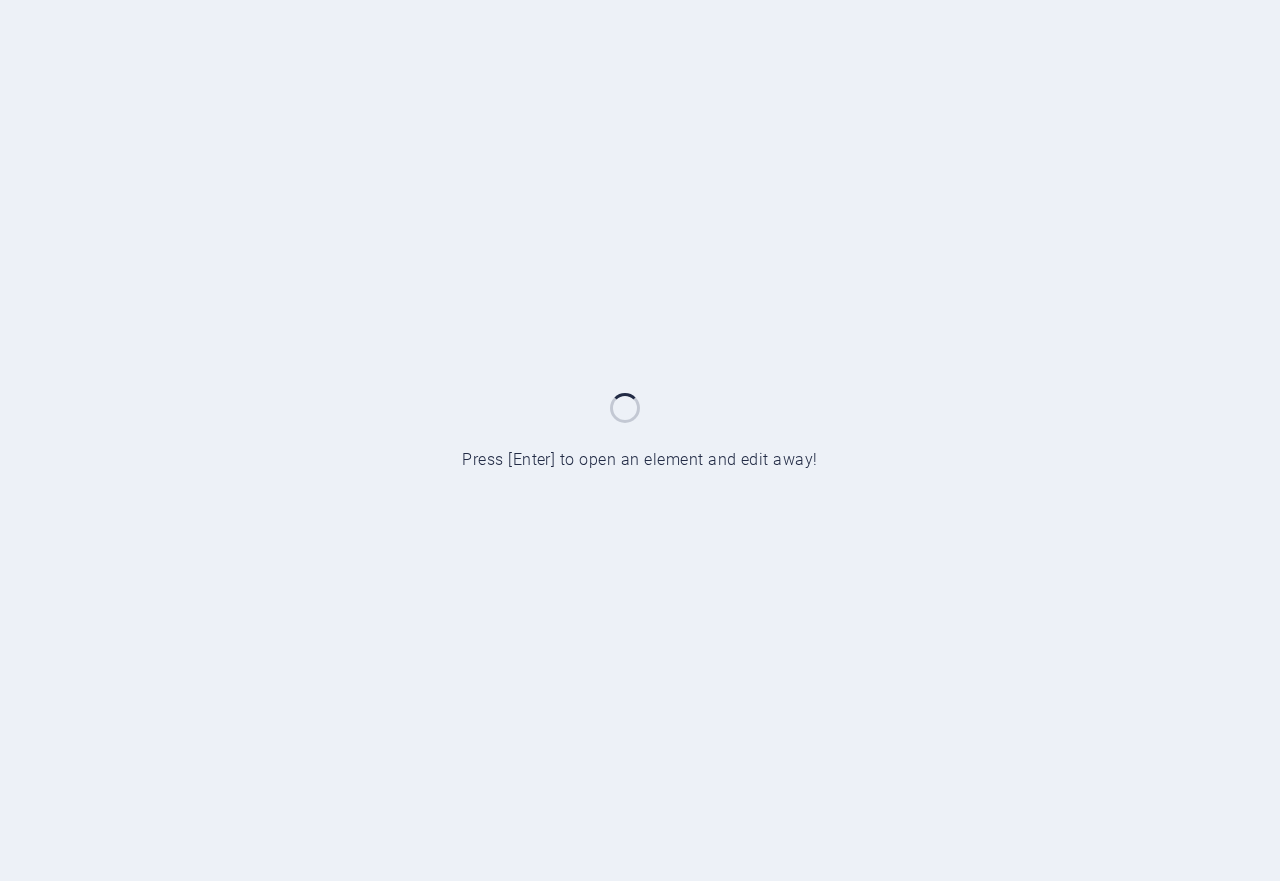 scroll, scrollTop: 0, scrollLeft: 0, axis: both 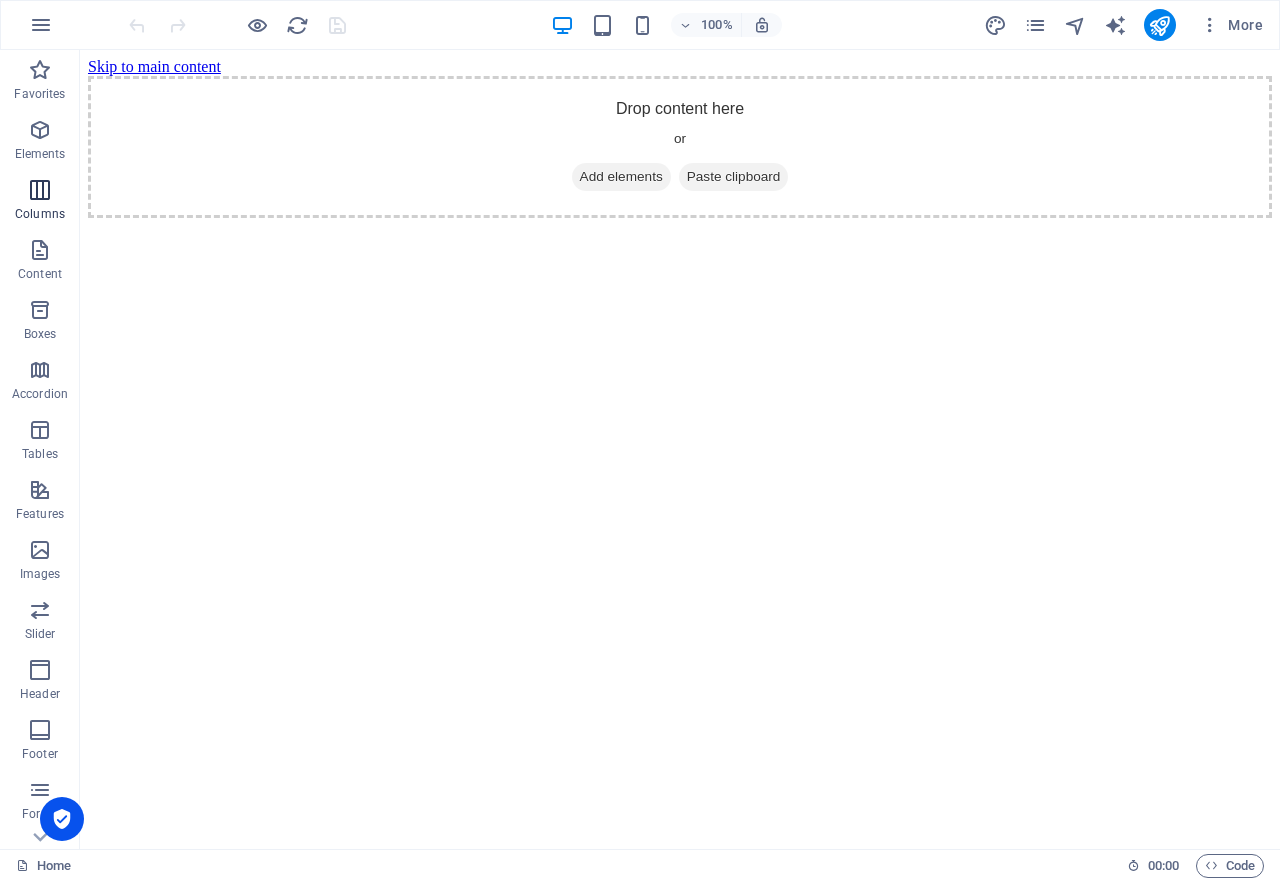 click at bounding box center (40, 190) 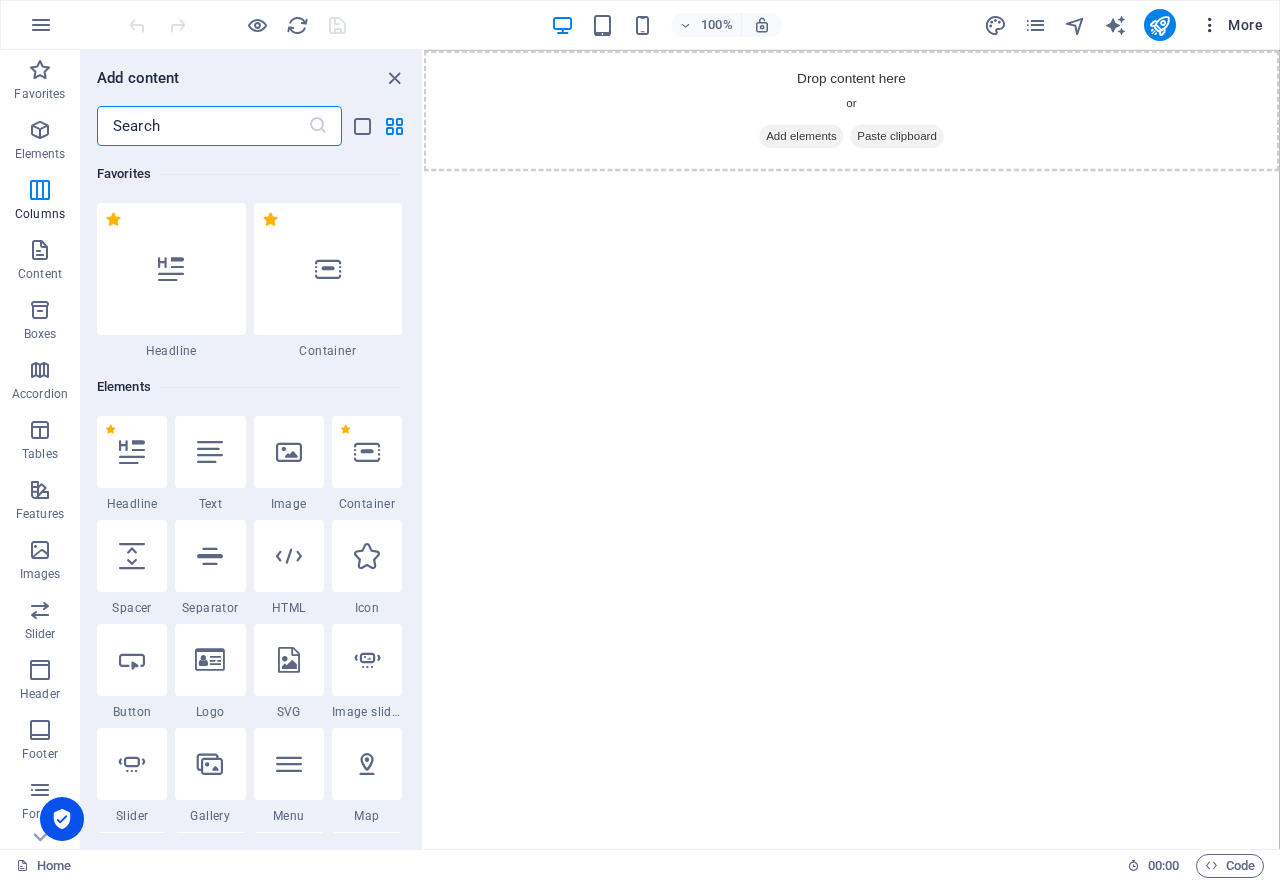 click on "More" at bounding box center [1231, 25] 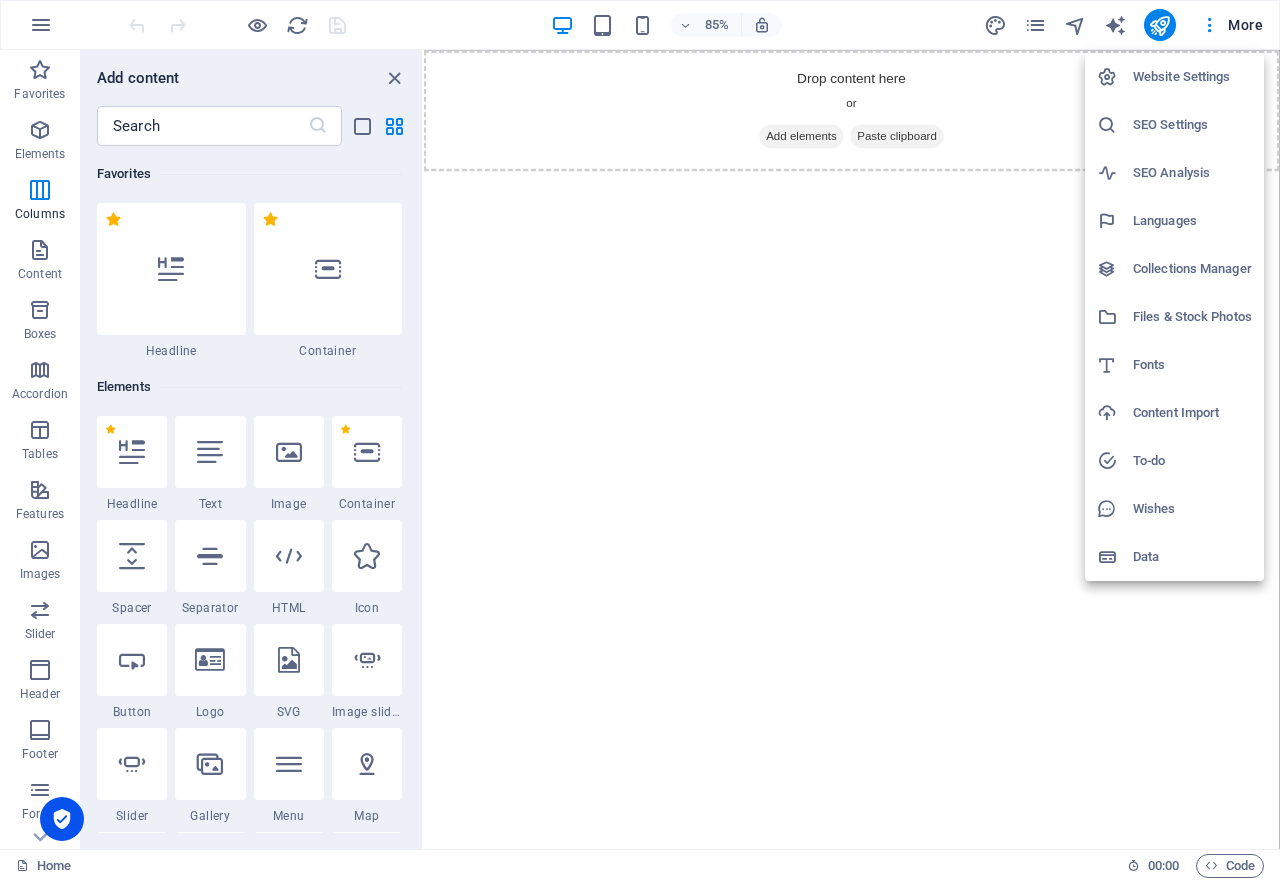 click at bounding box center [640, 440] 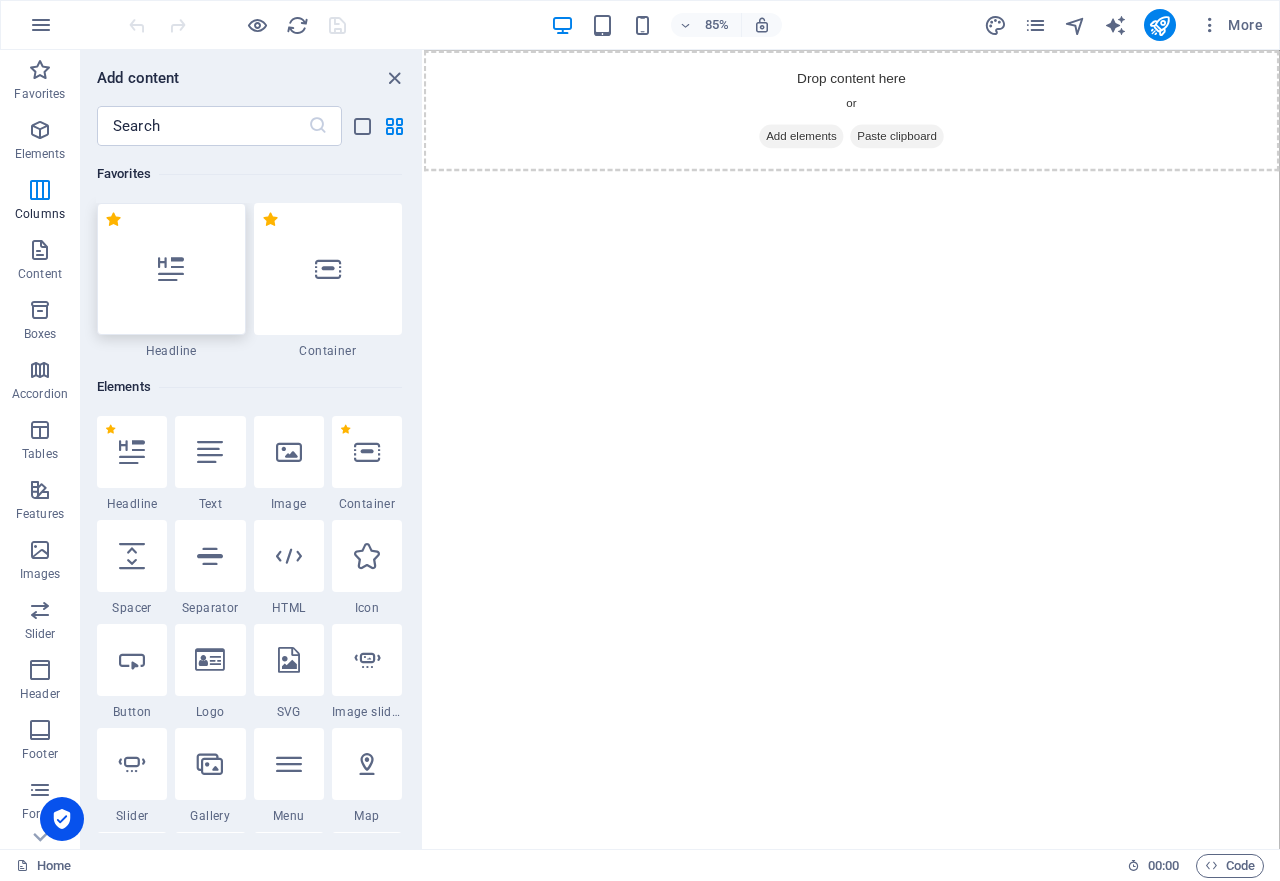 click at bounding box center (171, 269) 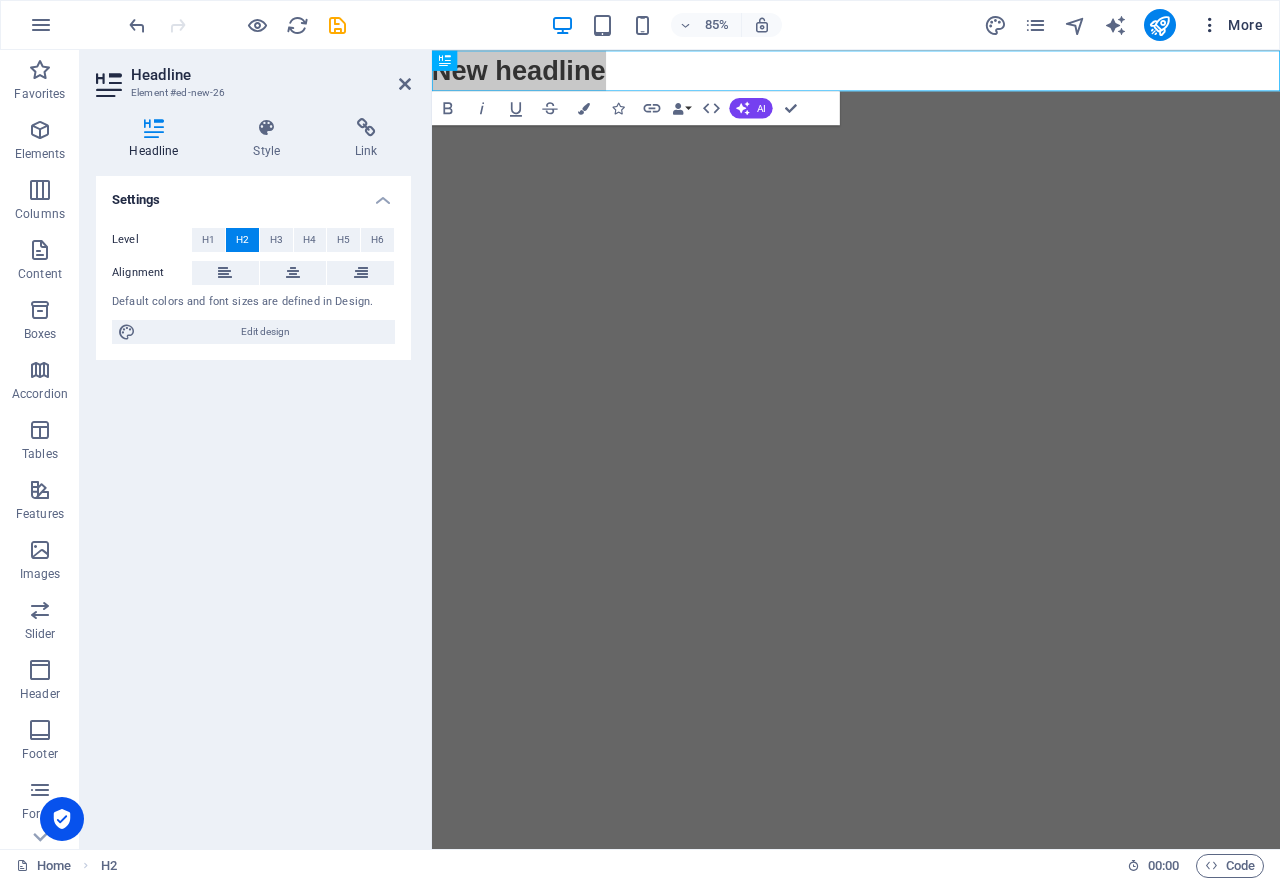 click on "More" at bounding box center [1231, 25] 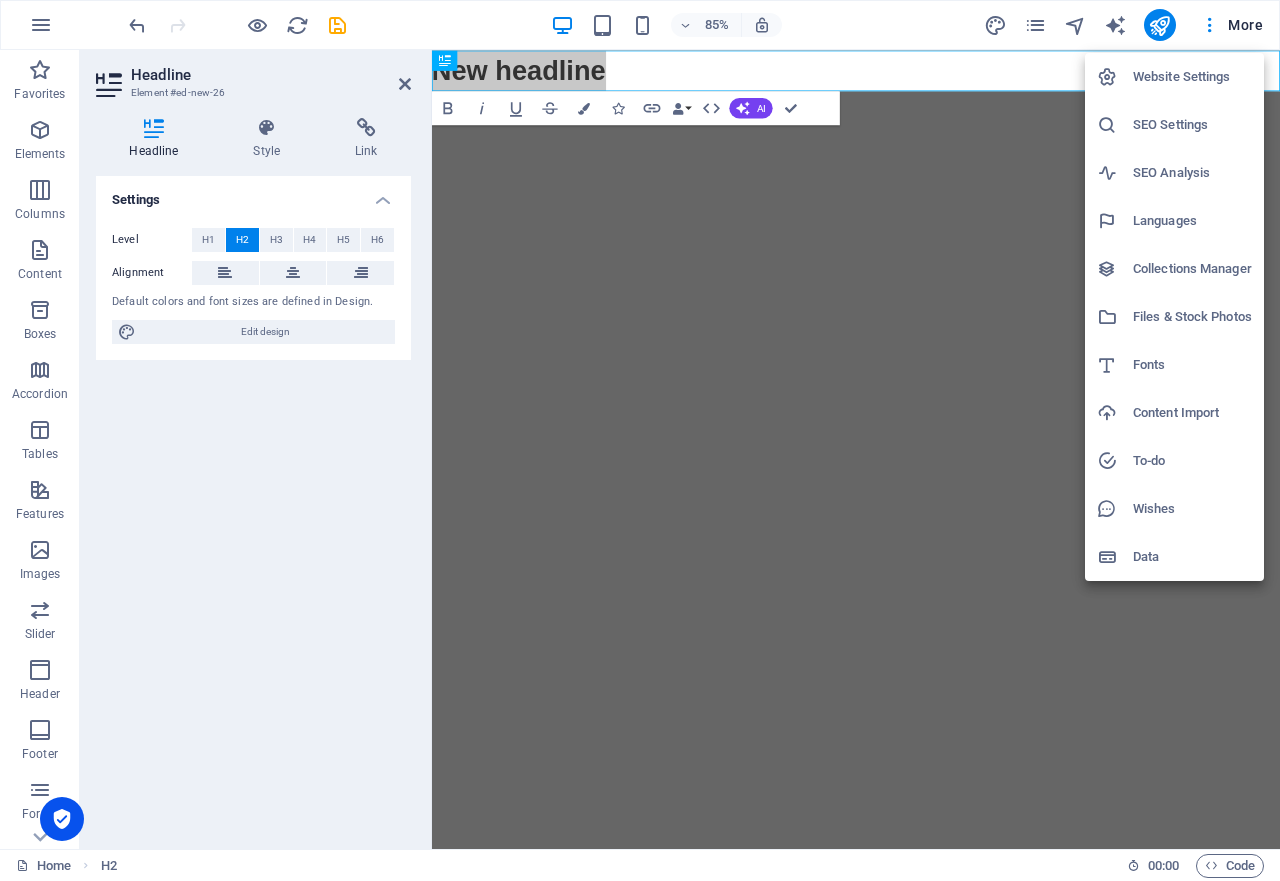 click on "Website Settings" at bounding box center [1192, 77] 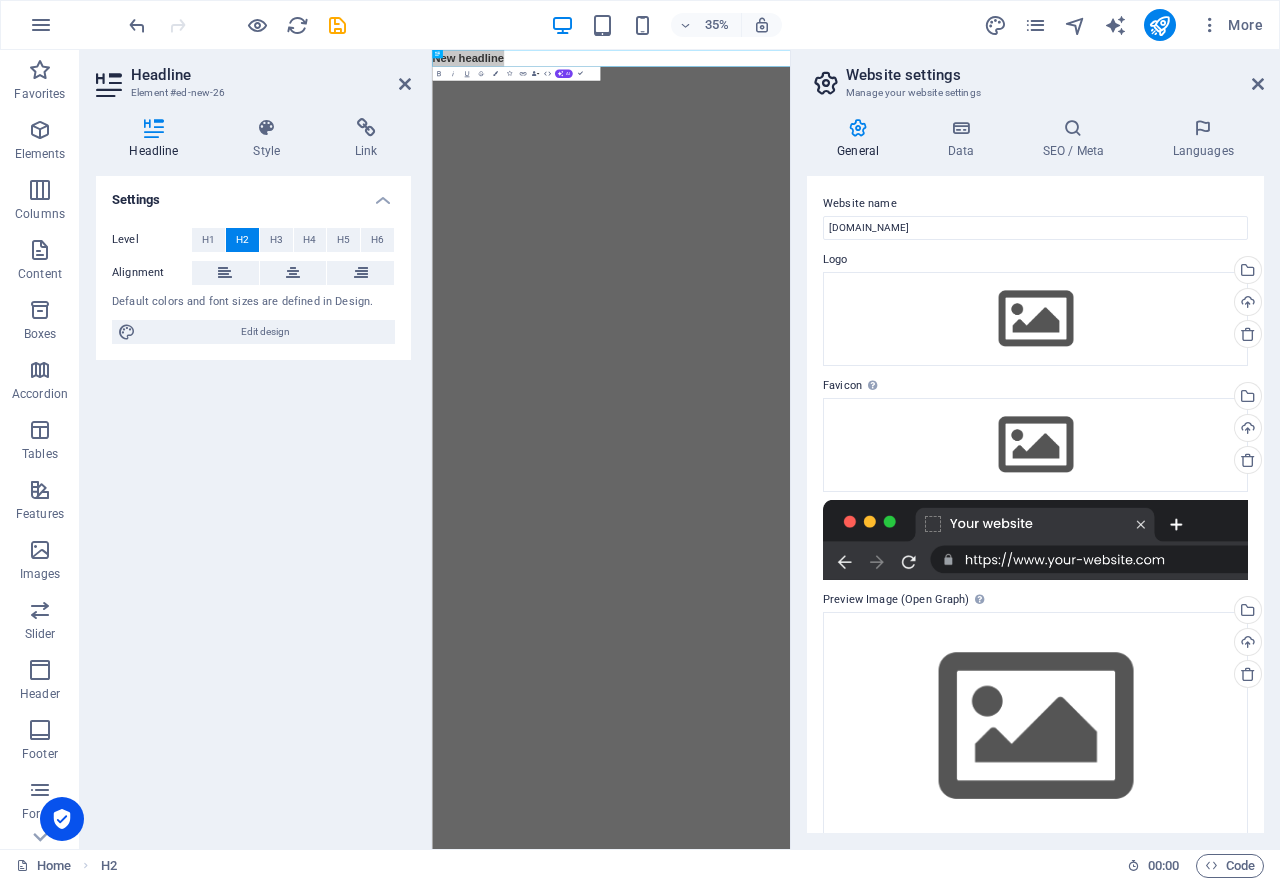 scroll, scrollTop: 25, scrollLeft: 0, axis: vertical 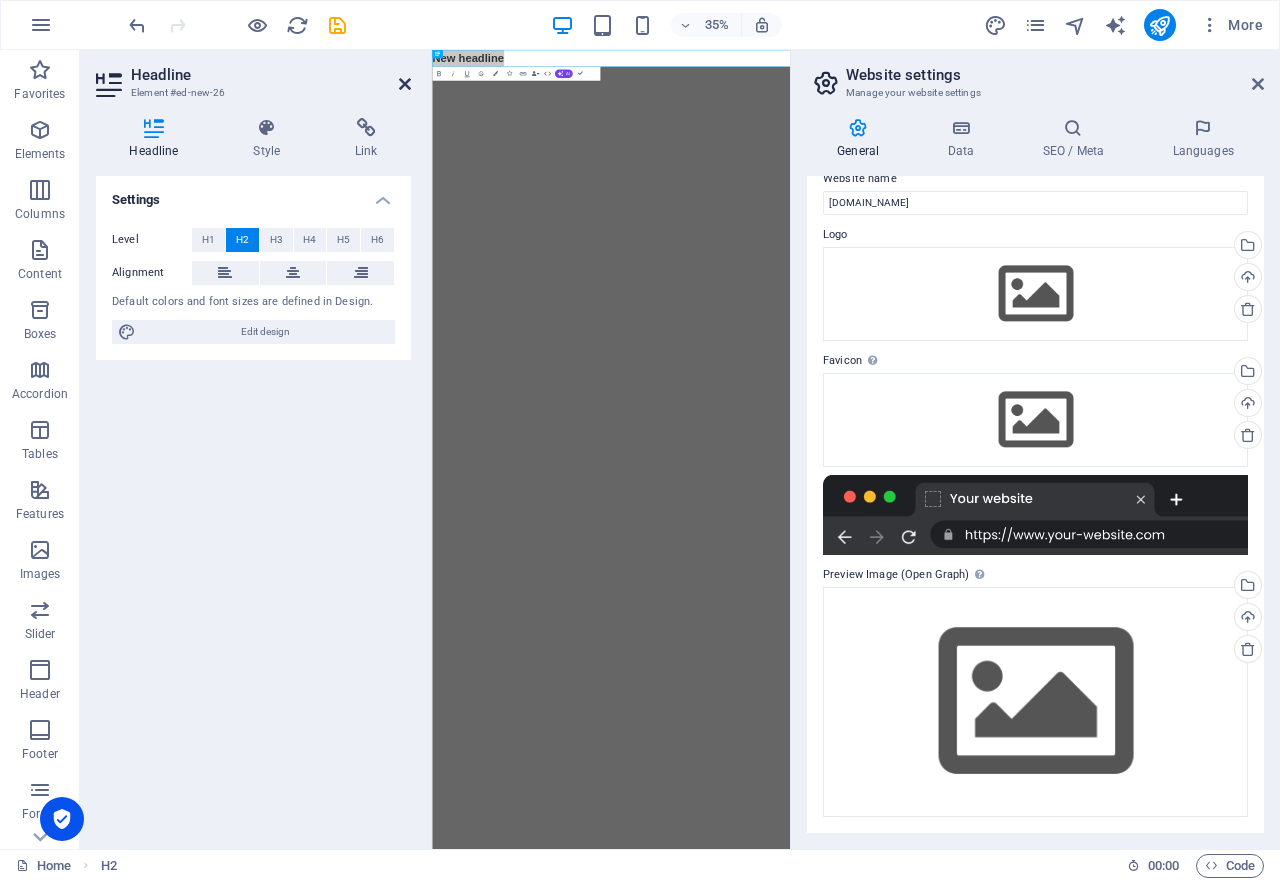 click at bounding box center [405, 84] 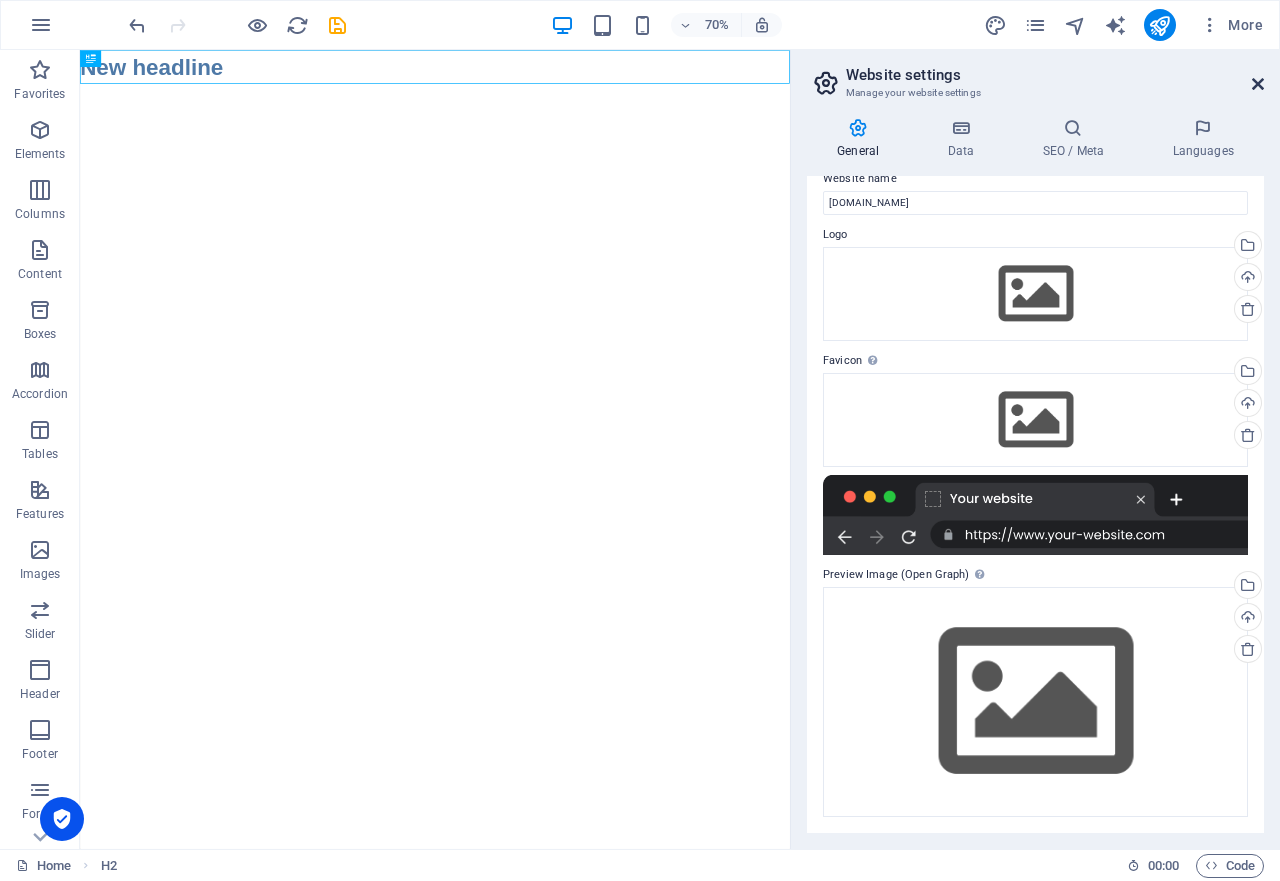 click at bounding box center [1258, 84] 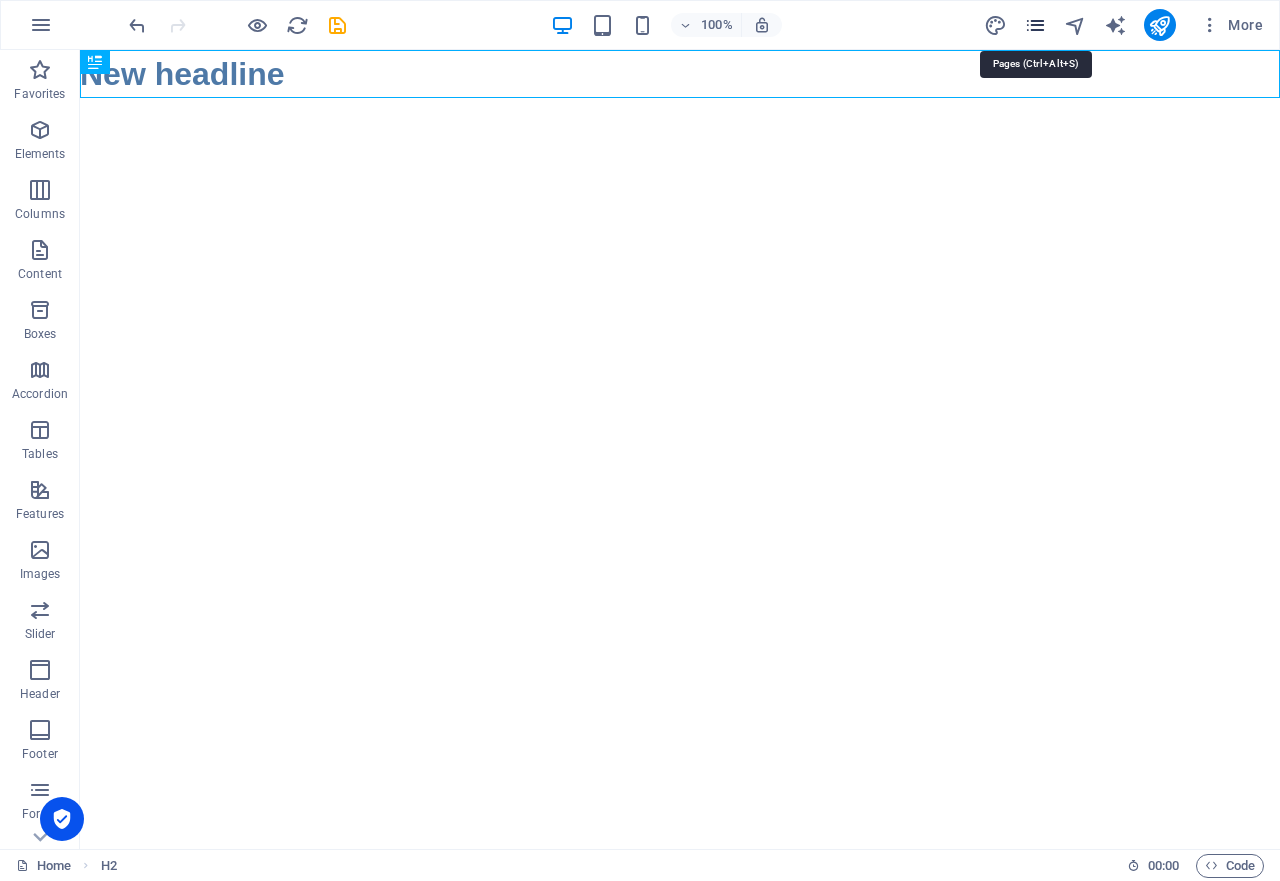 click at bounding box center (1035, 25) 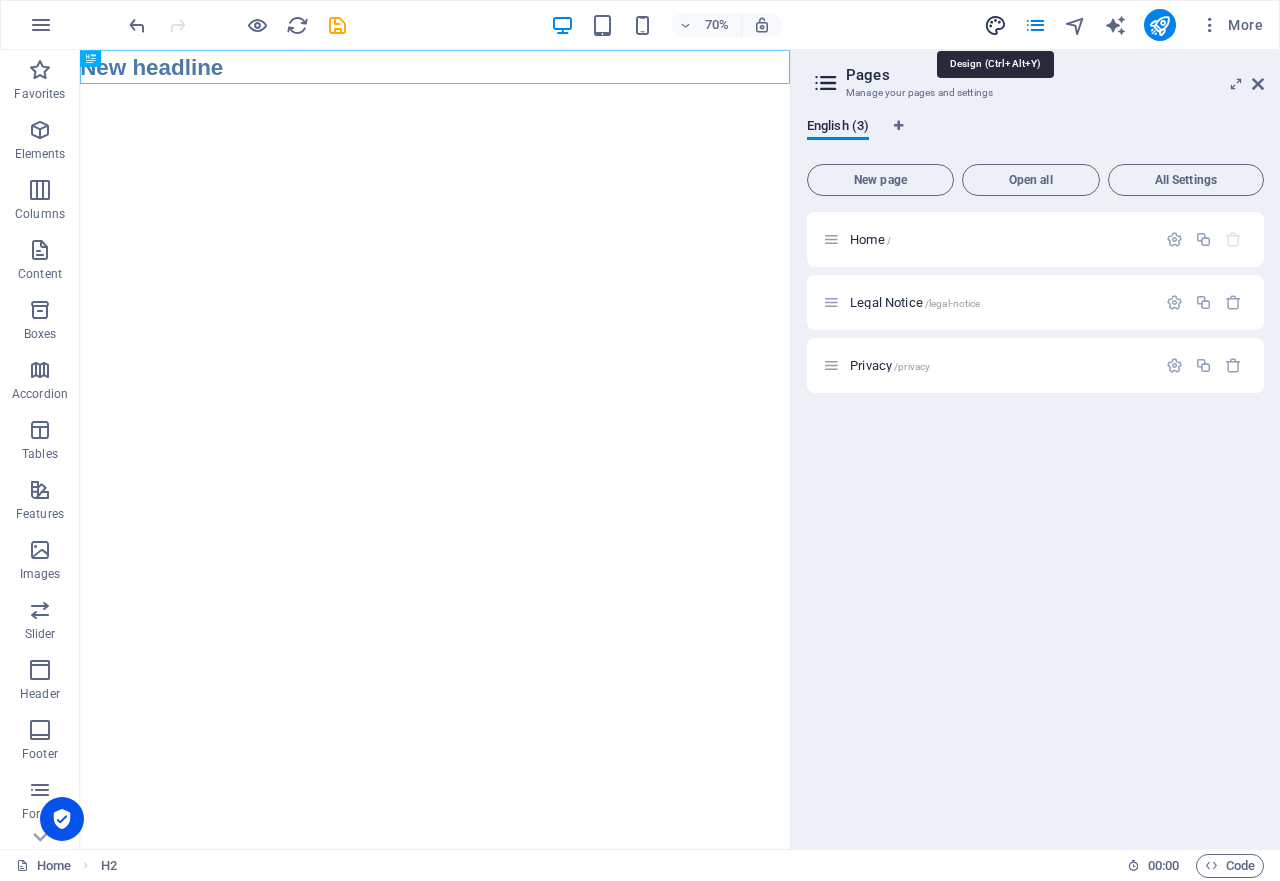 click at bounding box center [995, 25] 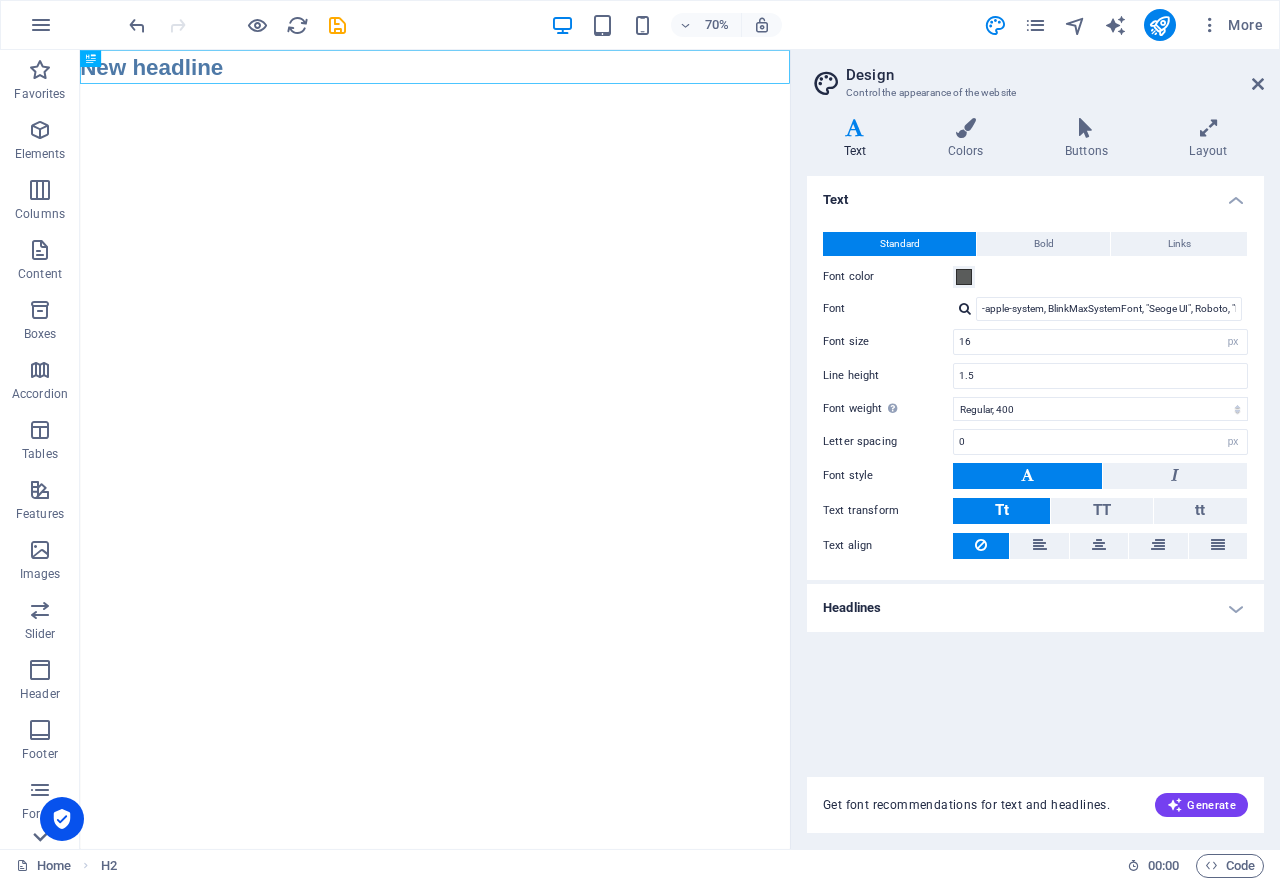 click 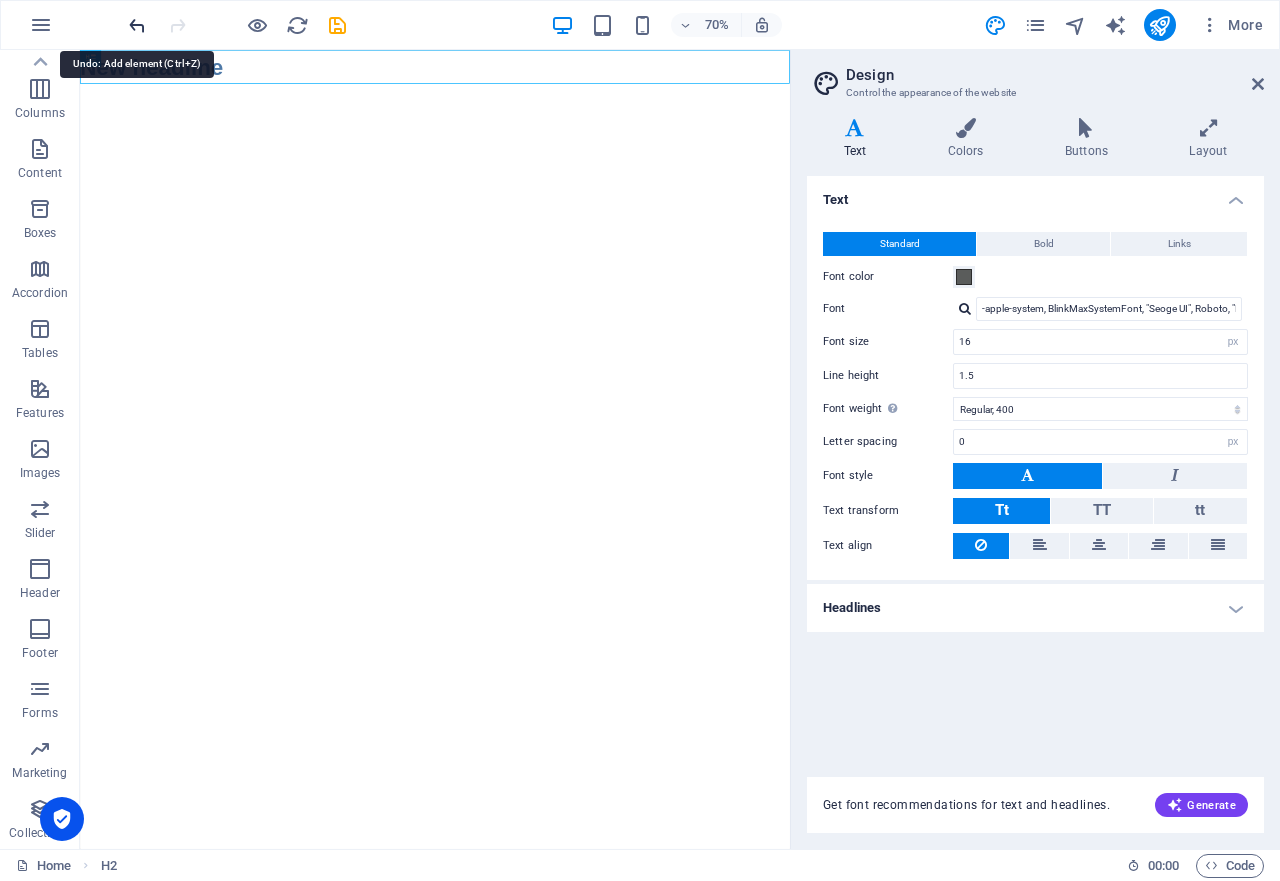 click at bounding box center [137, 25] 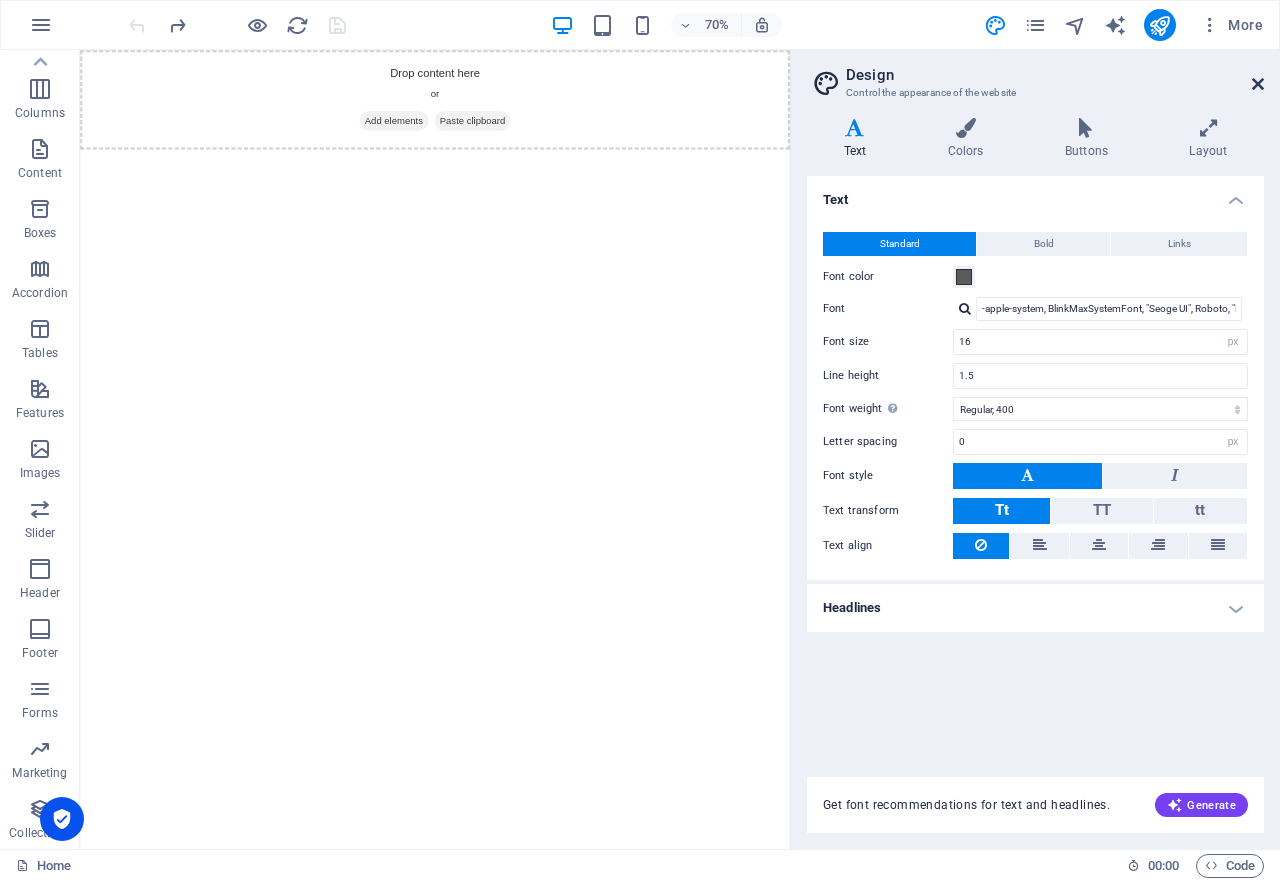 click at bounding box center [1258, 84] 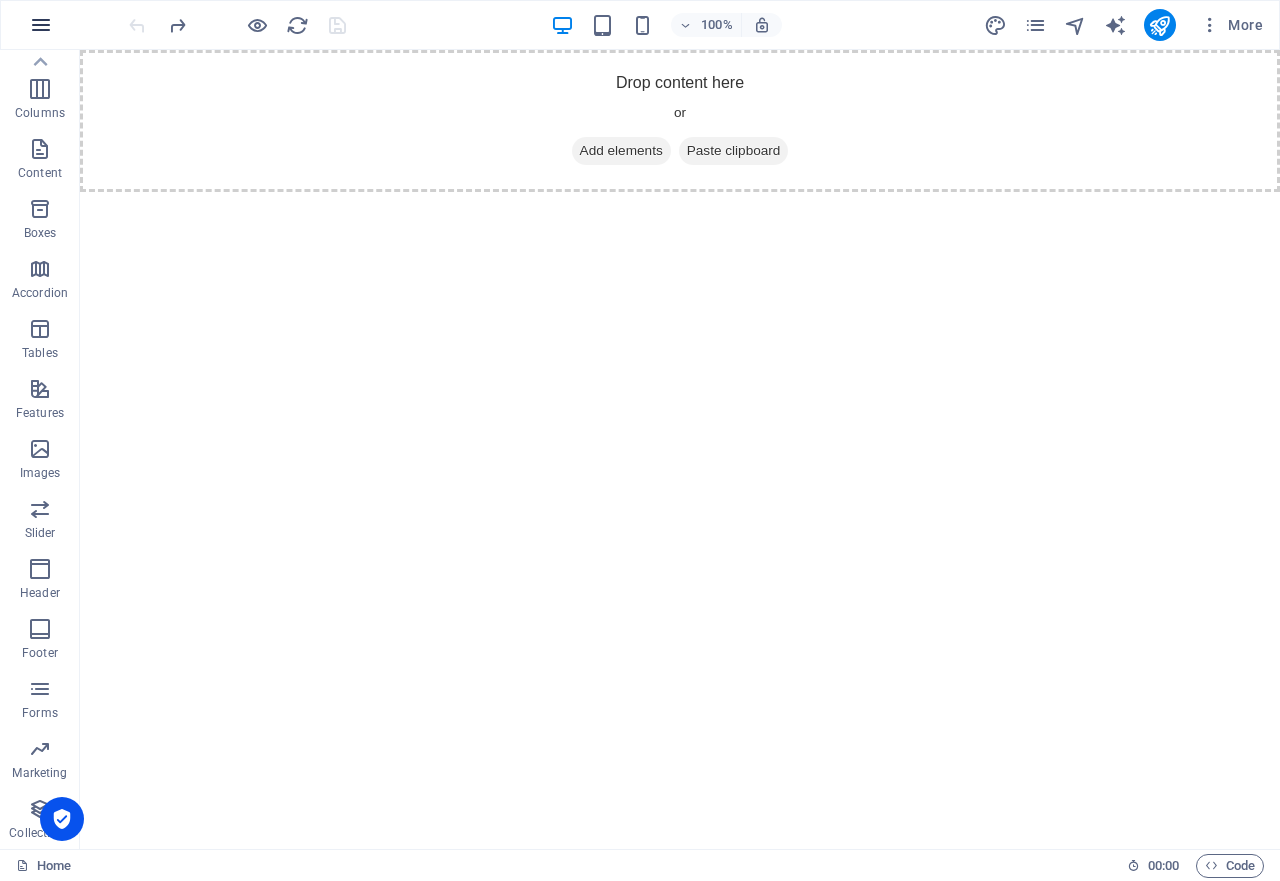 click at bounding box center (41, 25) 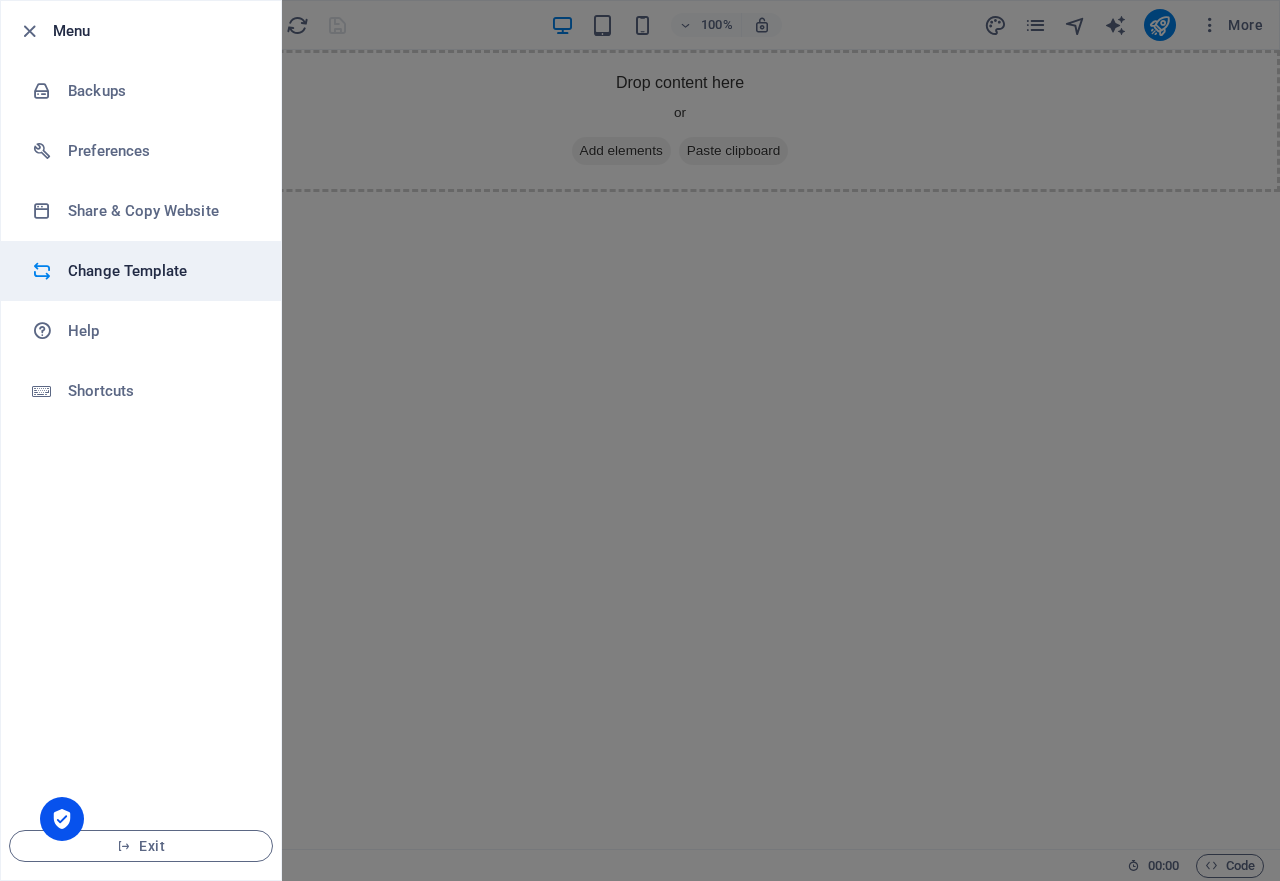 click on "Change Template" at bounding box center (160, 271) 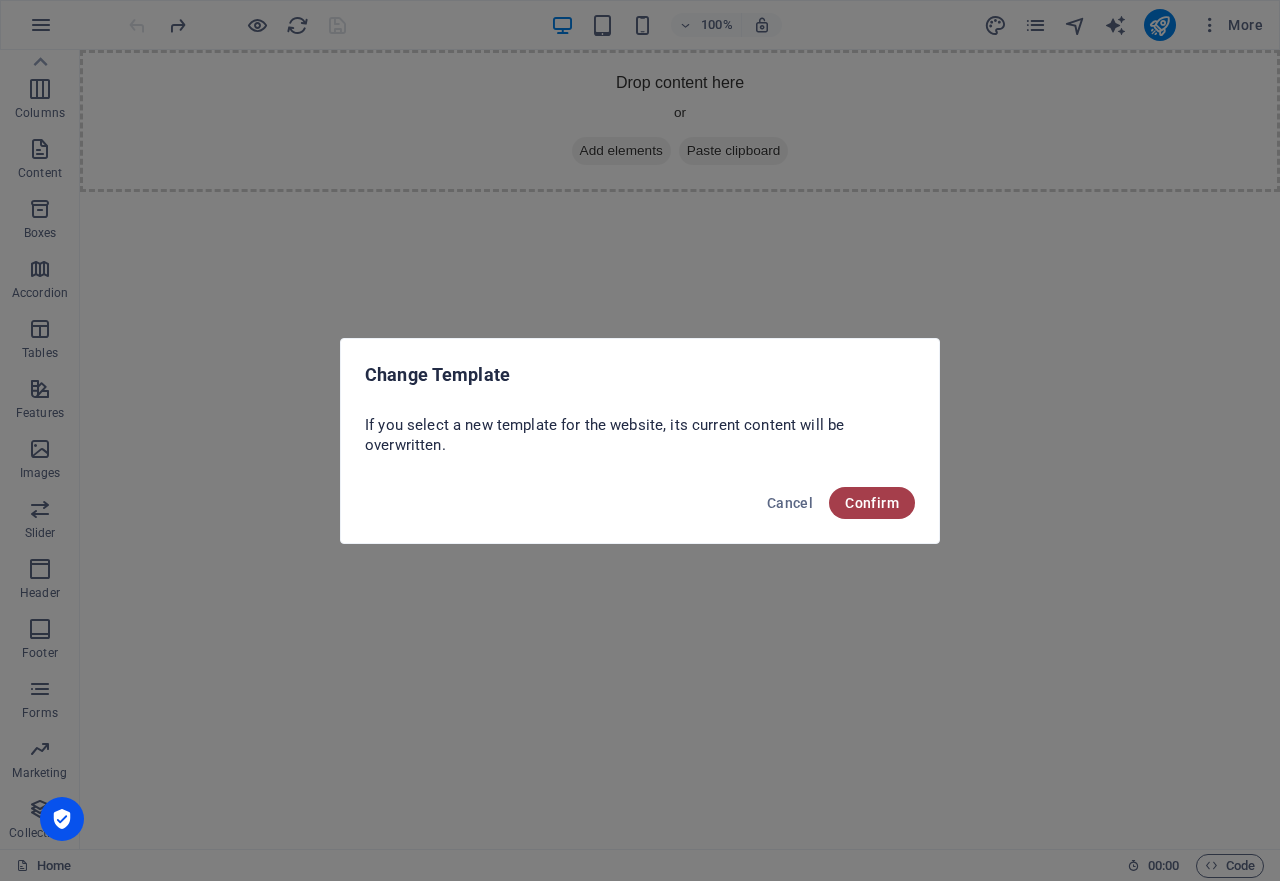 click on "Confirm" at bounding box center [872, 503] 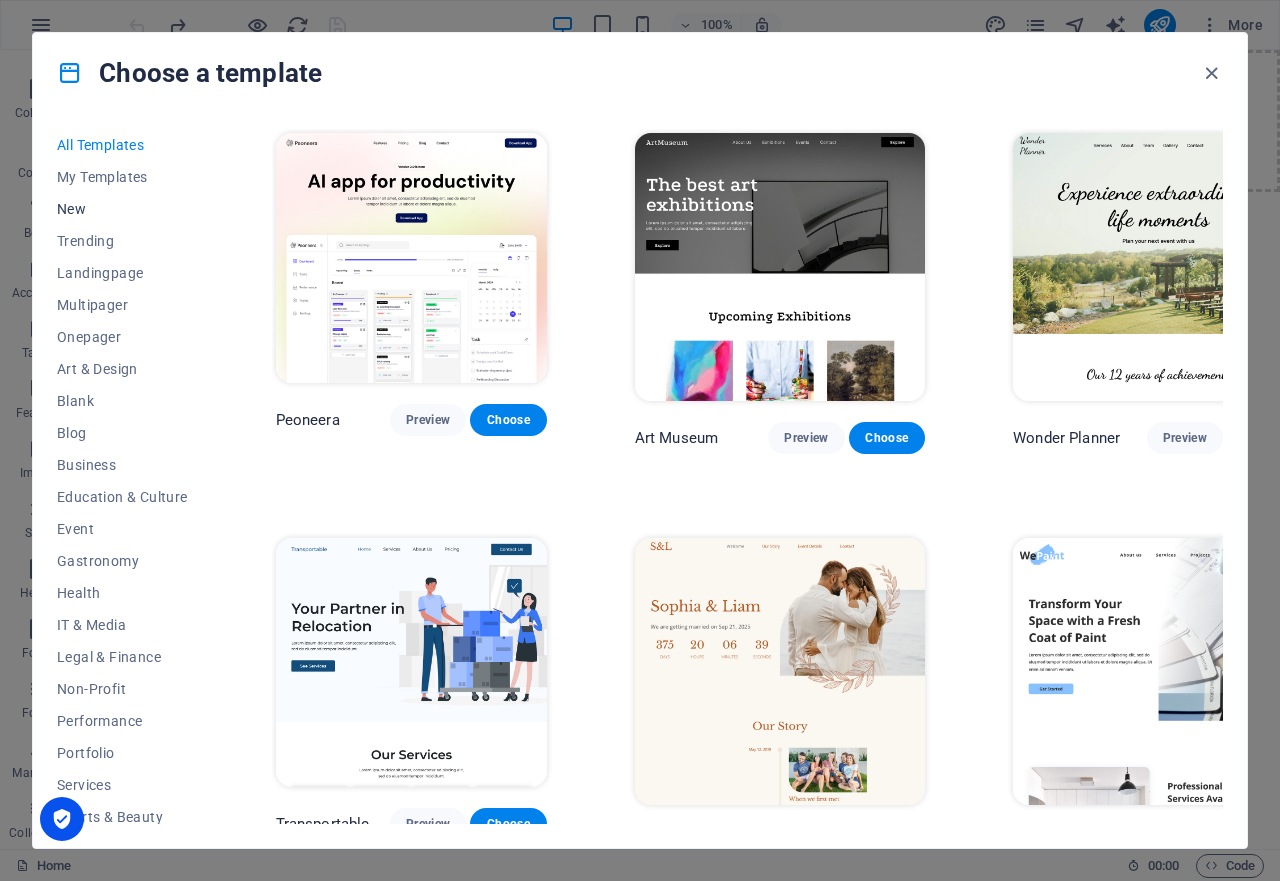 click on "New" at bounding box center (122, 209) 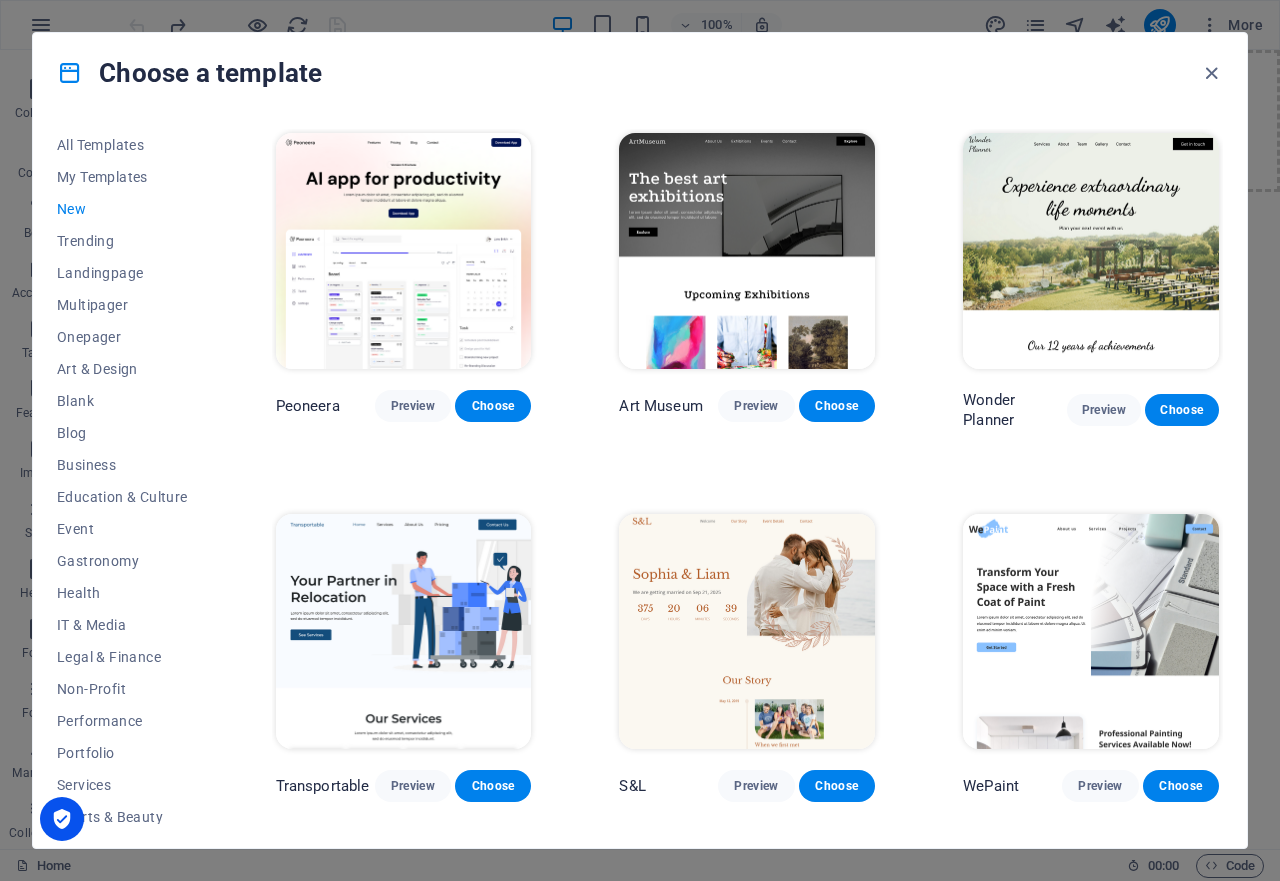 click on "New" at bounding box center [122, 209] 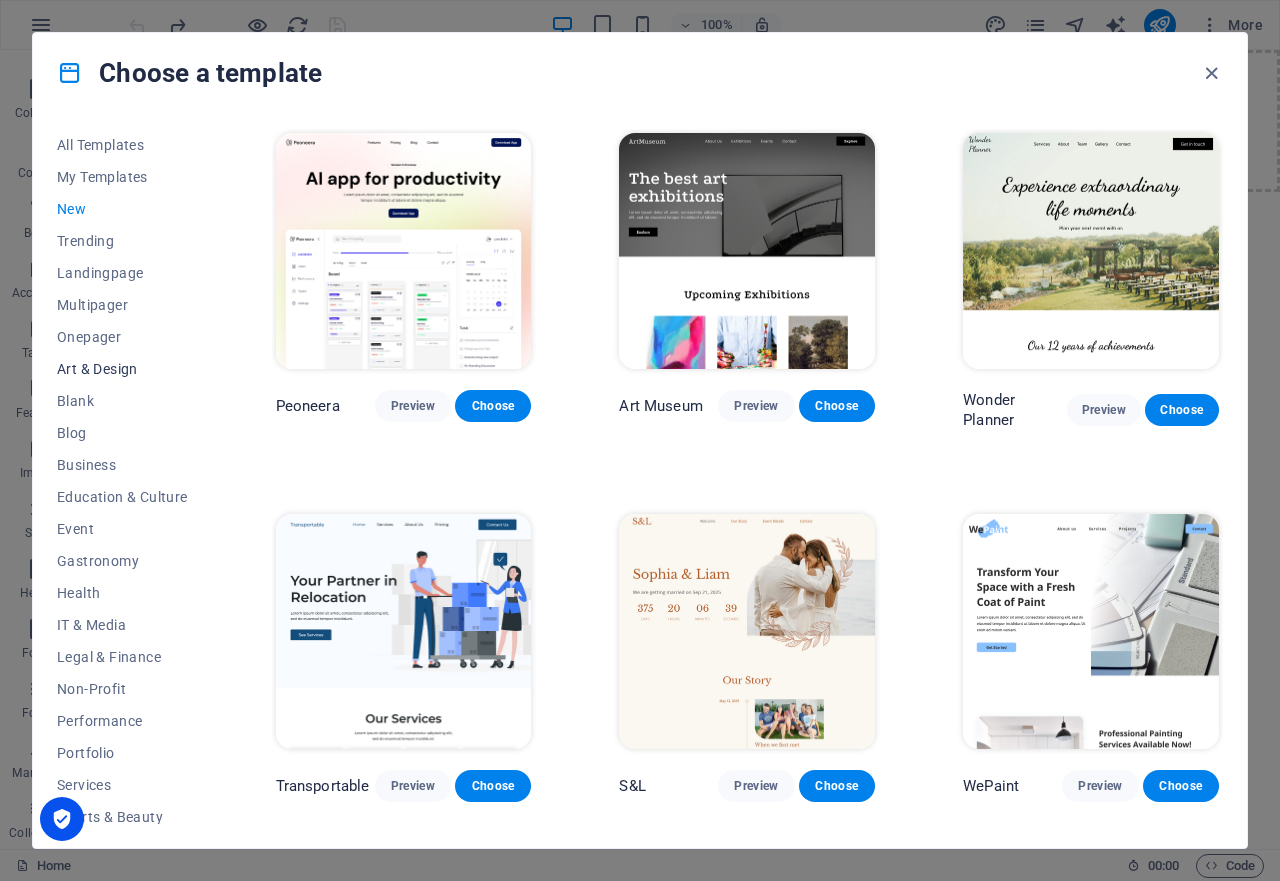 click on "Art & Design" at bounding box center [122, 369] 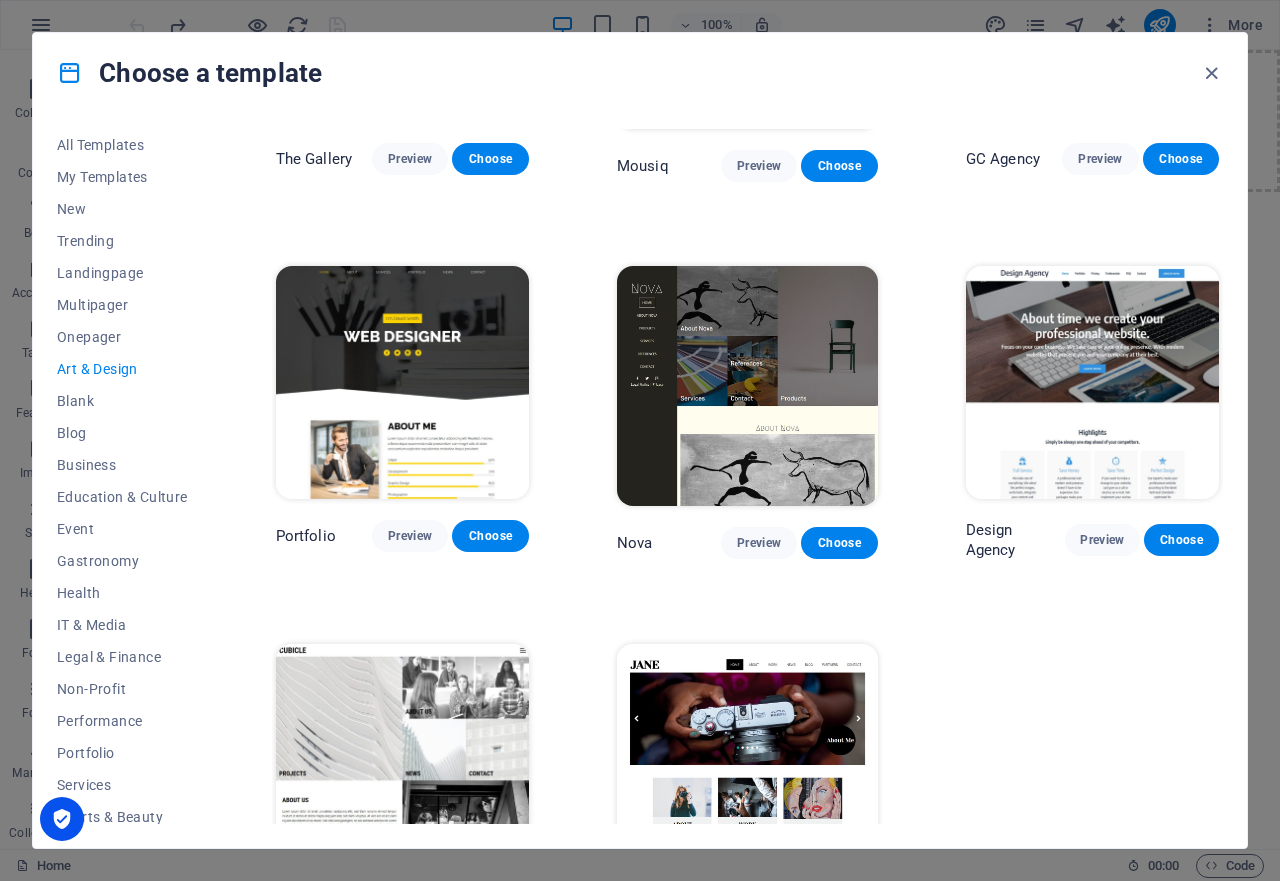 scroll, scrollTop: 1092, scrollLeft: 0, axis: vertical 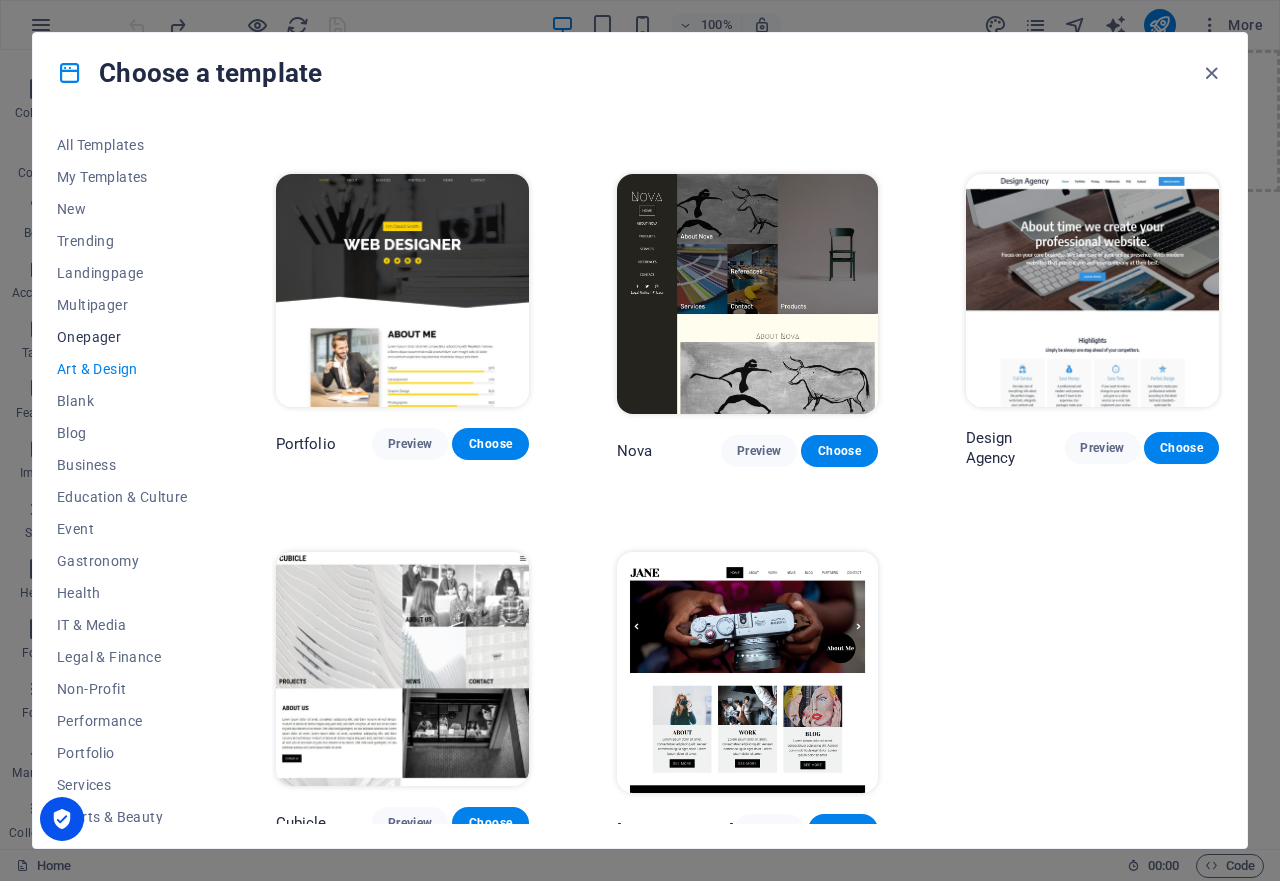 click on "Onepager" at bounding box center (122, 337) 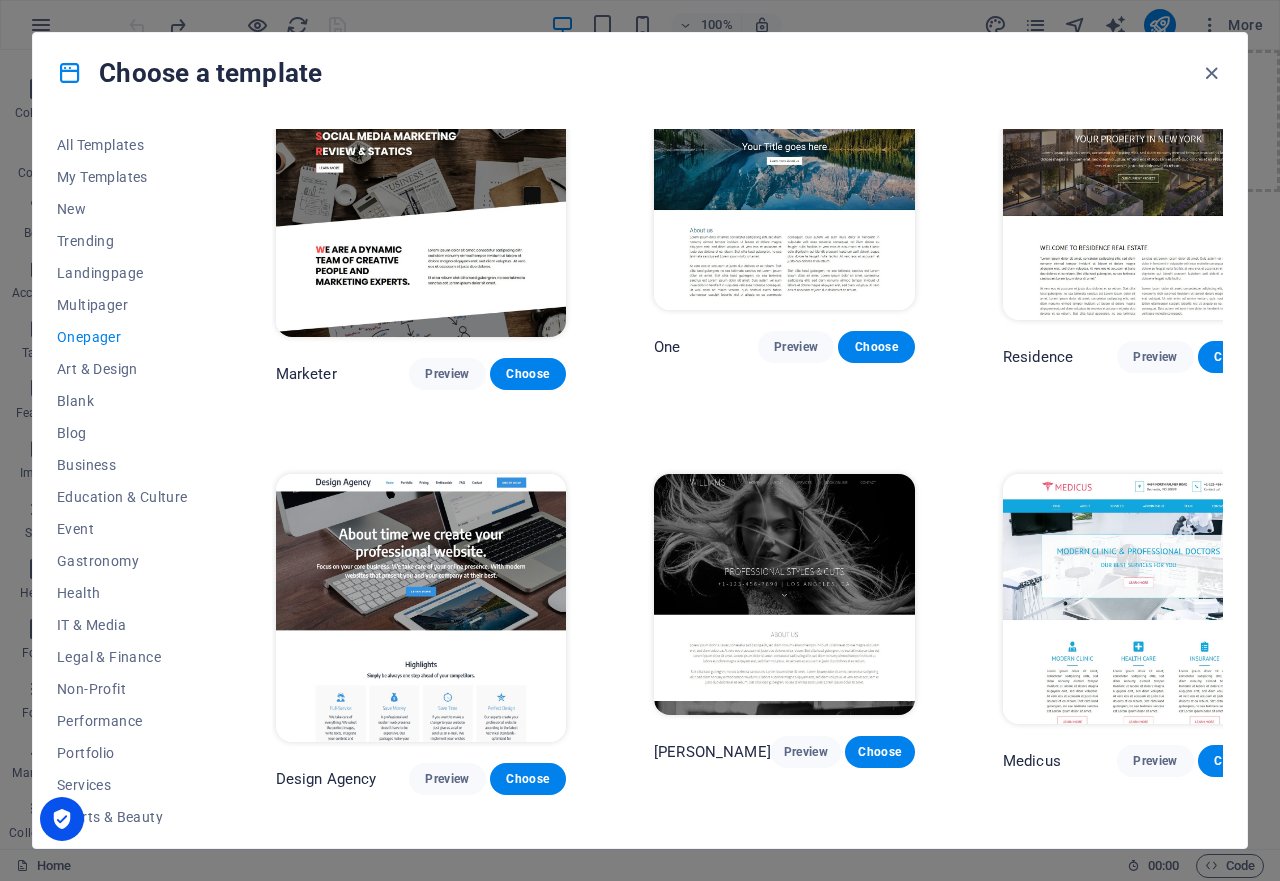 scroll, scrollTop: 8168, scrollLeft: 0, axis: vertical 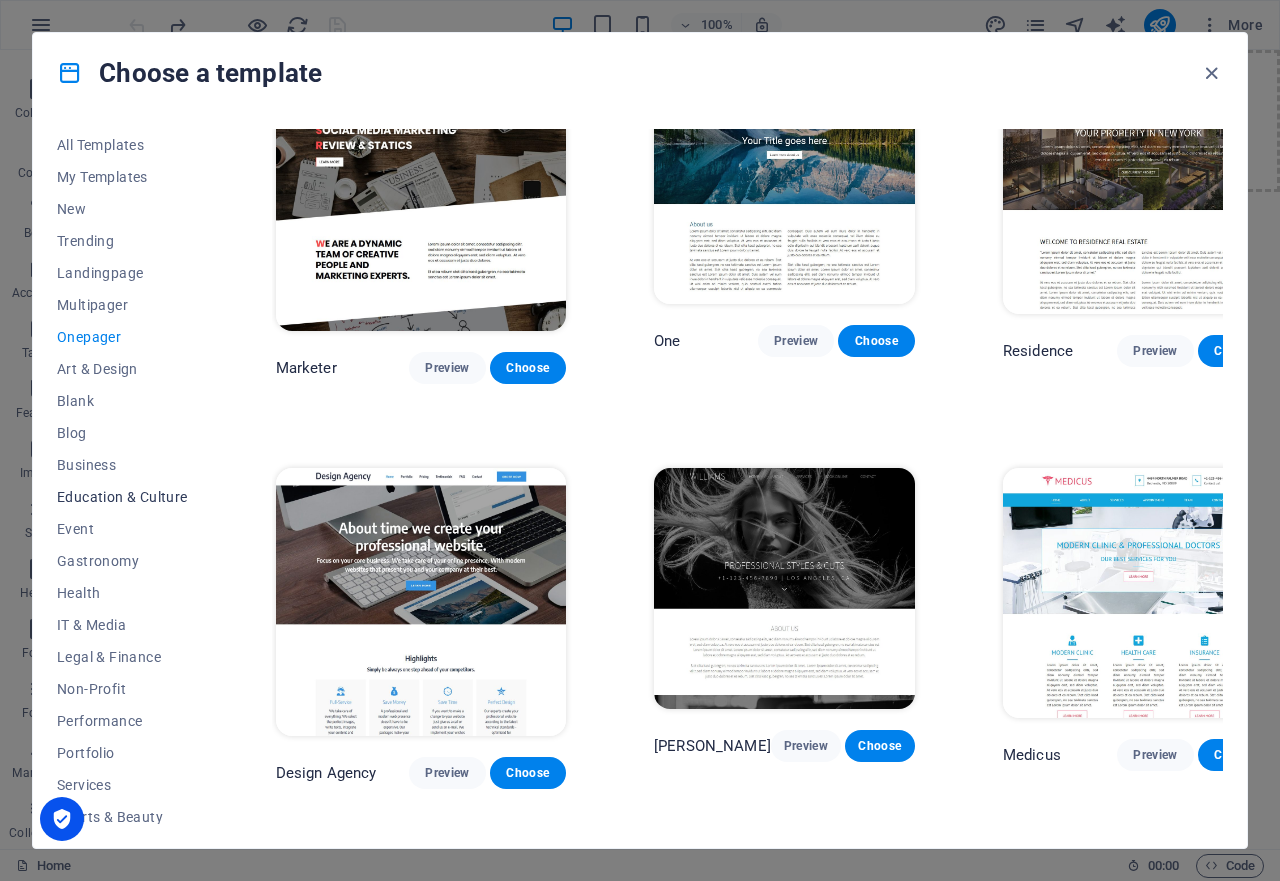 click on "Education & Culture" at bounding box center [122, 497] 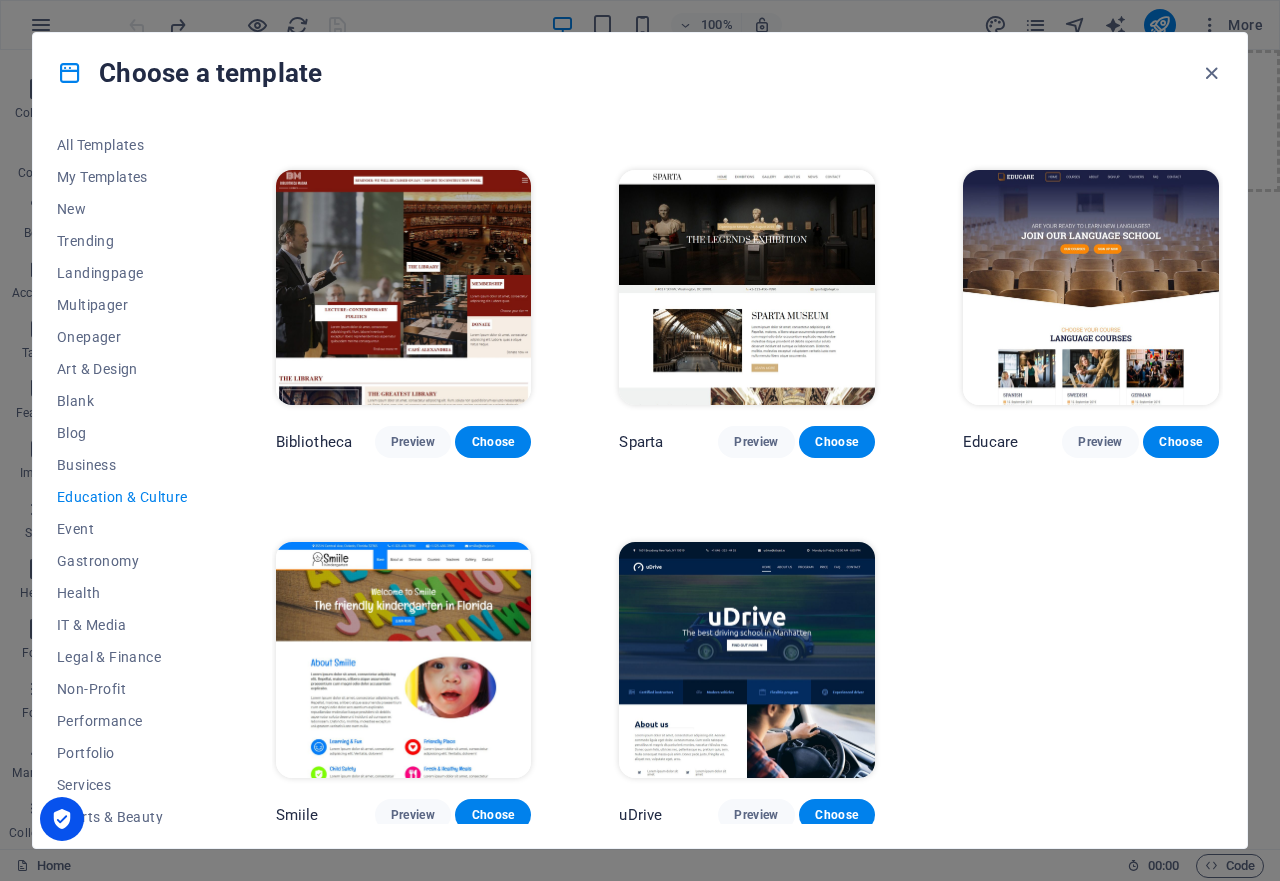scroll, scrollTop: 0, scrollLeft: 0, axis: both 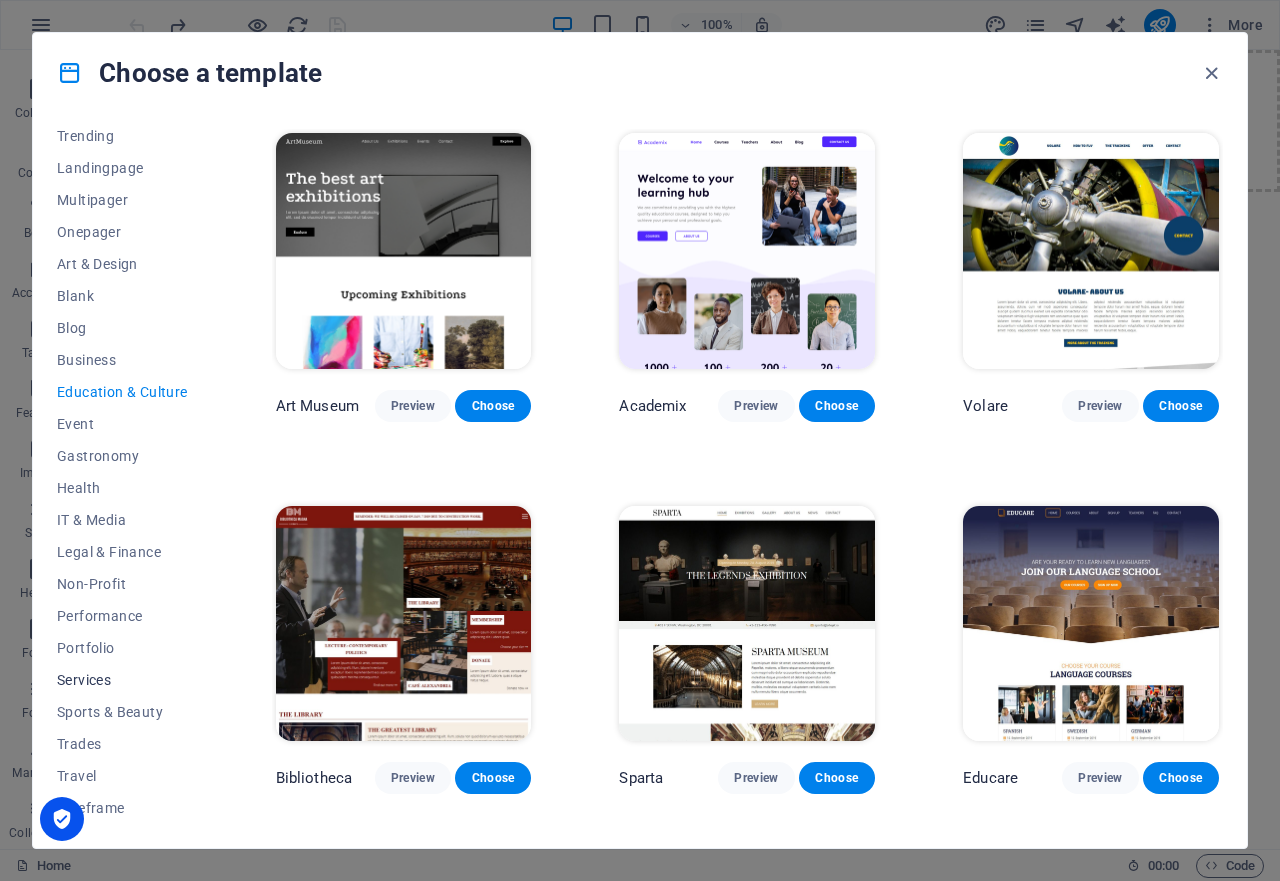 click on "Services" at bounding box center [122, 680] 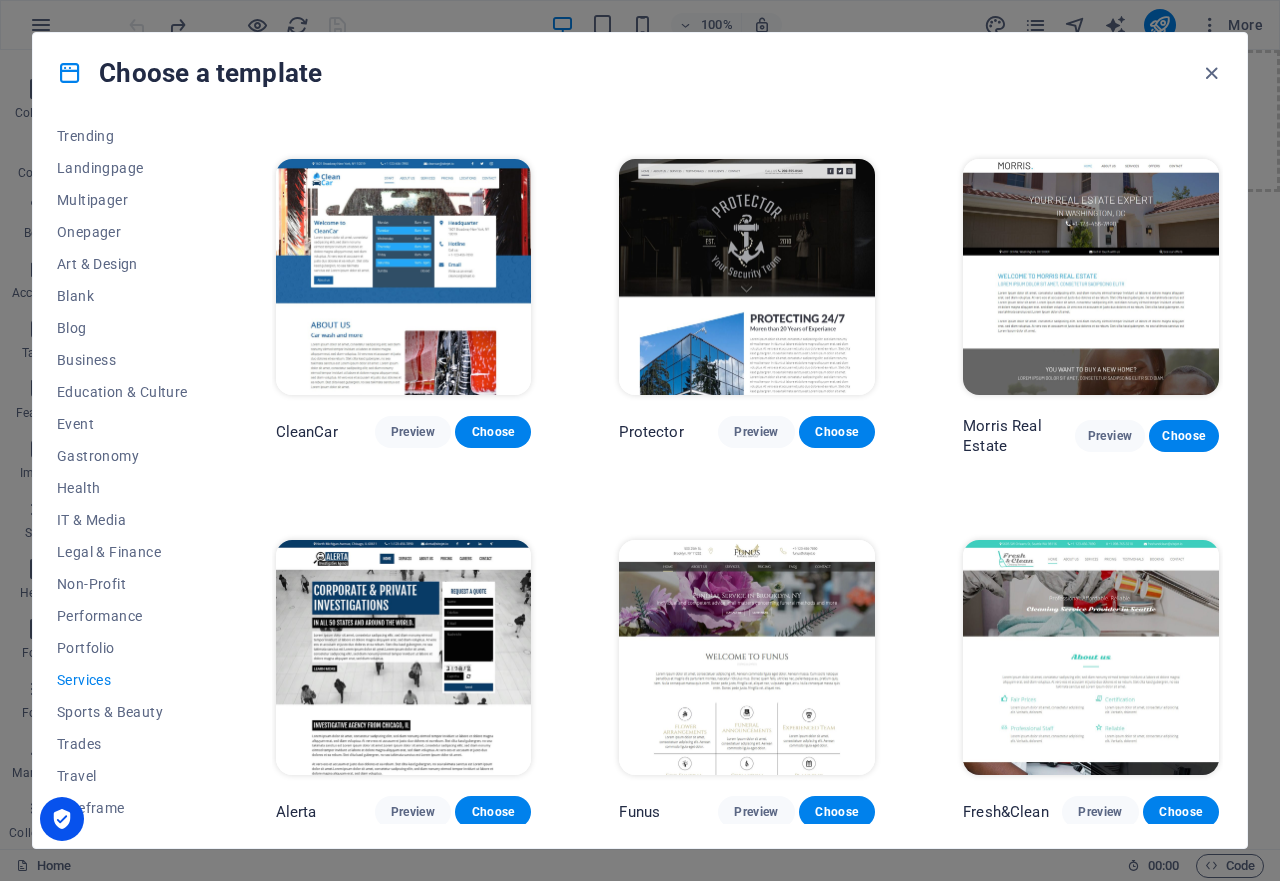 scroll, scrollTop: 1500, scrollLeft: 0, axis: vertical 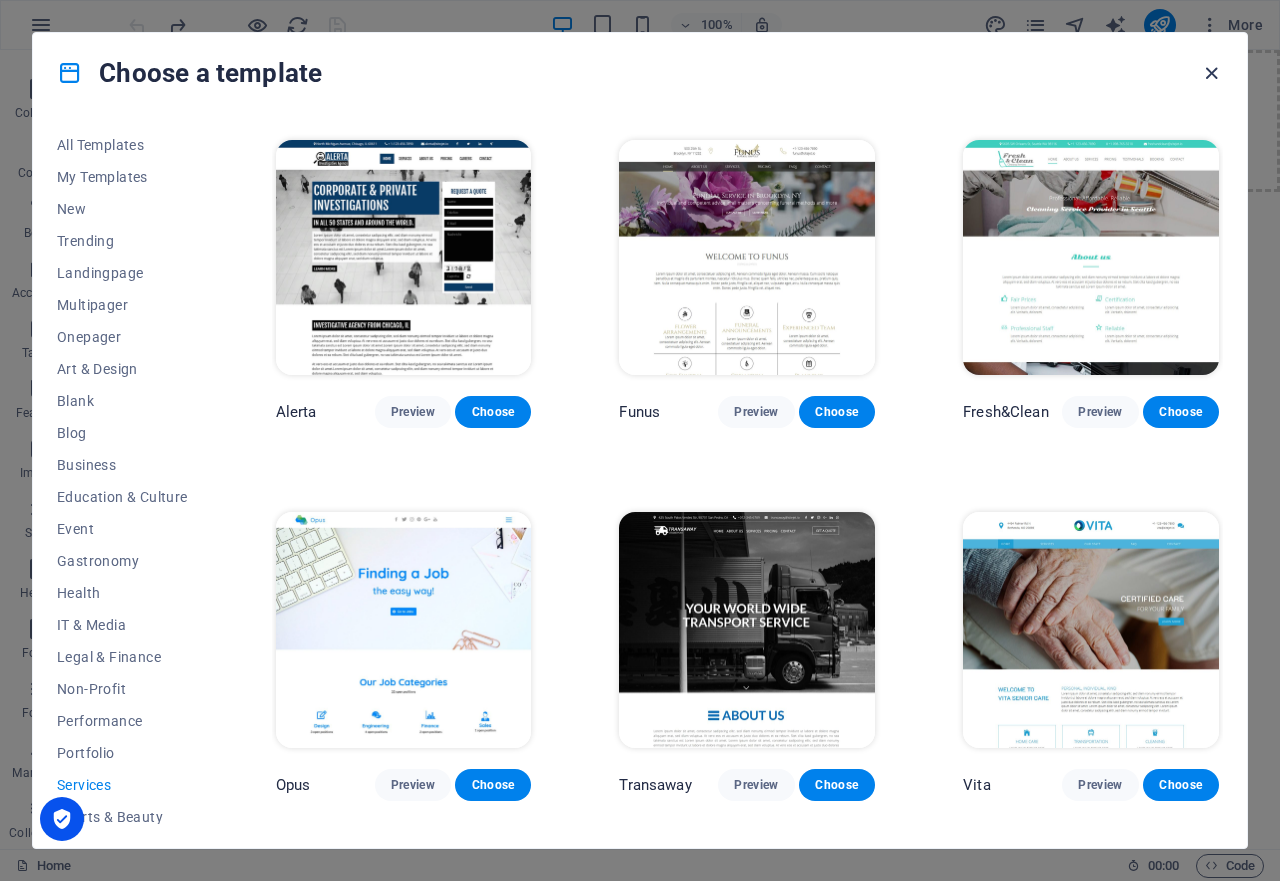 click at bounding box center (1211, 73) 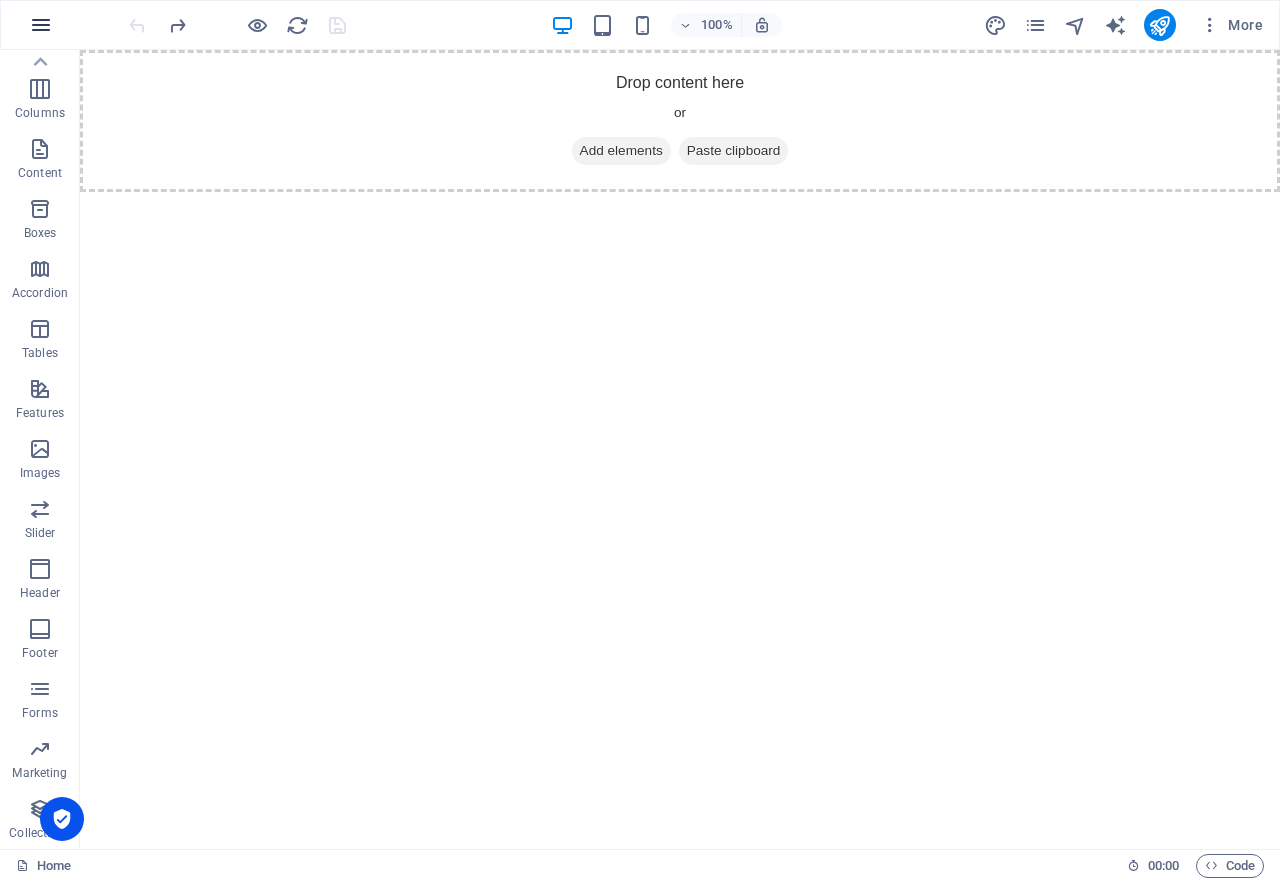 click at bounding box center (41, 25) 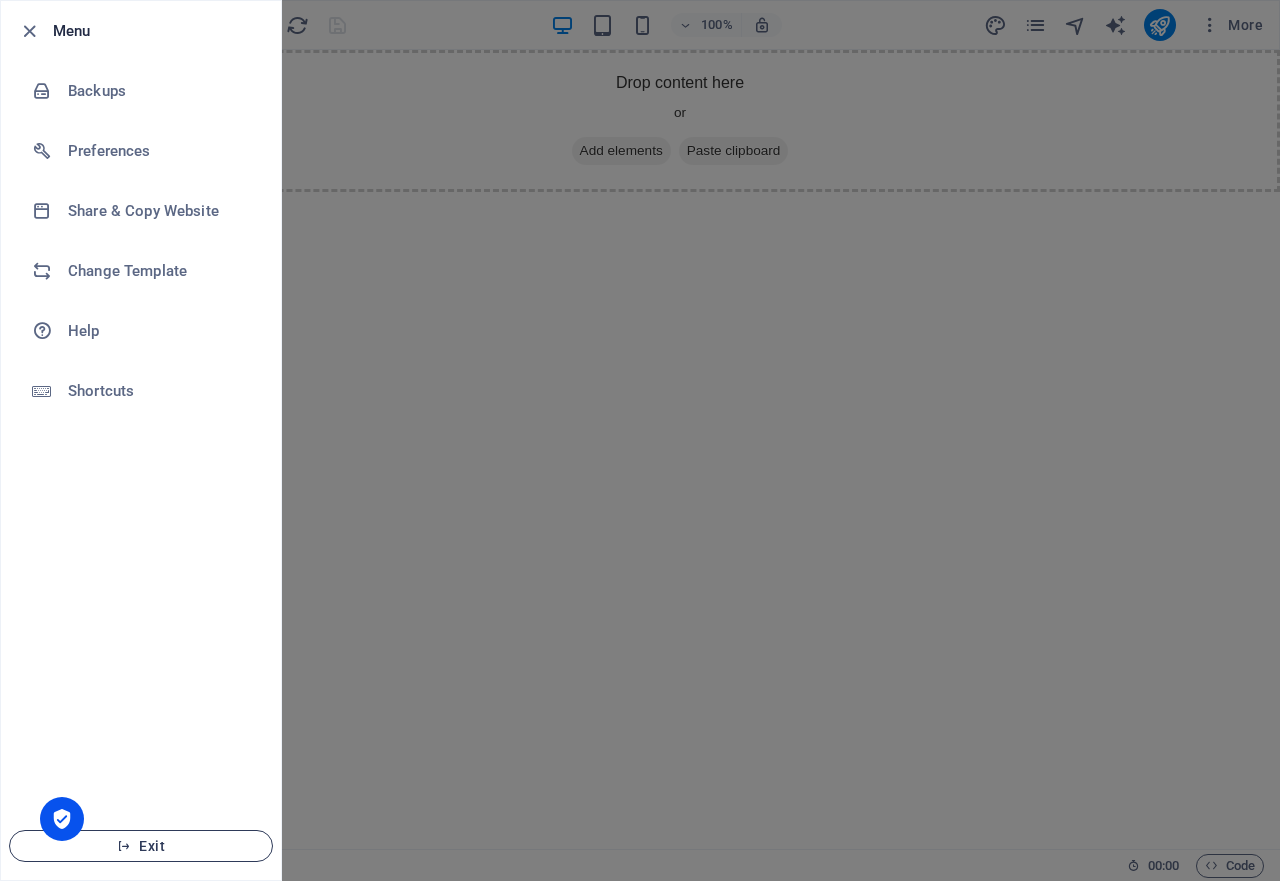 click on "Exit" at bounding box center [141, 846] 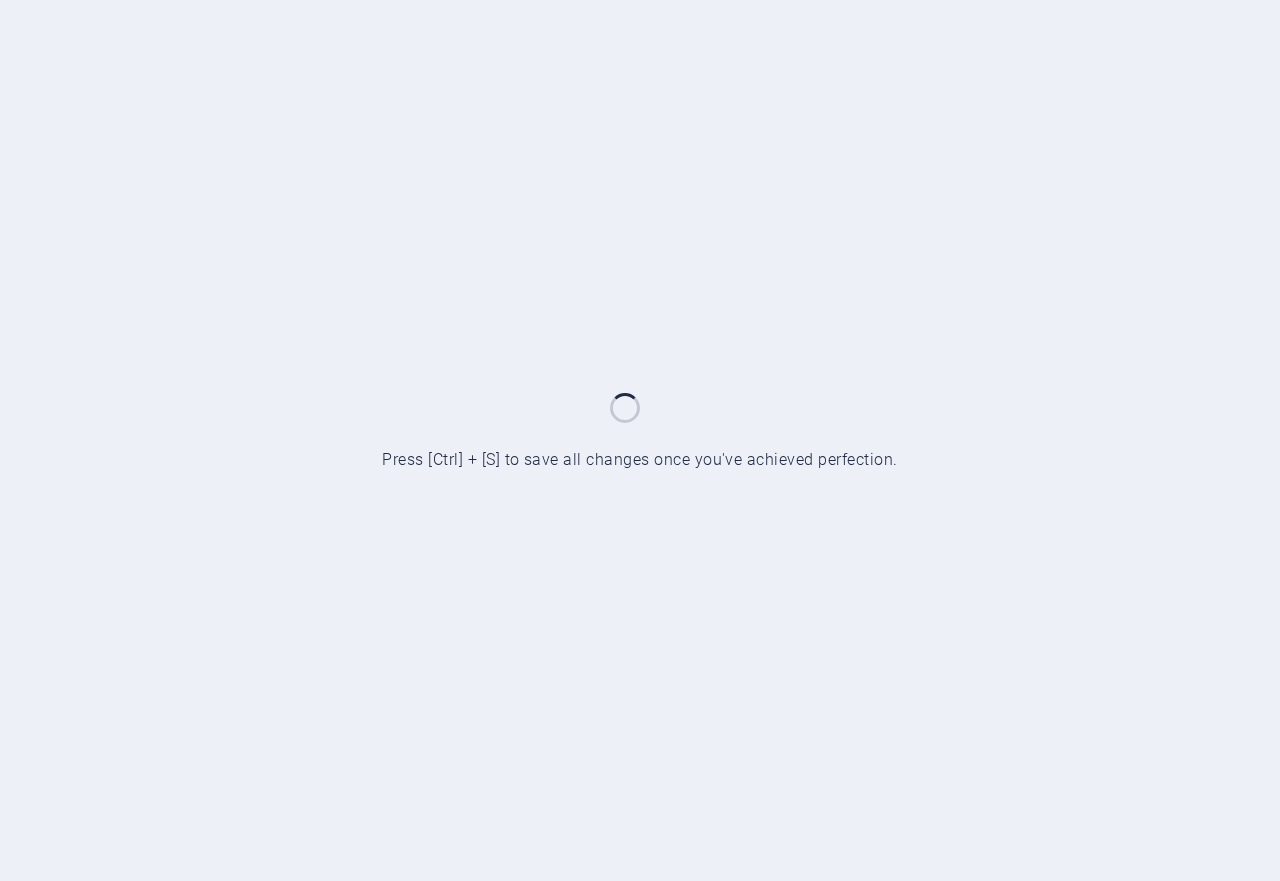 scroll, scrollTop: 0, scrollLeft: 0, axis: both 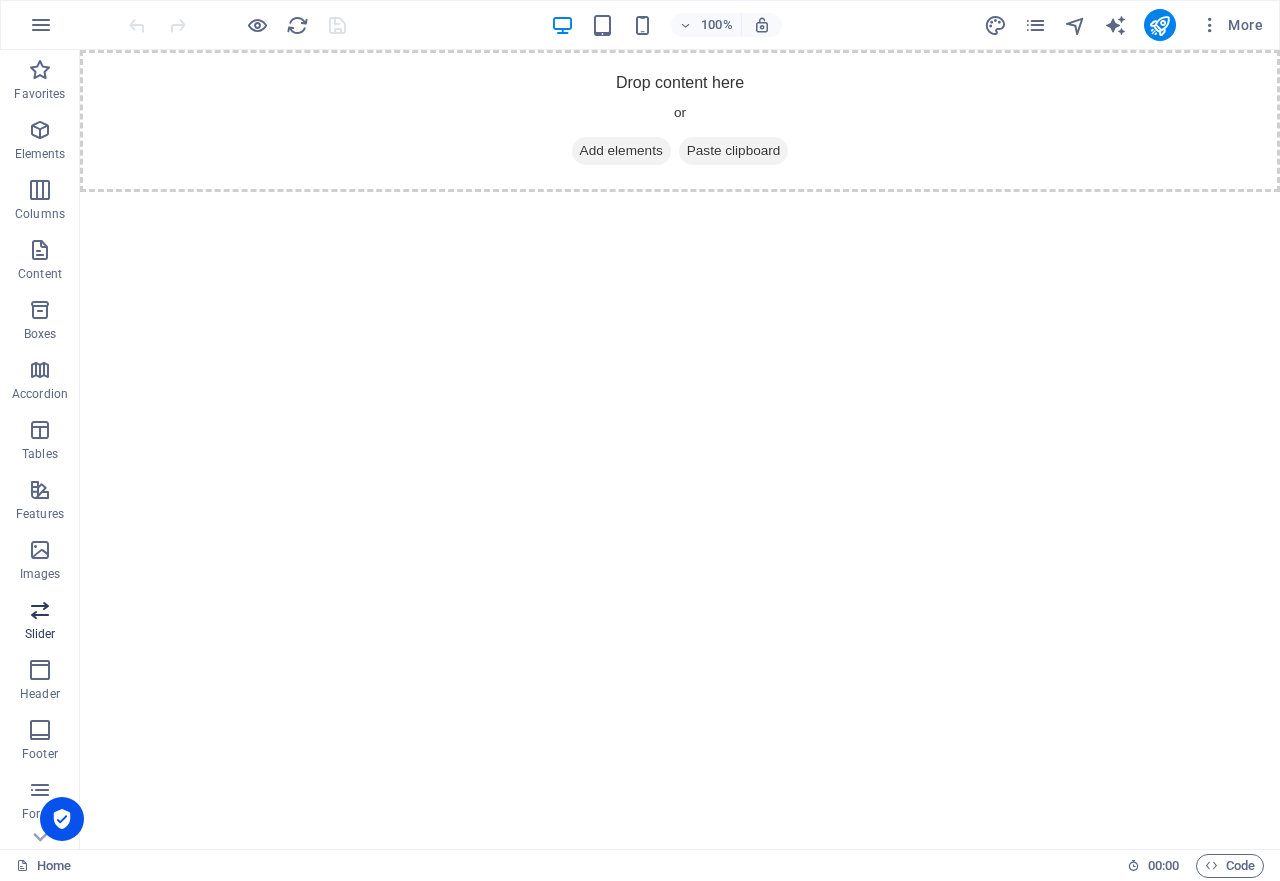 click on "Slider" at bounding box center [40, 634] 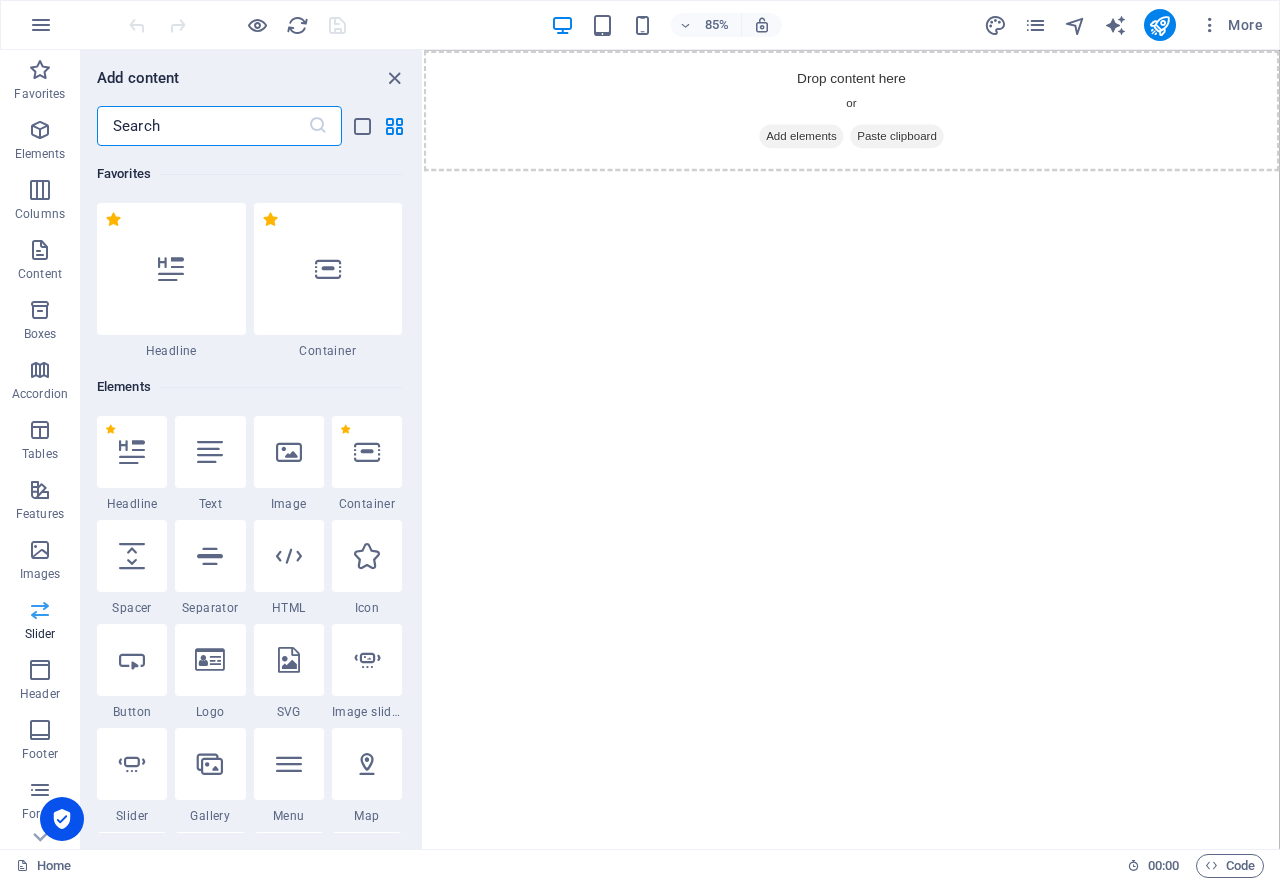 scroll, scrollTop: 11173, scrollLeft: 0, axis: vertical 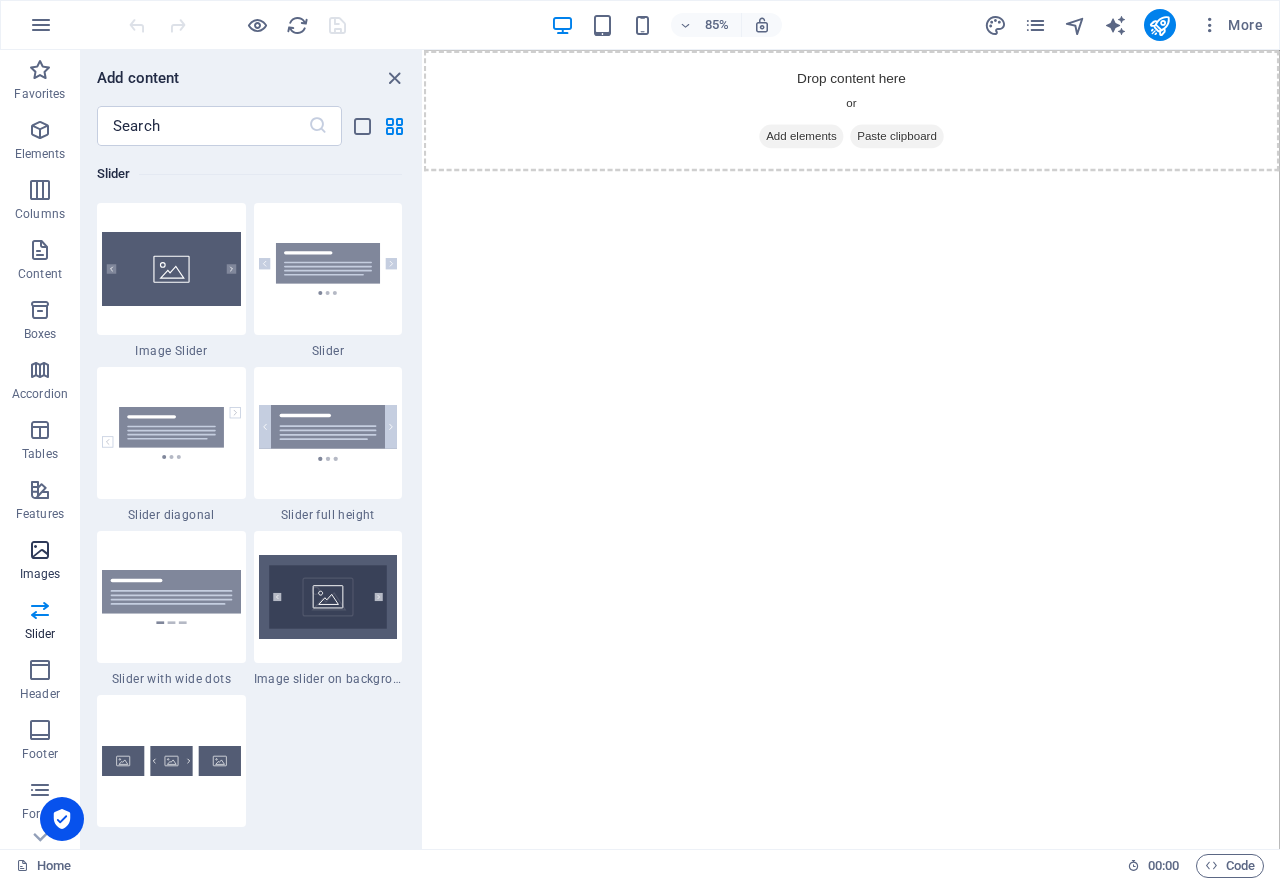click at bounding box center [40, 550] 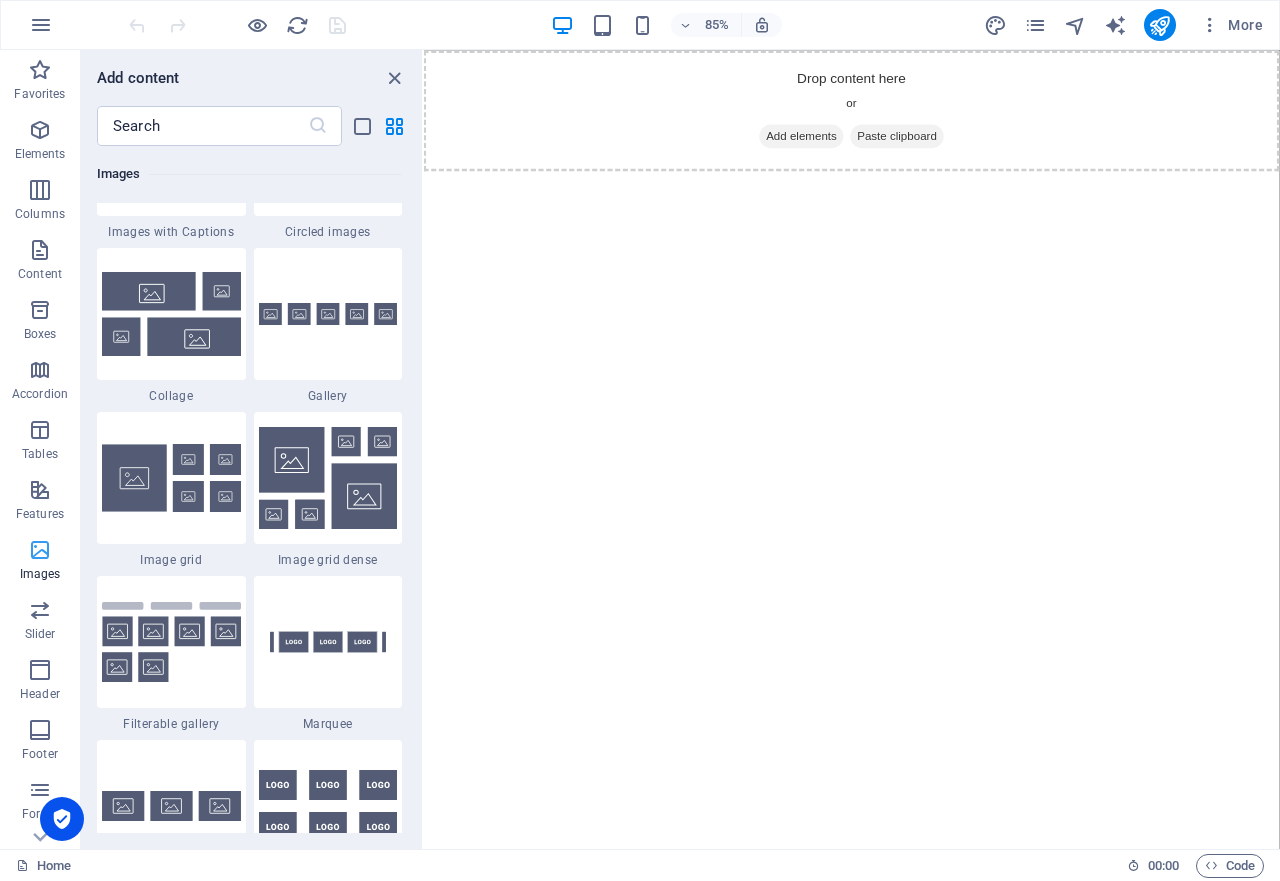 scroll, scrollTop: 9976, scrollLeft: 0, axis: vertical 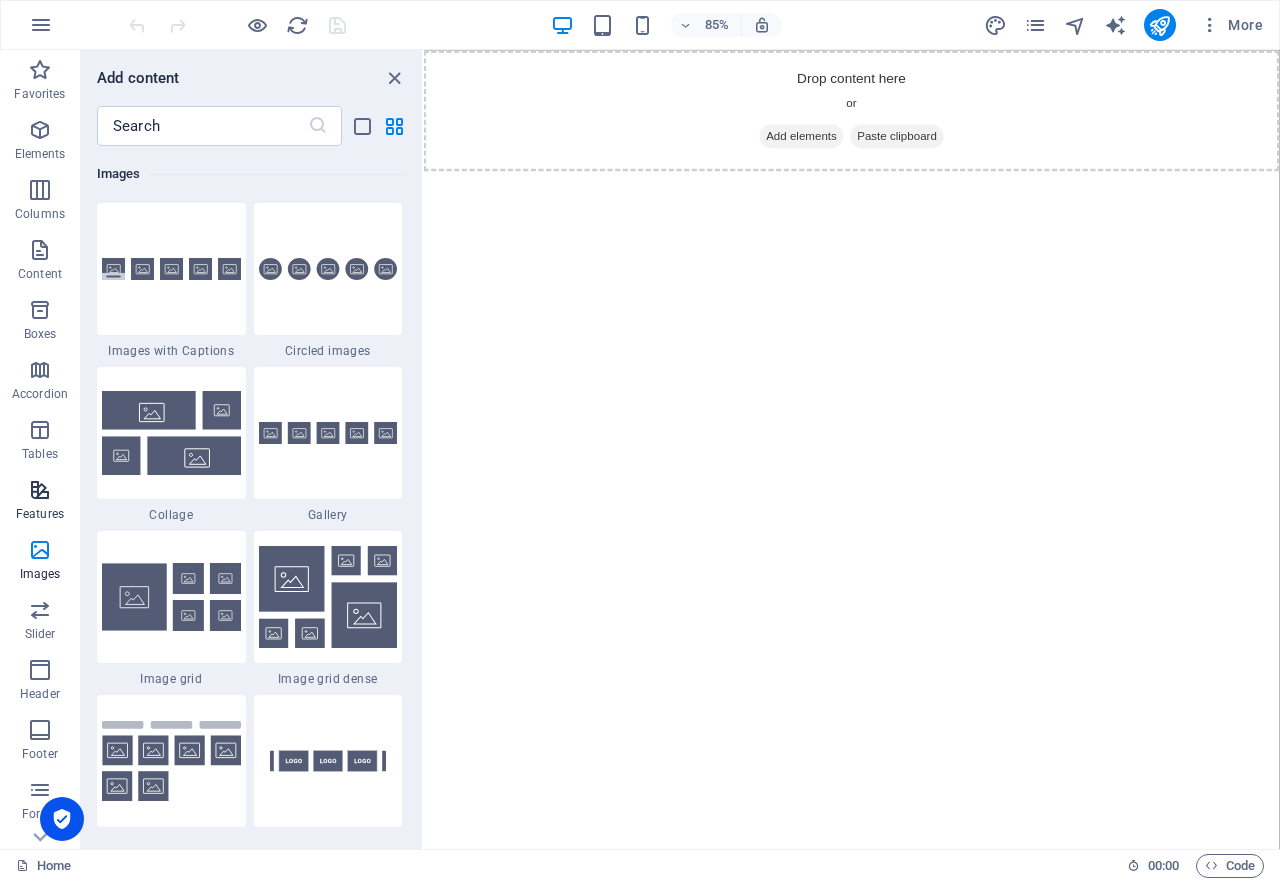 click at bounding box center (40, 490) 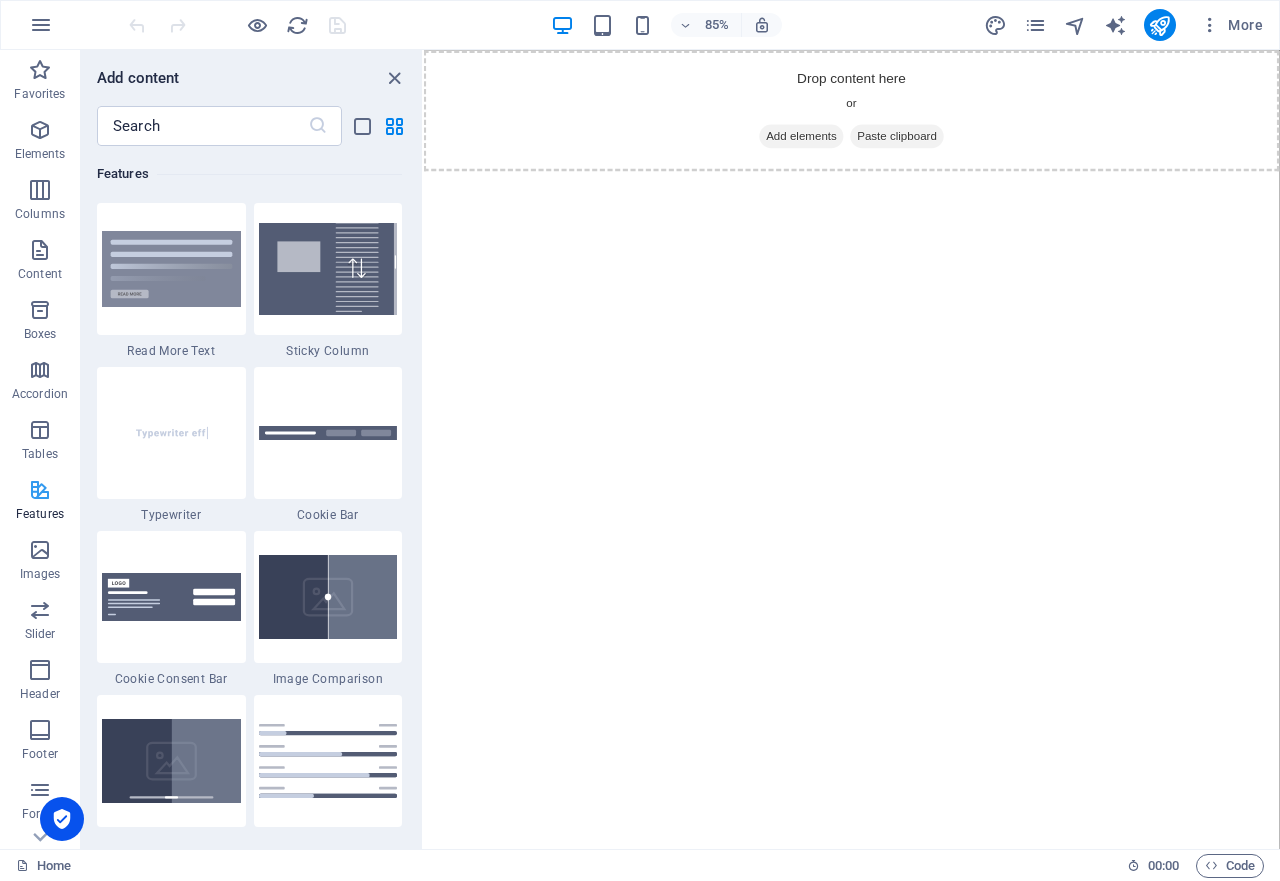 scroll, scrollTop: 7631, scrollLeft: 0, axis: vertical 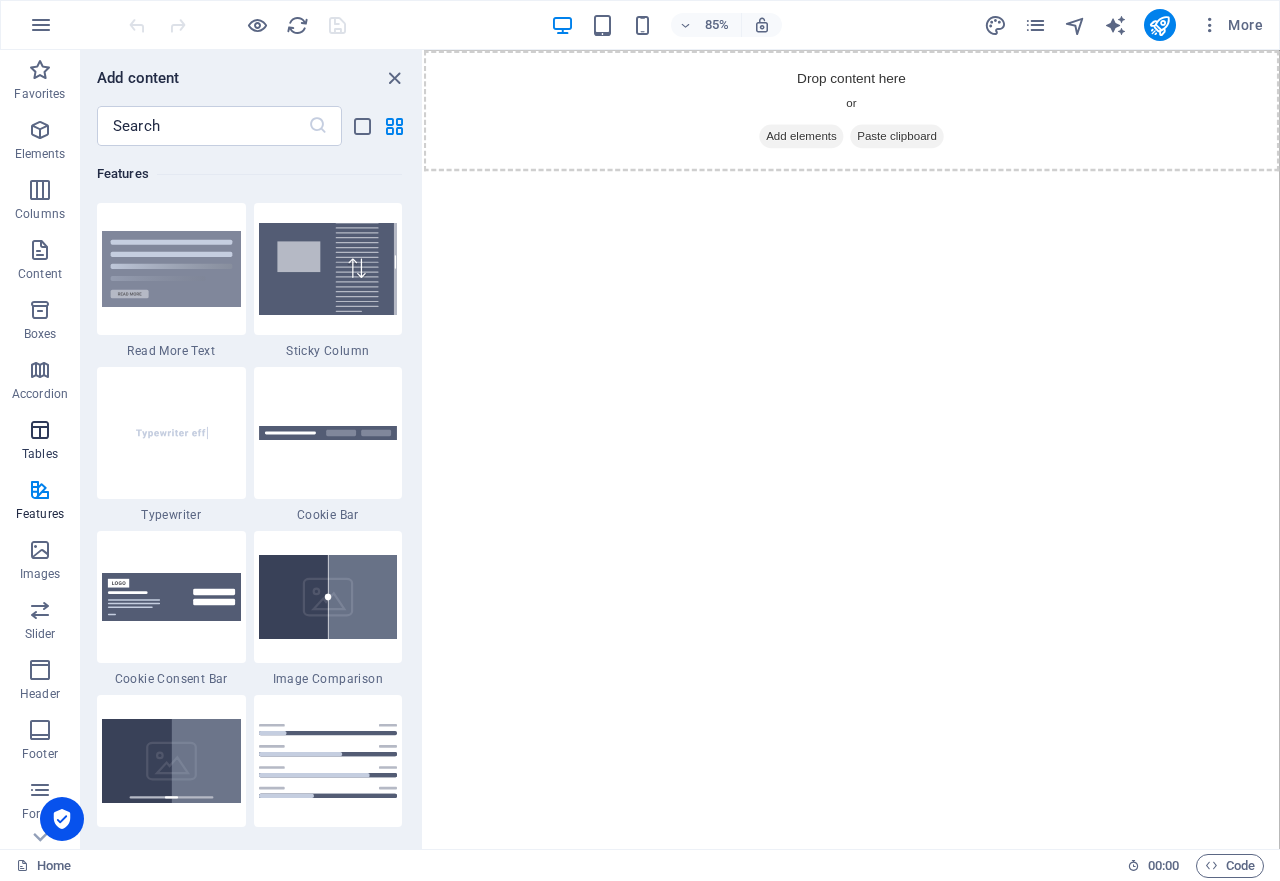click at bounding box center (40, 430) 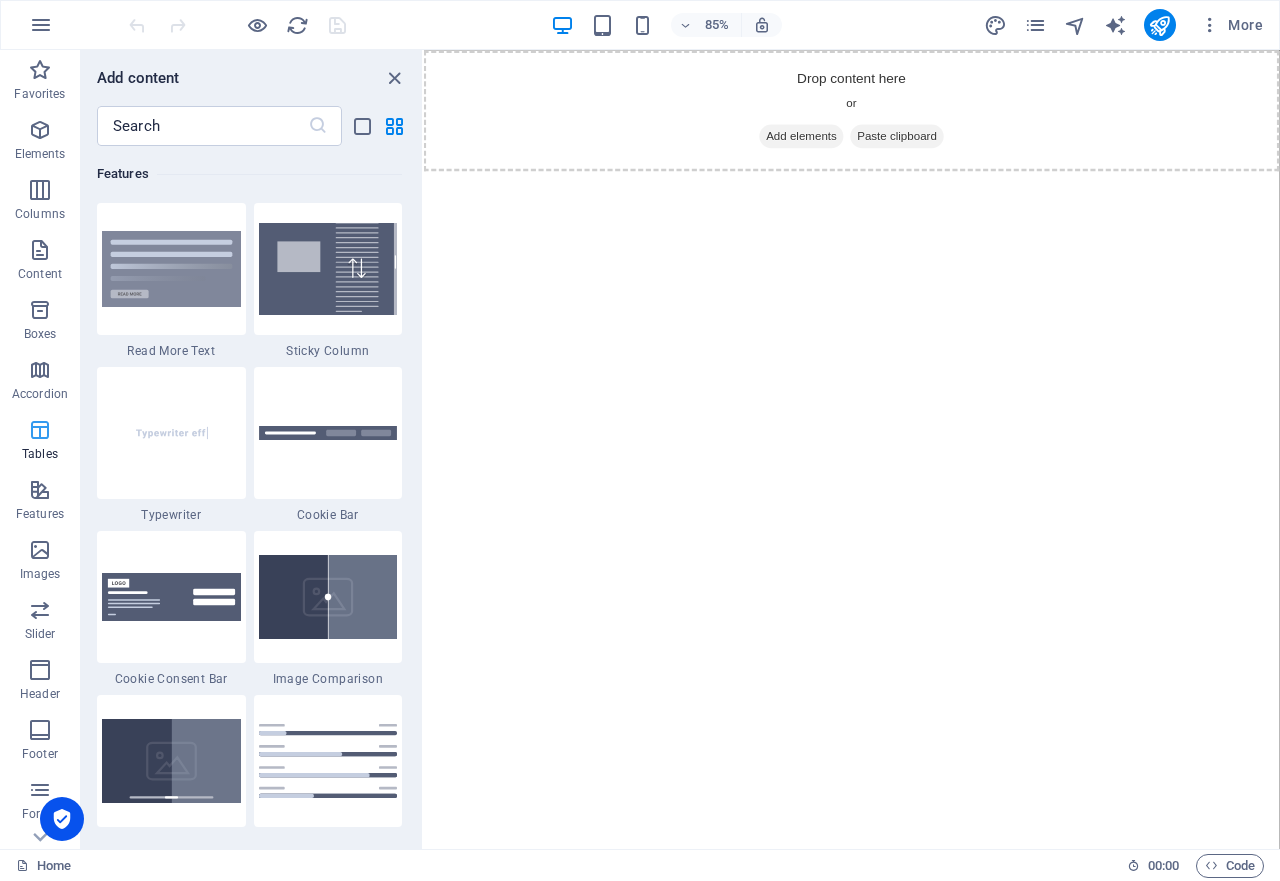 scroll, scrollTop: 6762, scrollLeft: 0, axis: vertical 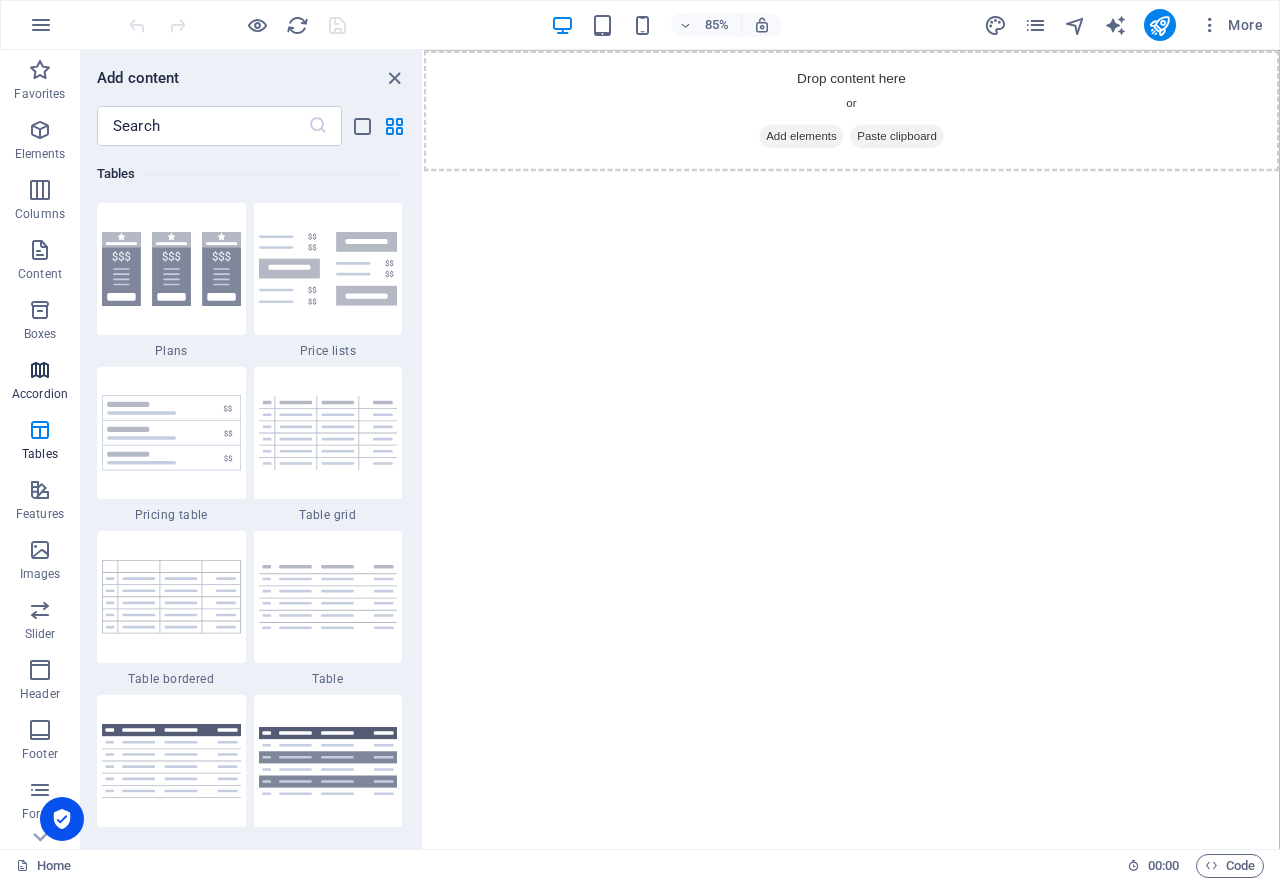 click at bounding box center [40, 370] 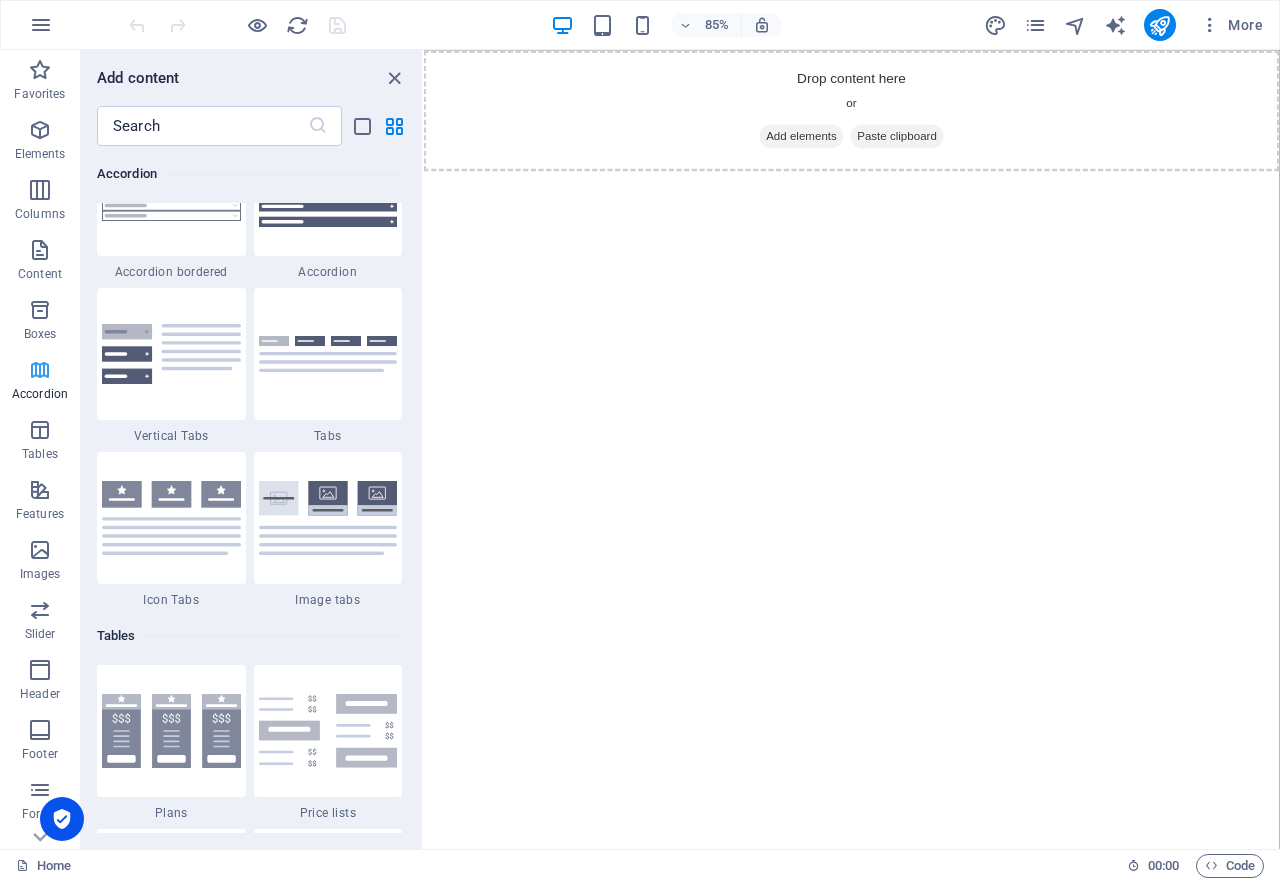 scroll, scrollTop: 6221, scrollLeft: 0, axis: vertical 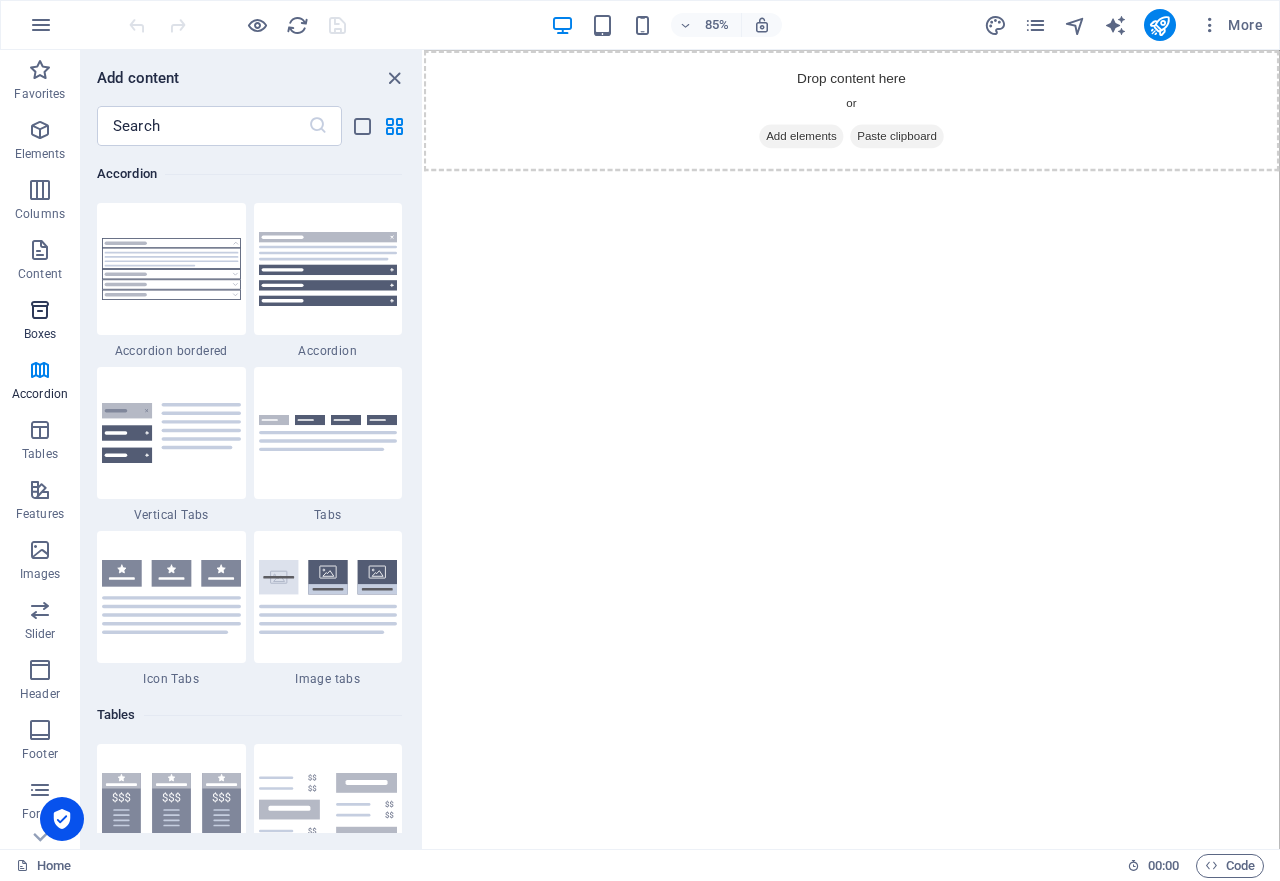click at bounding box center (40, 310) 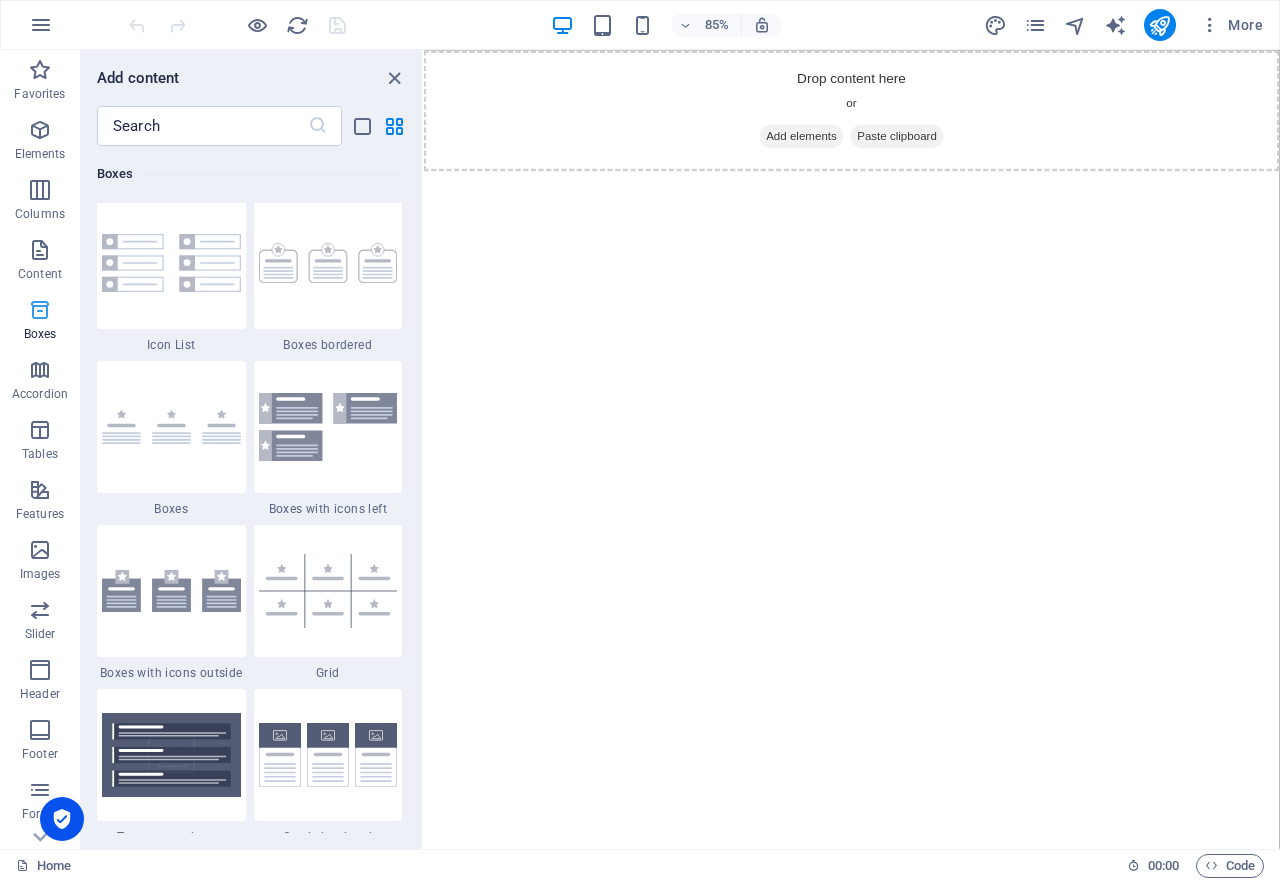 scroll, scrollTop: 5352, scrollLeft: 0, axis: vertical 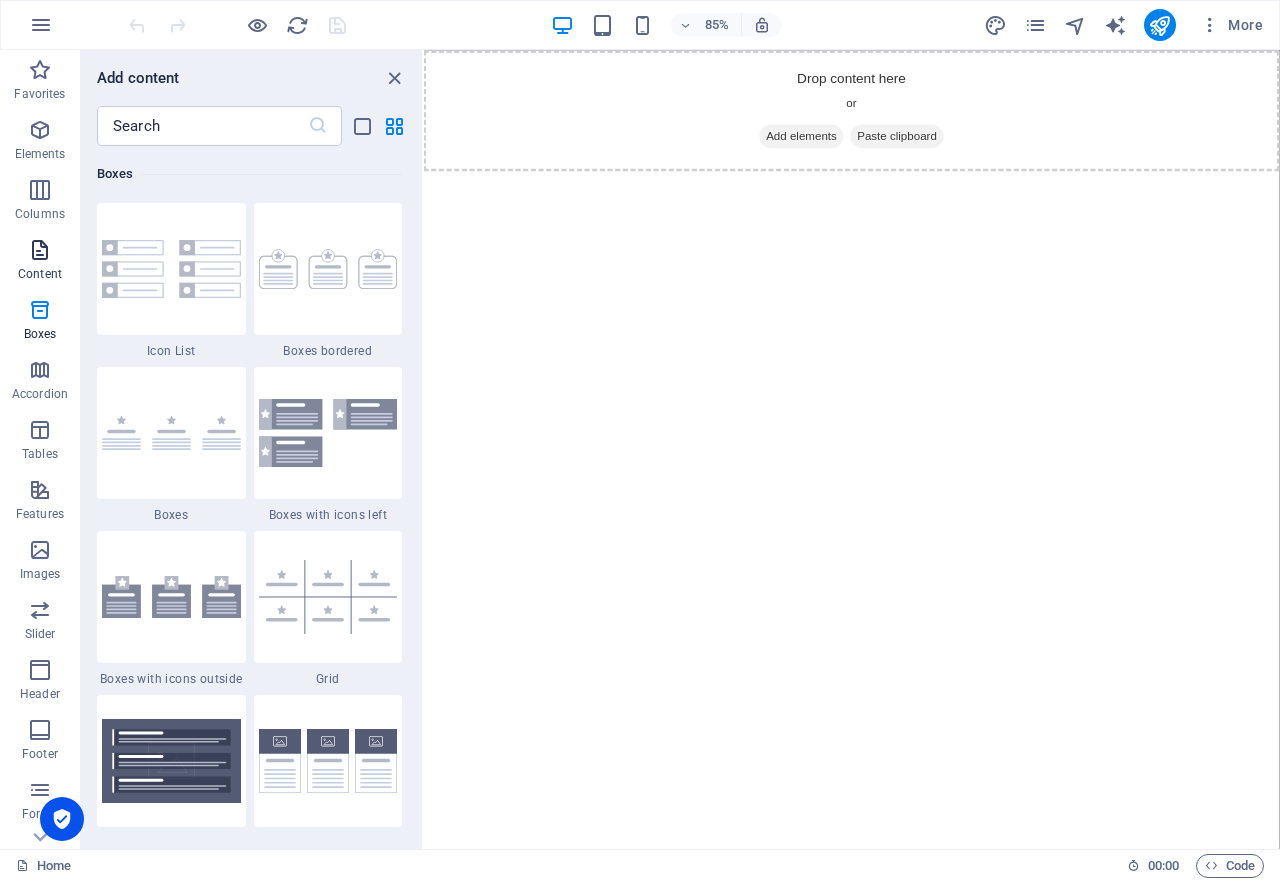 click on "Content" at bounding box center (40, 274) 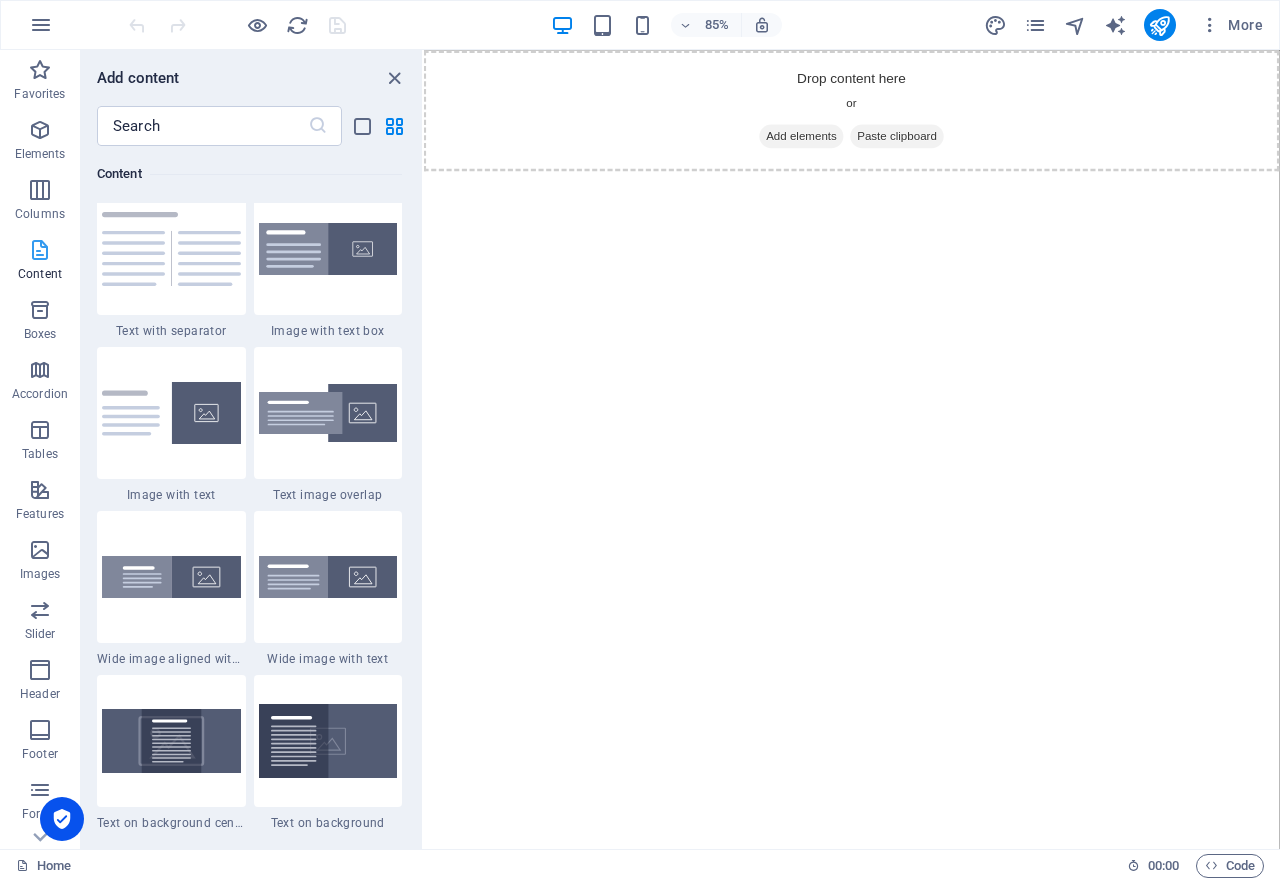 scroll, scrollTop: 3499, scrollLeft: 0, axis: vertical 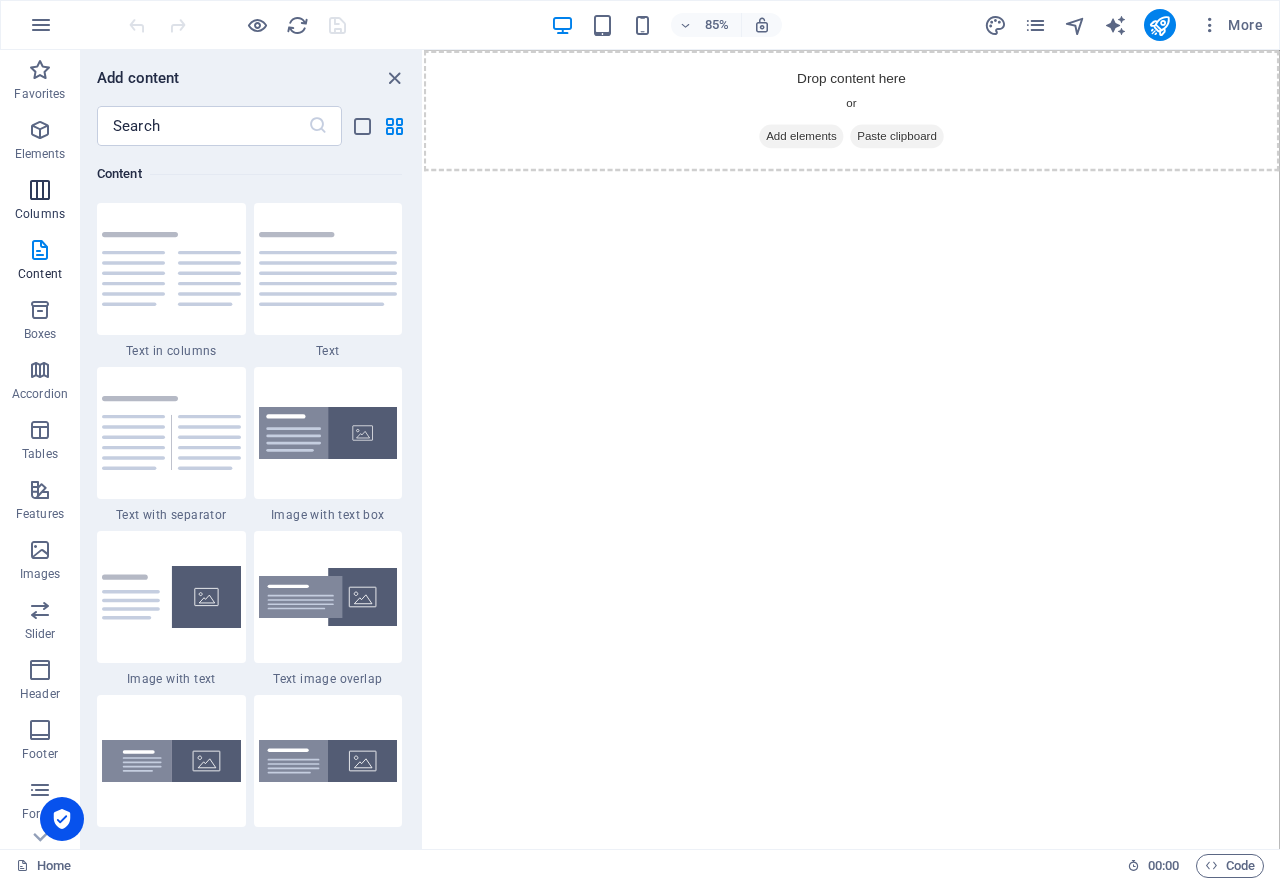 click at bounding box center (40, 190) 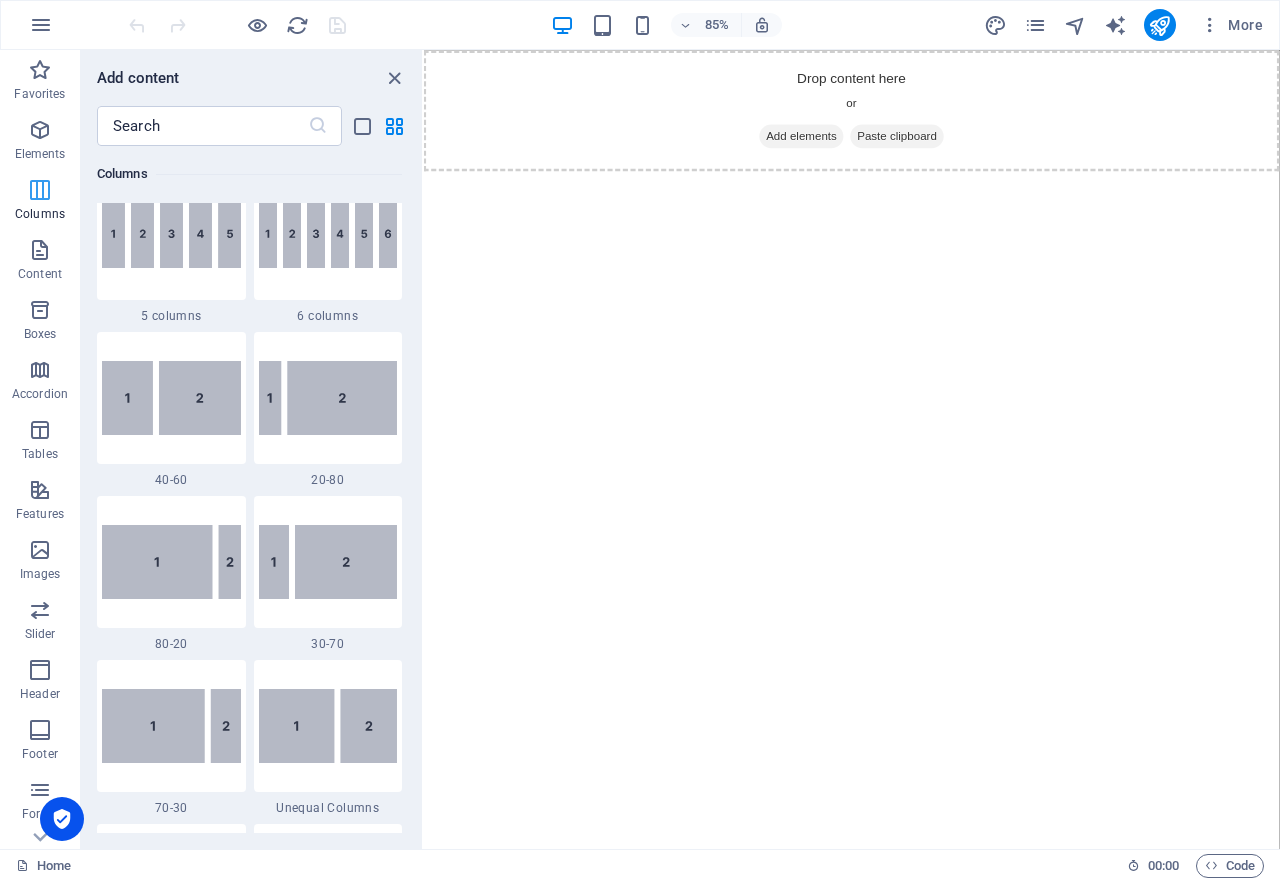 scroll, scrollTop: 990, scrollLeft: 0, axis: vertical 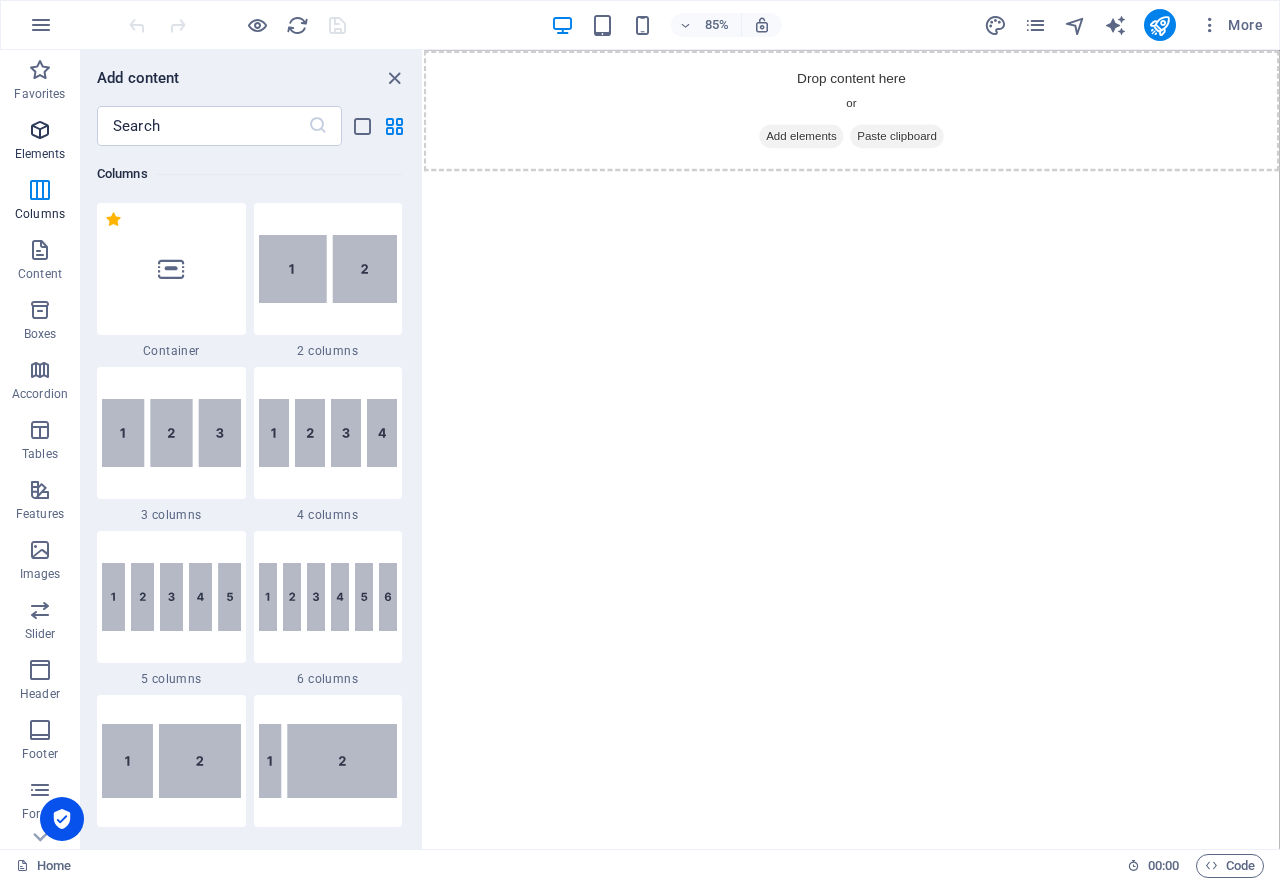 click at bounding box center [40, 130] 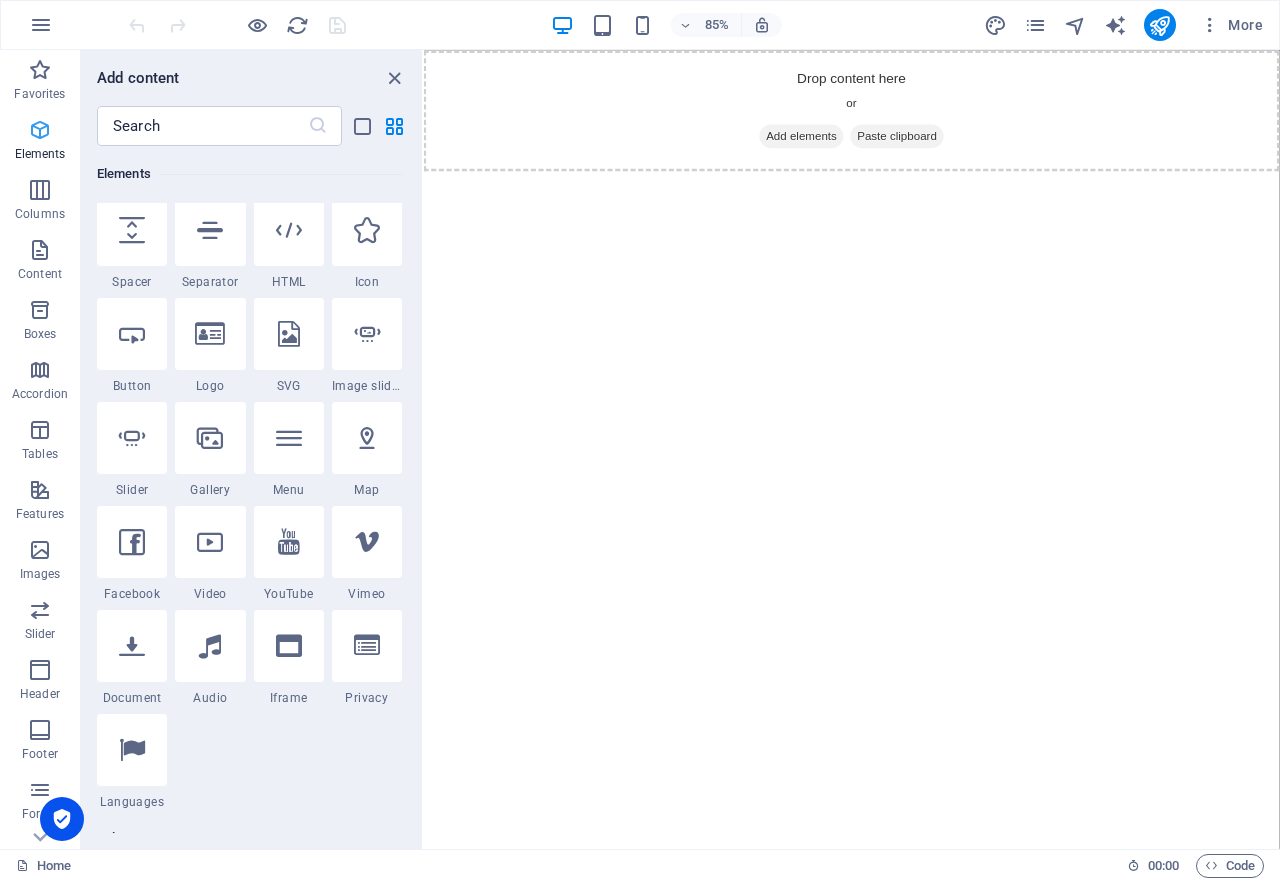 scroll, scrollTop: 213, scrollLeft: 0, axis: vertical 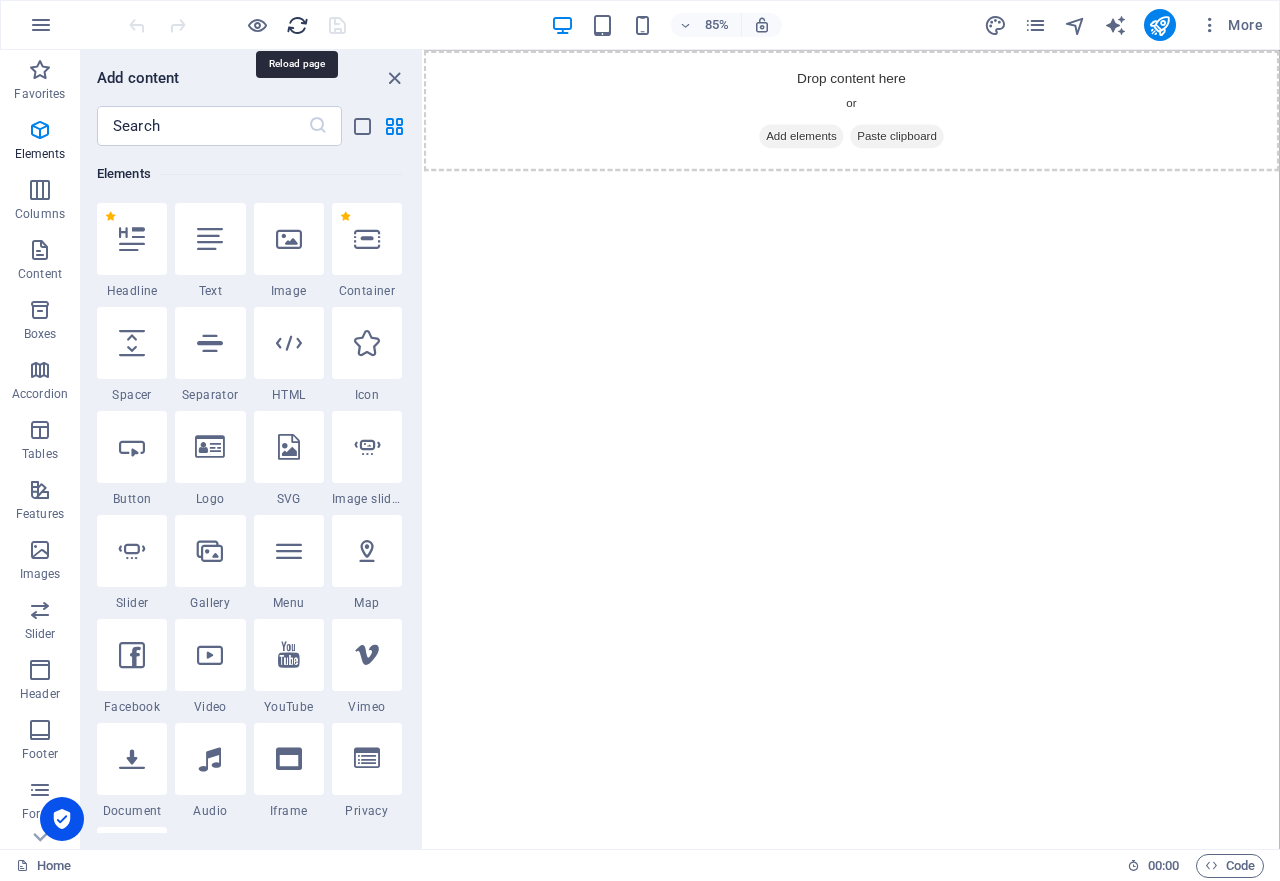 click at bounding box center [297, 25] 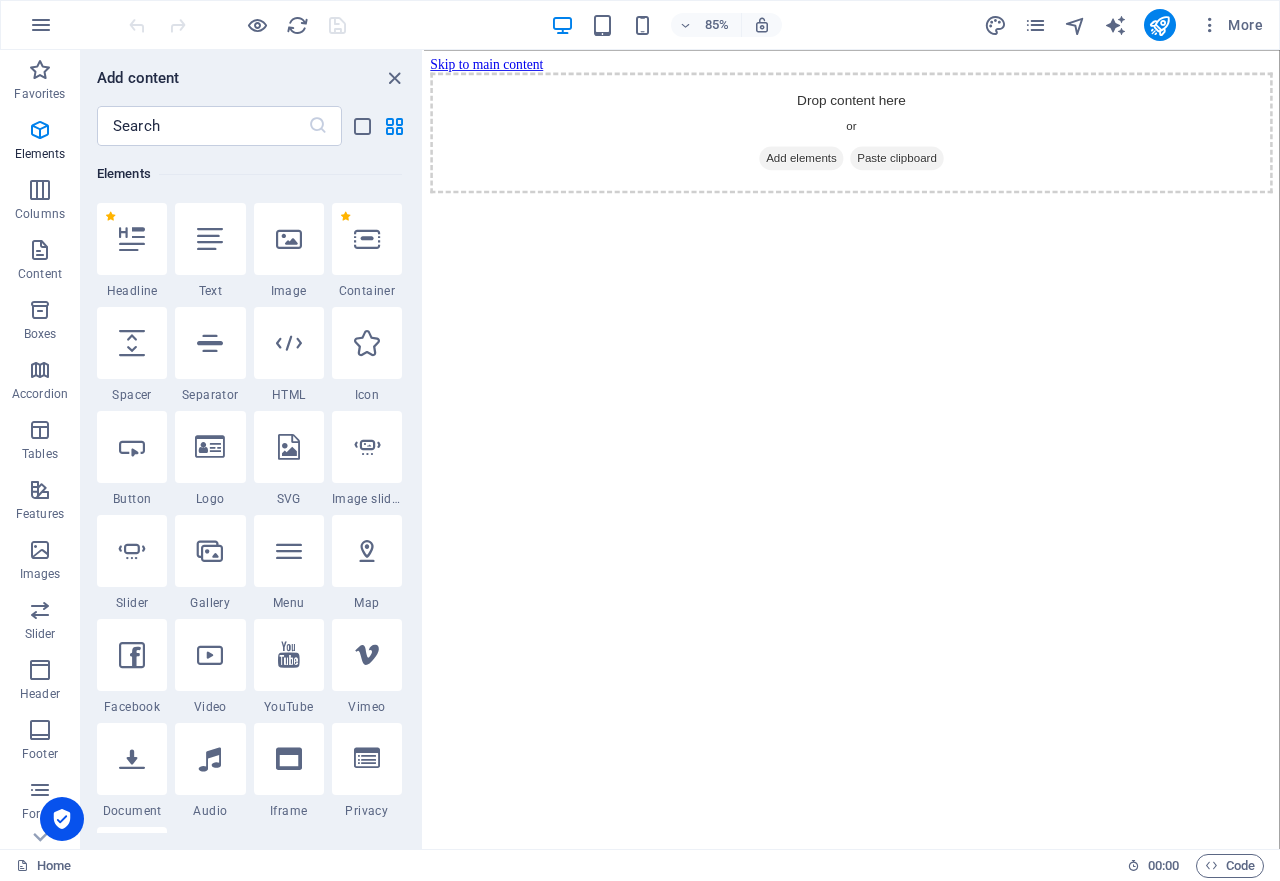 scroll, scrollTop: 0, scrollLeft: 0, axis: both 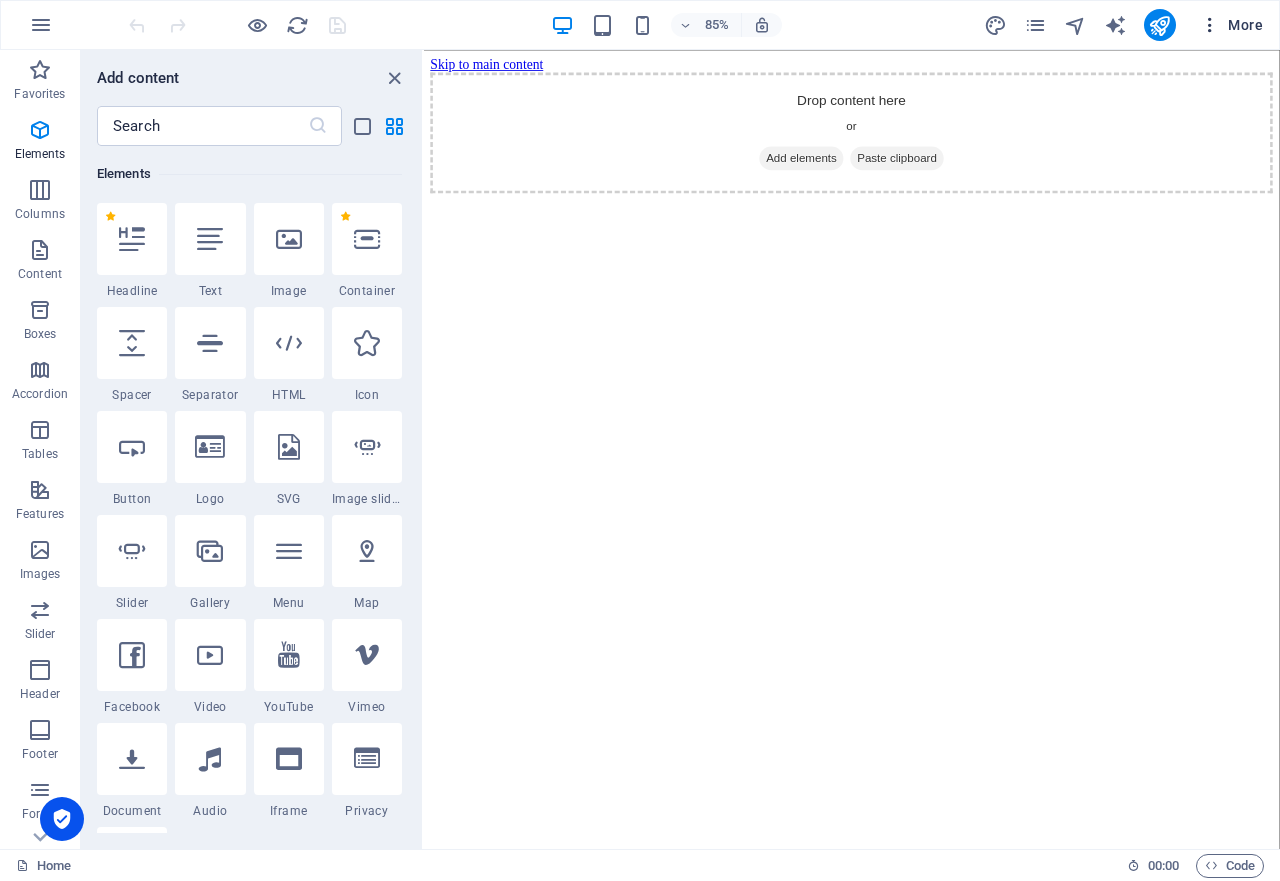 click on "More" at bounding box center [1231, 25] 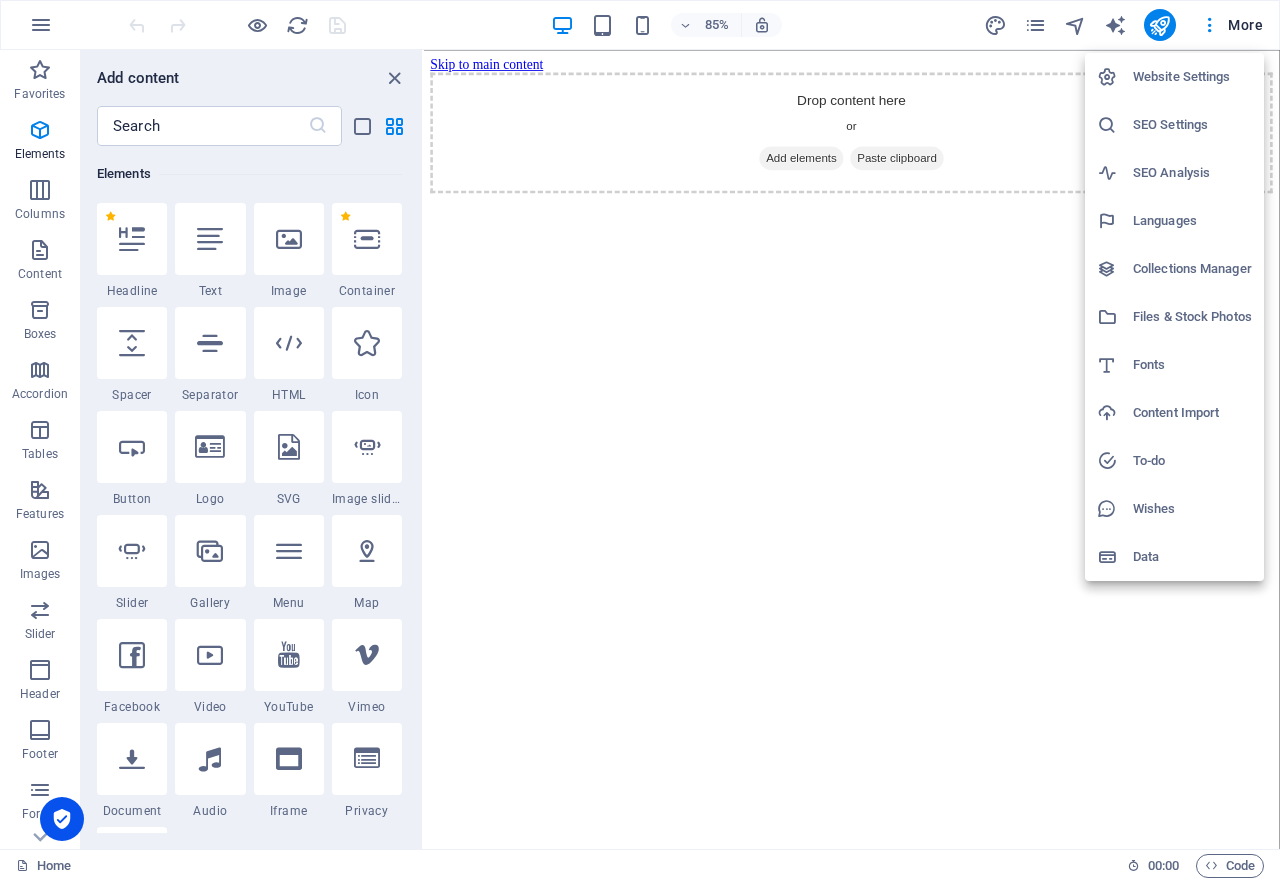 click on "Website Settings" at bounding box center (1192, 77) 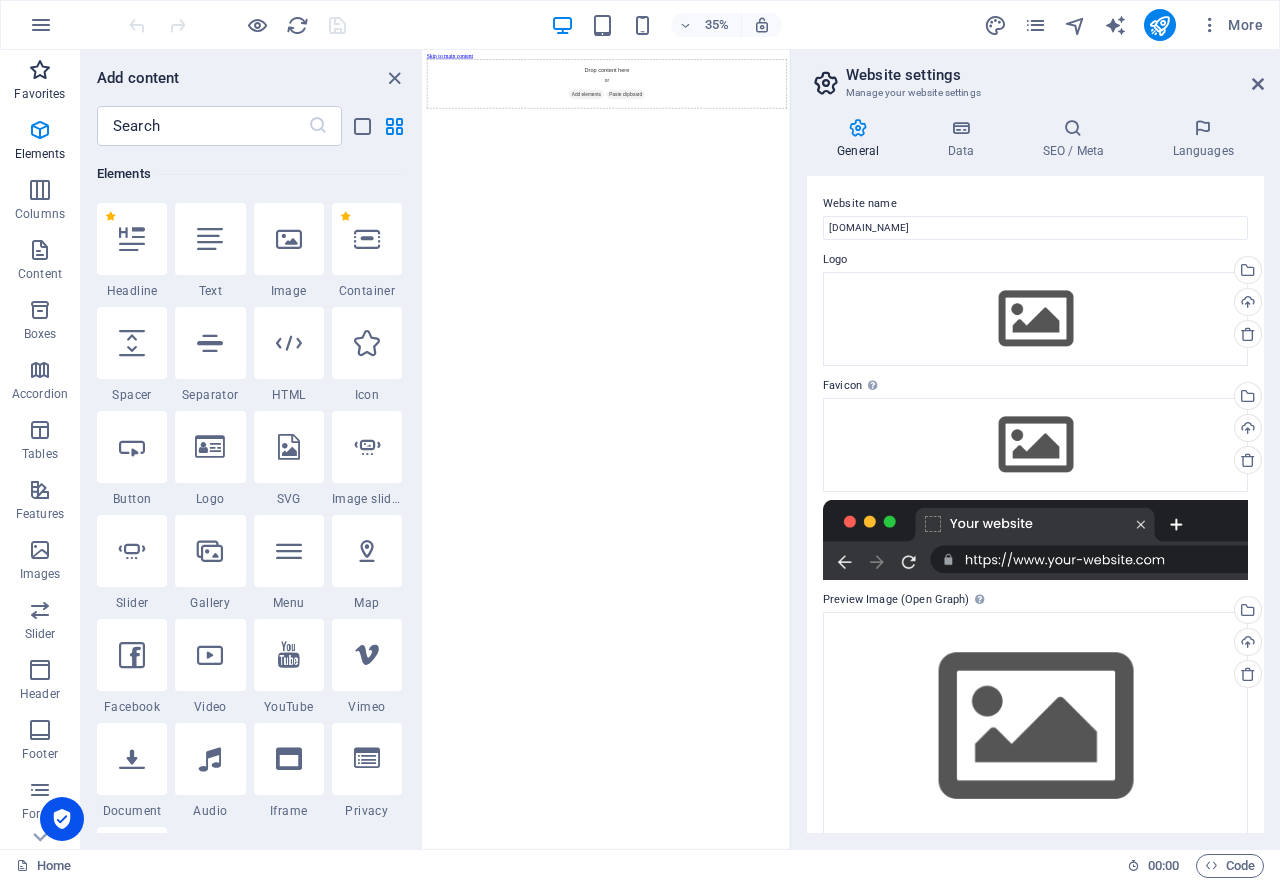 click on "Favorites" at bounding box center (40, 82) 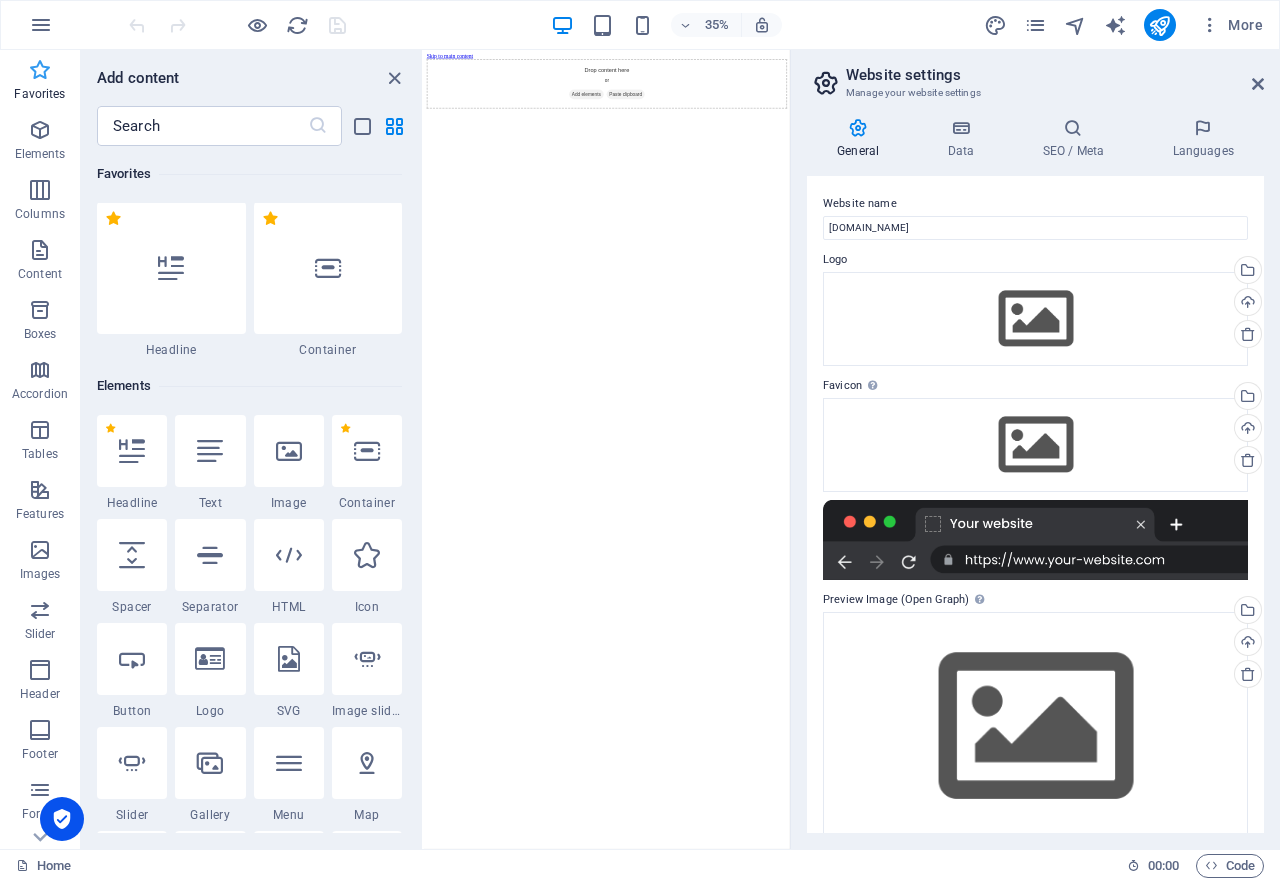 scroll, scrollTop: 0, scrollLeft: 0, axis: both 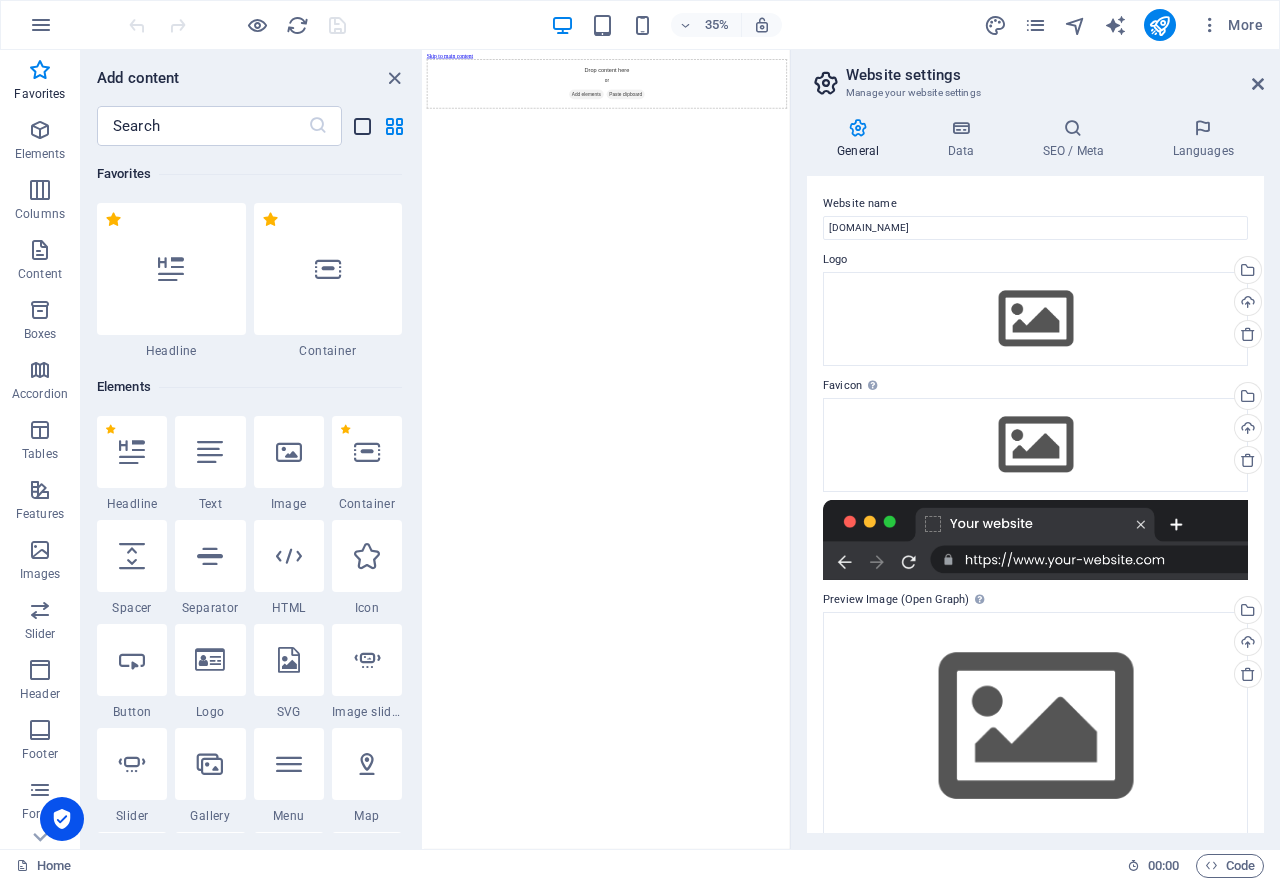click at bounding box center [362, 126] 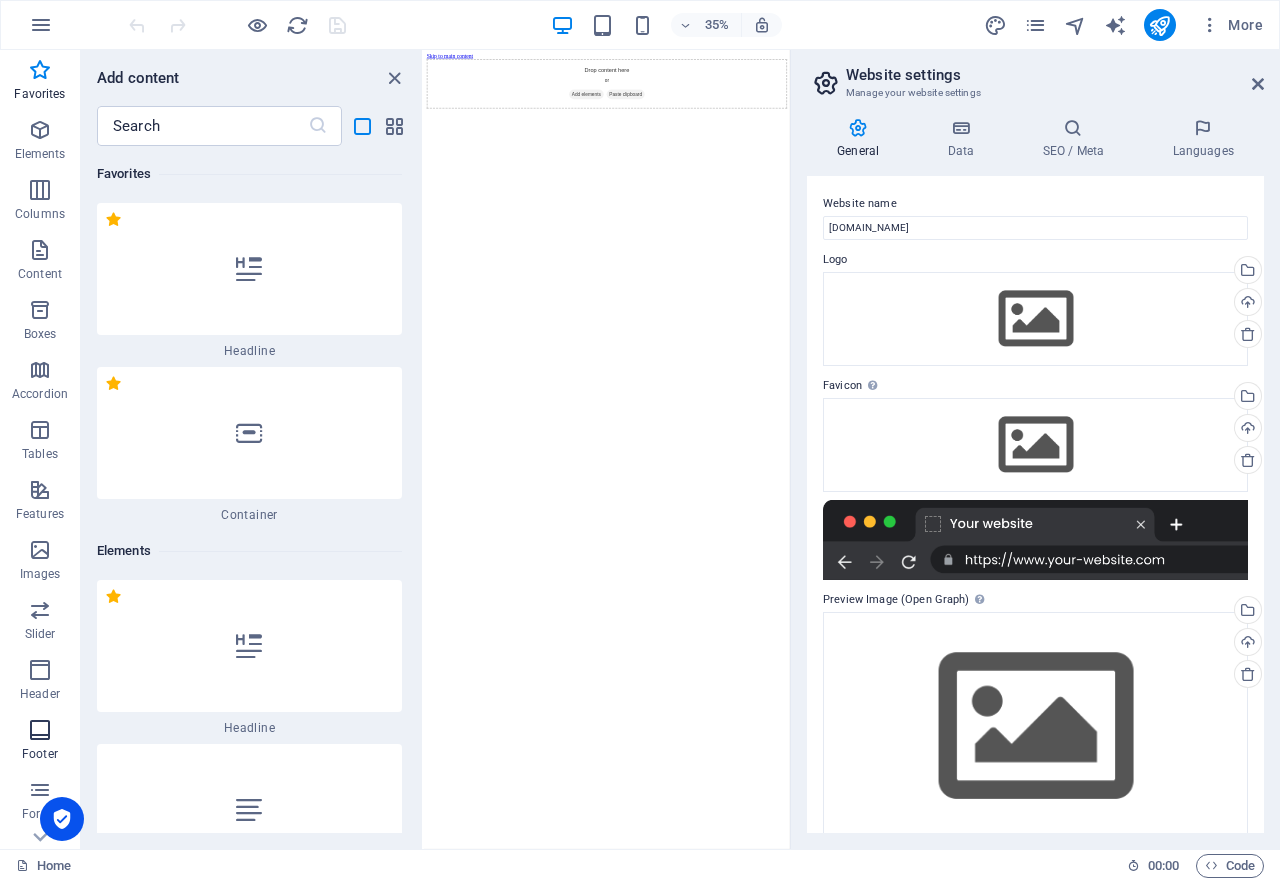 click at bounding box center [40, 730] 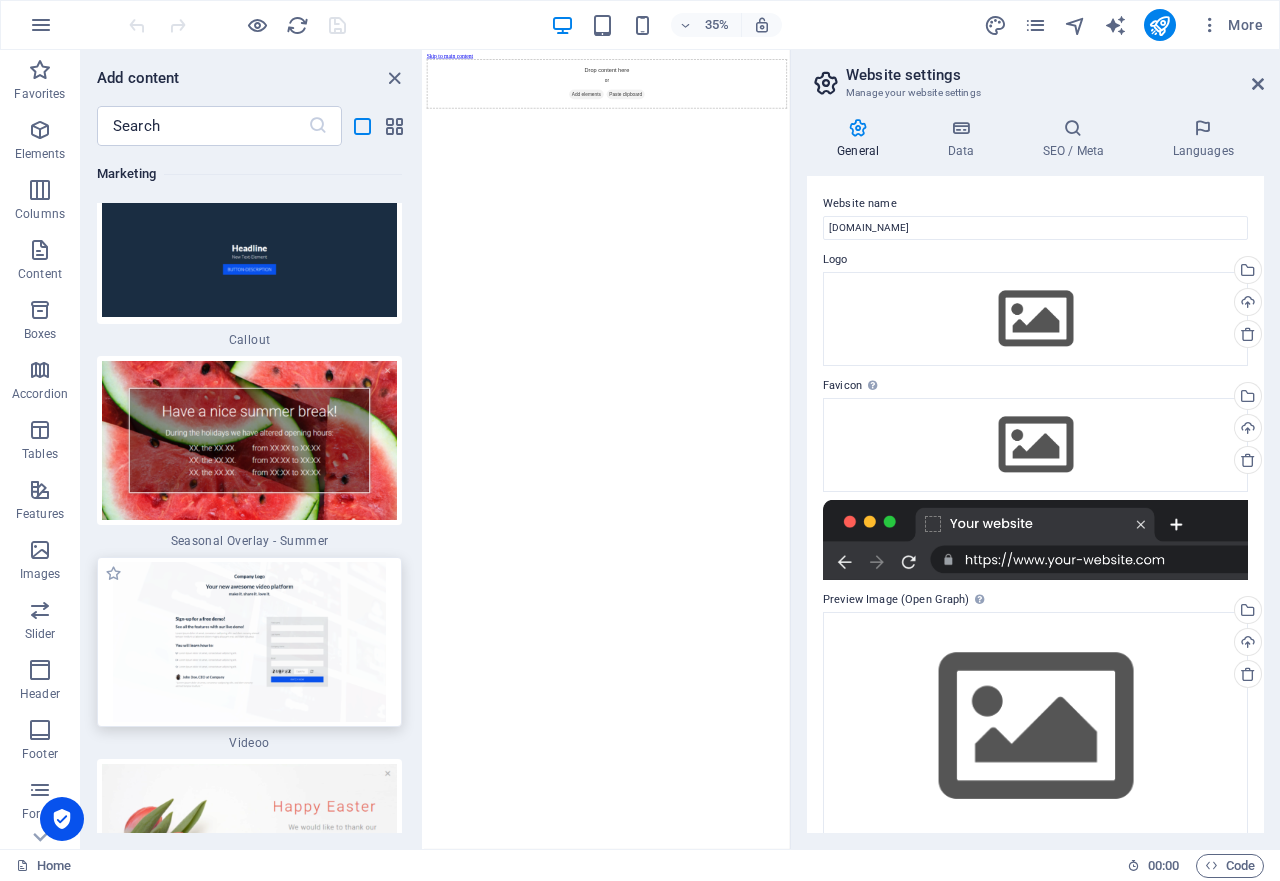 scroll, scrollTop: 37087, scrollLeft: 0, axis: vertical 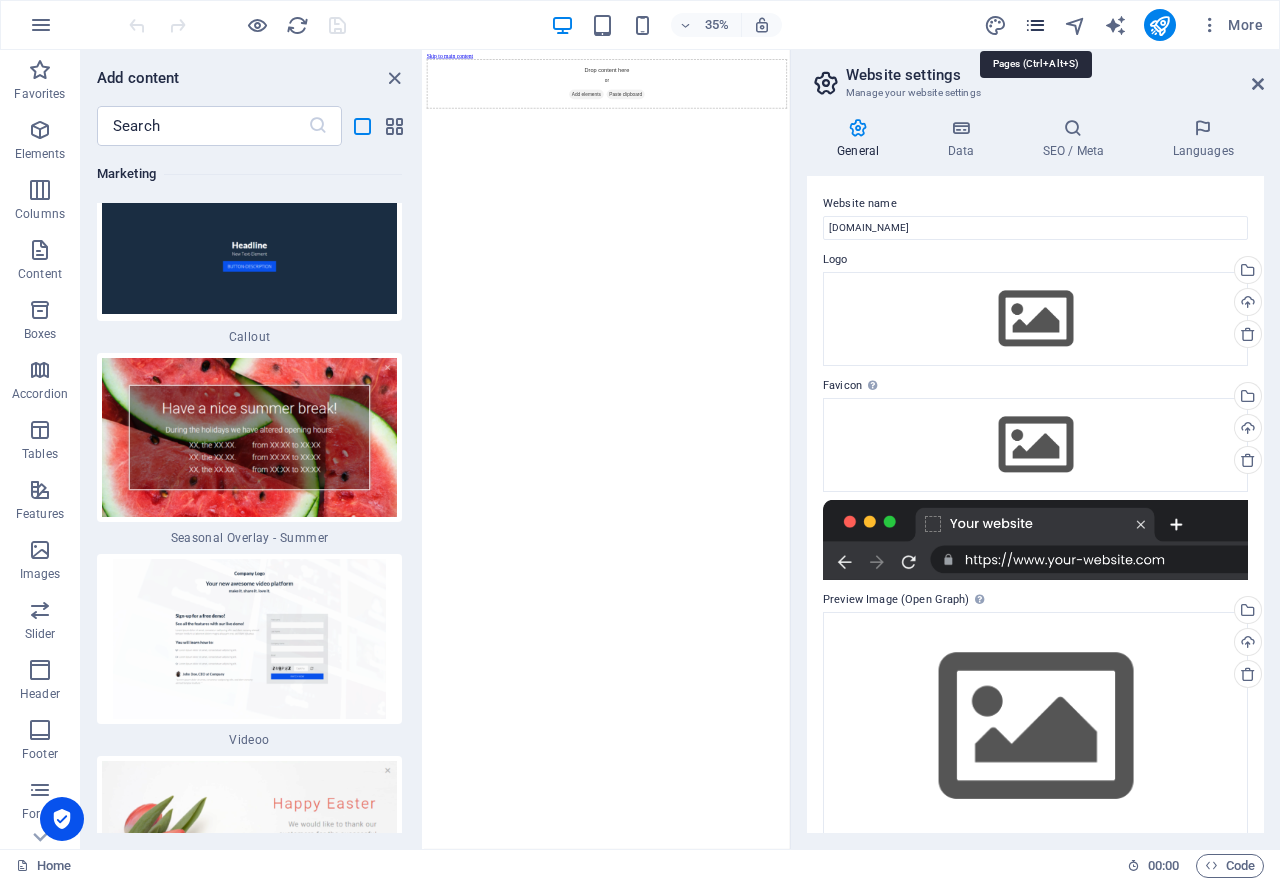click at bounding box center (1035, 25) 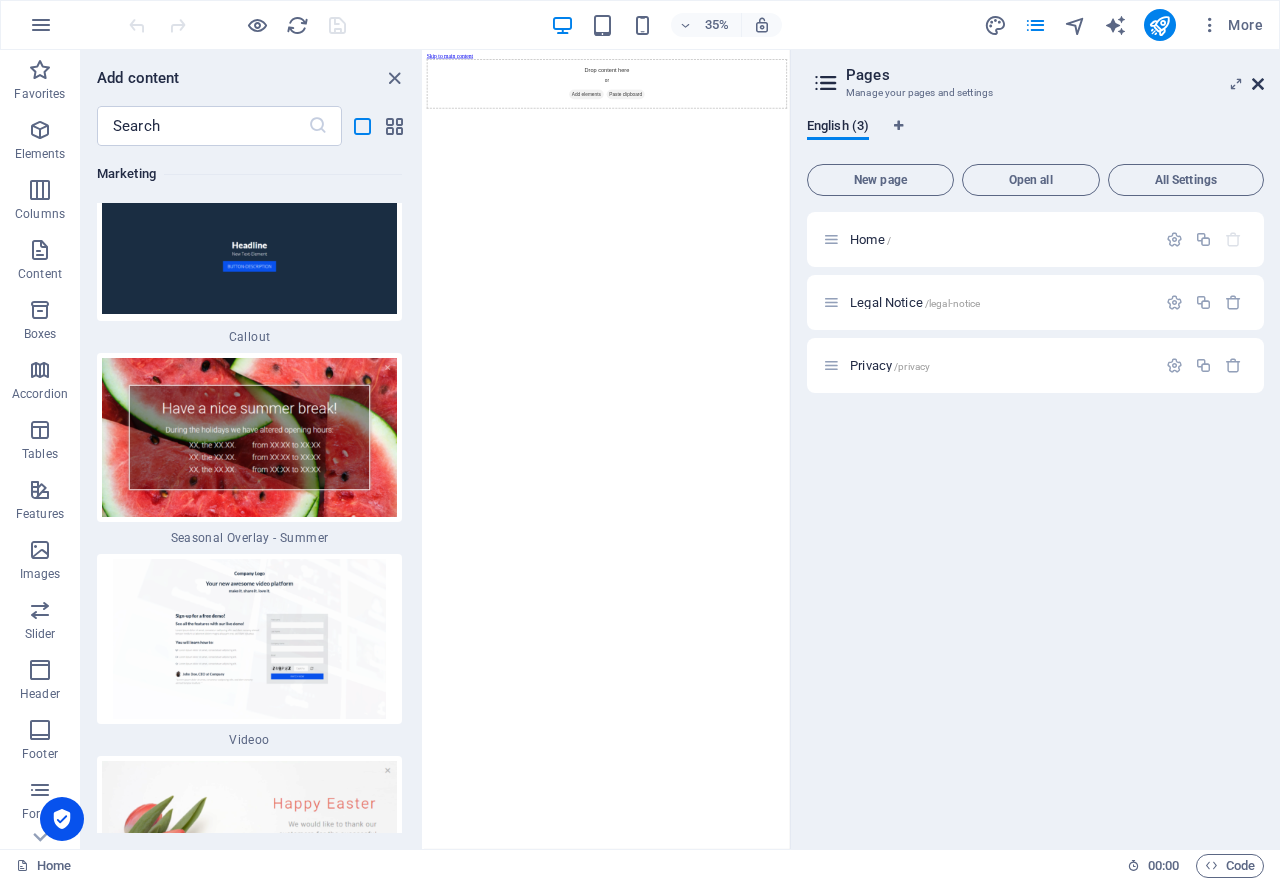 click at bounding box center (1258, 84) 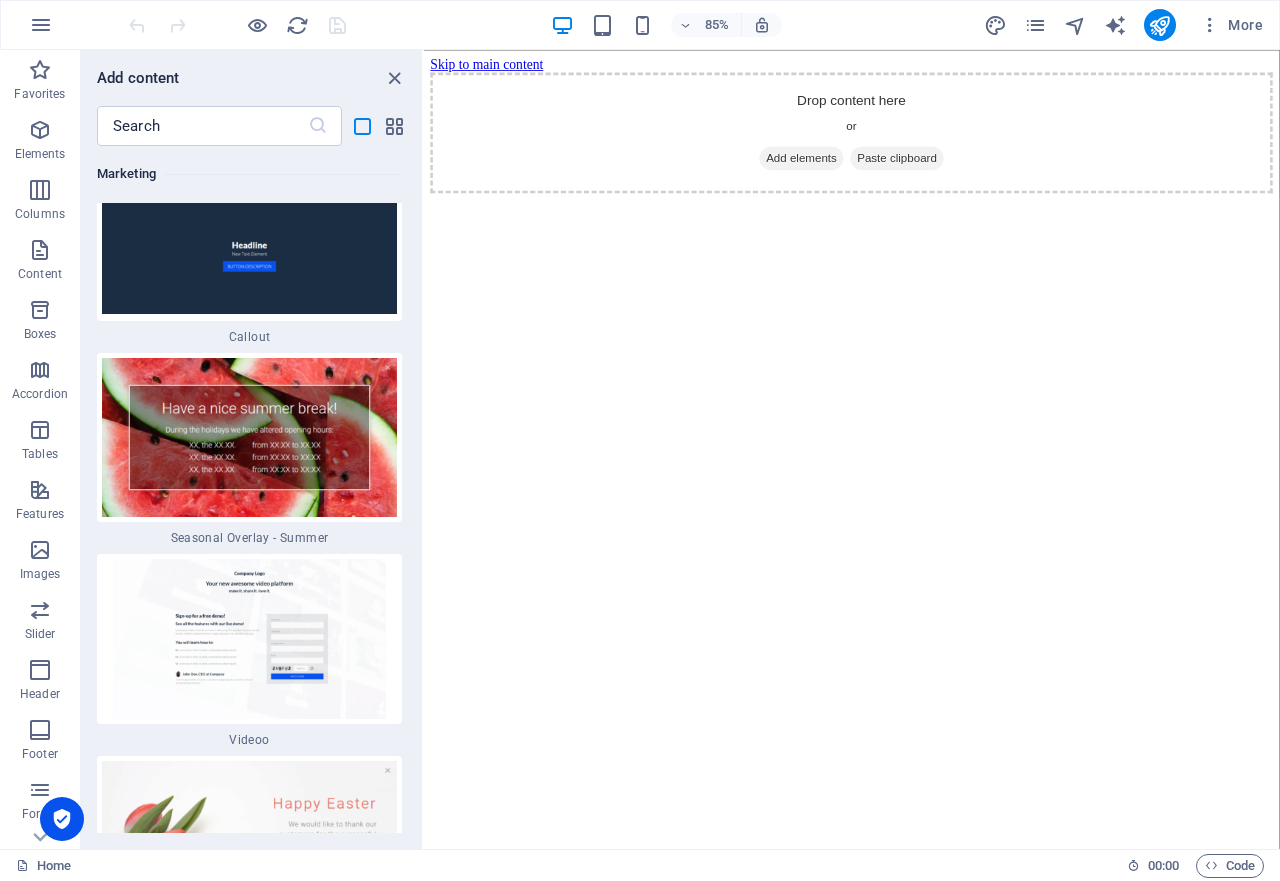 scroll, scrollTop: 0, scrollLeft: 0, axis: both 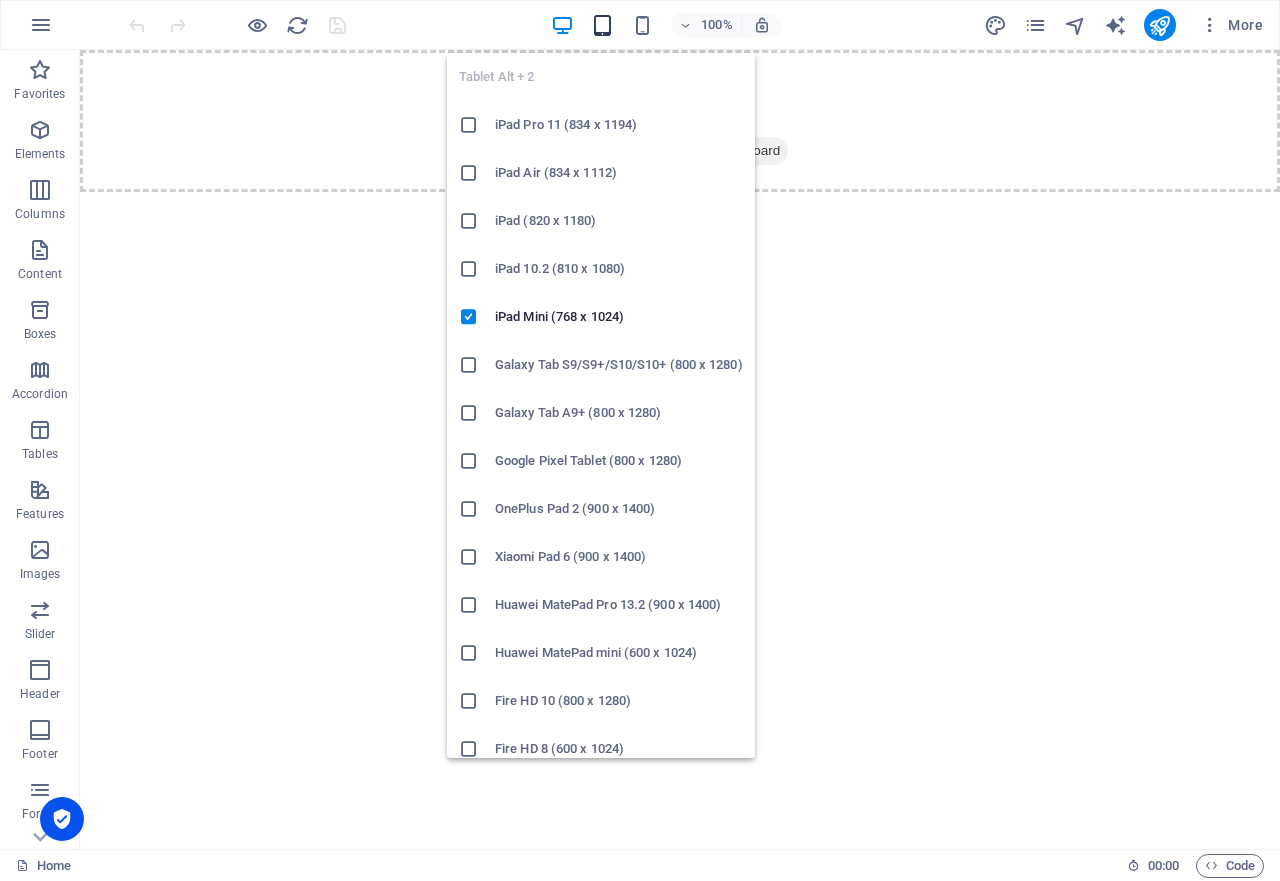 click at bounding box center (602, 25) 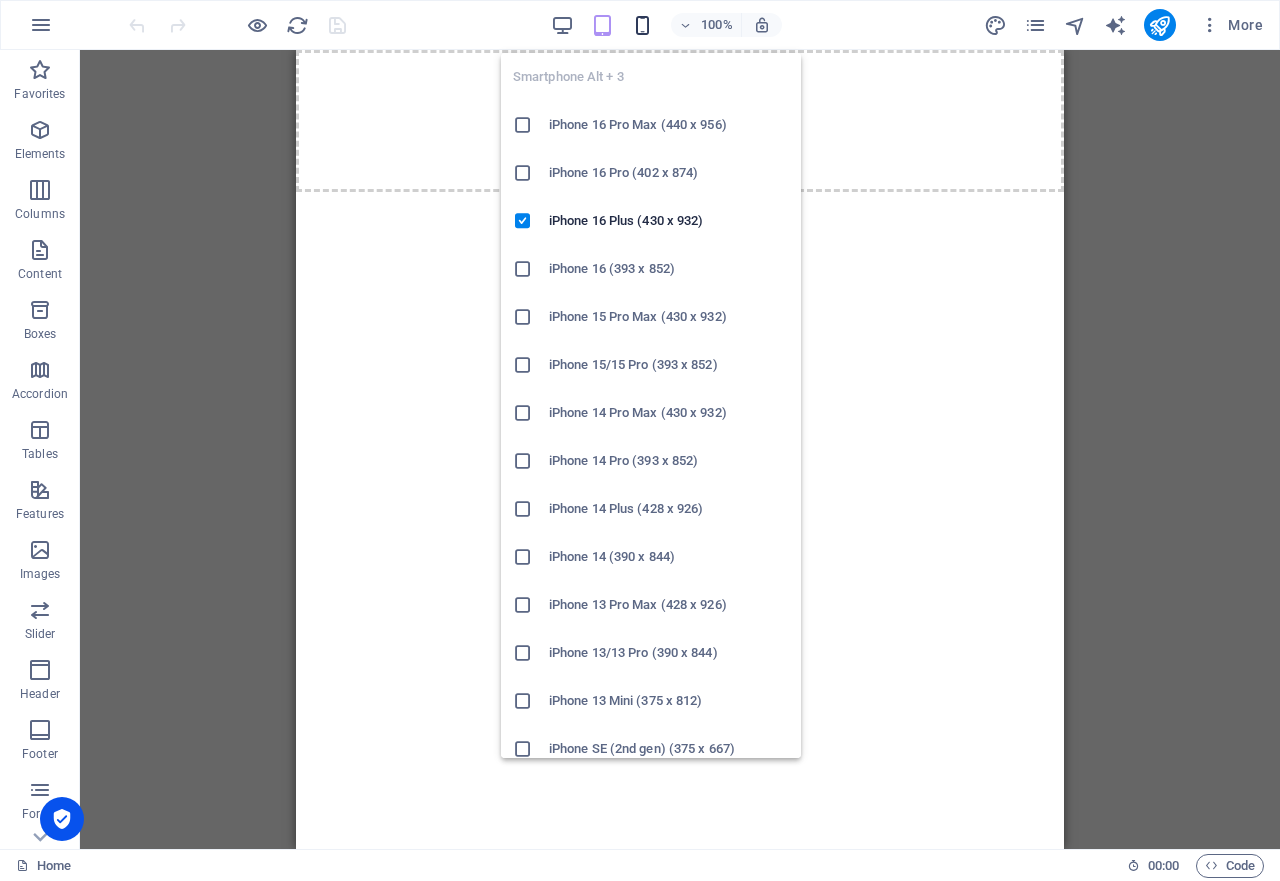 click at bounding box center (642, 25) 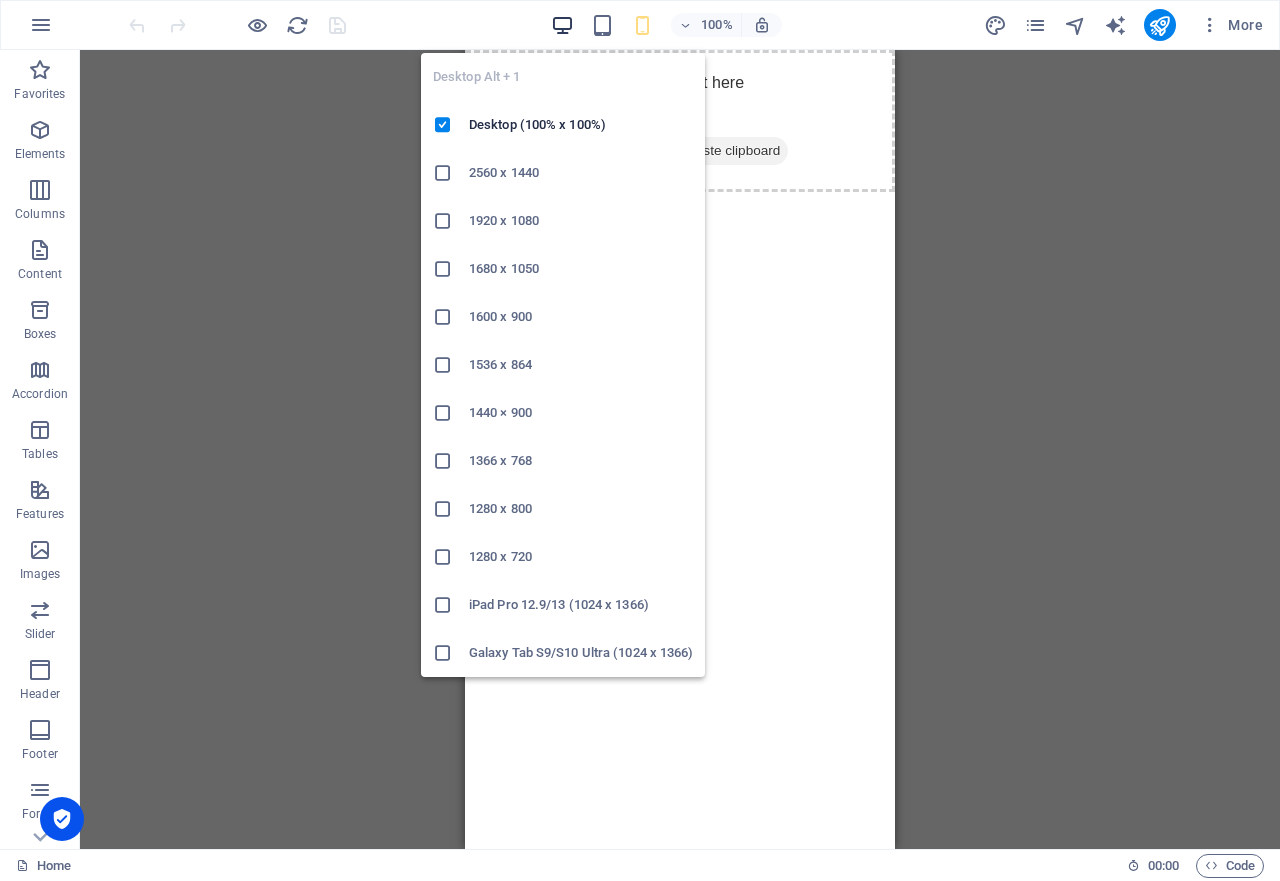 click at bounding box center [562, 25] 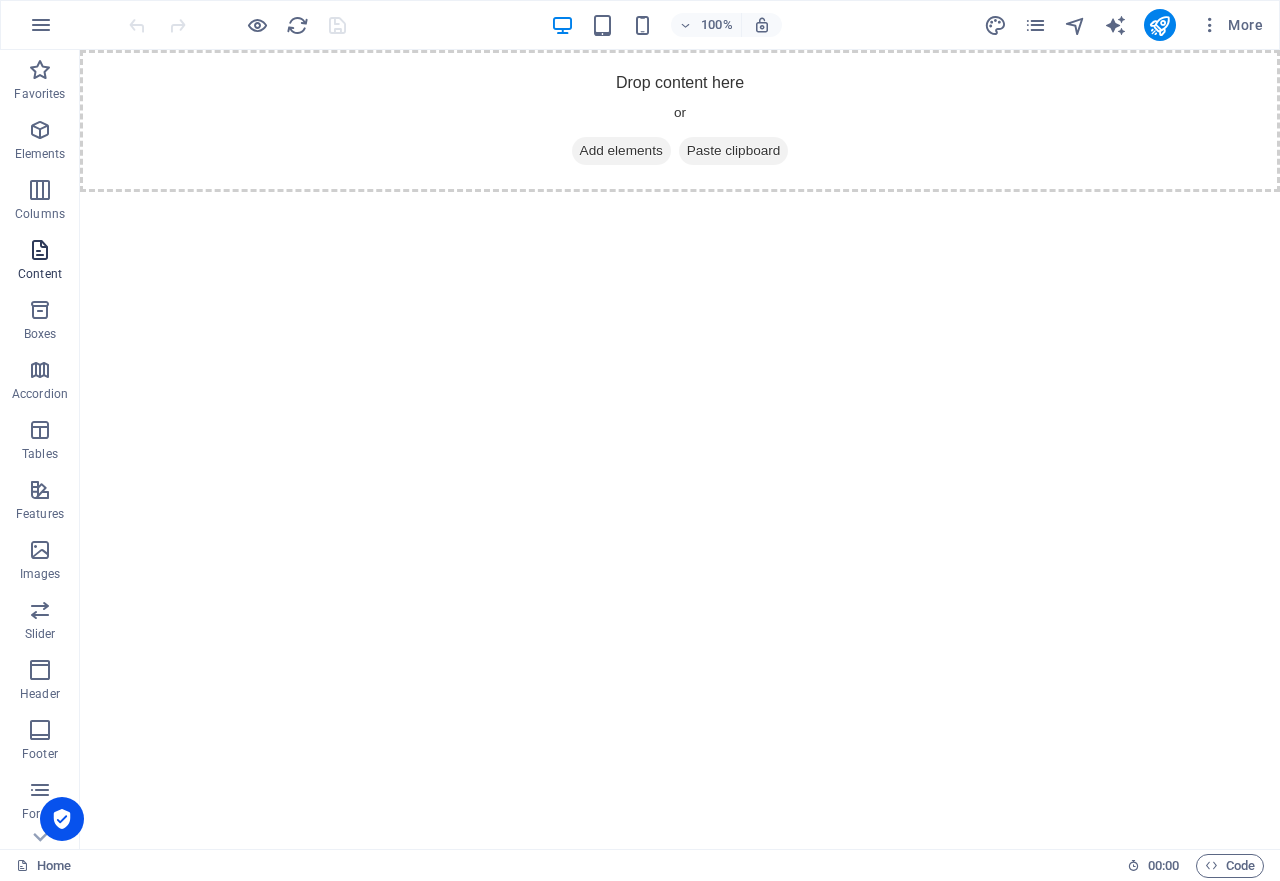 click at bounding box center [40, 250] 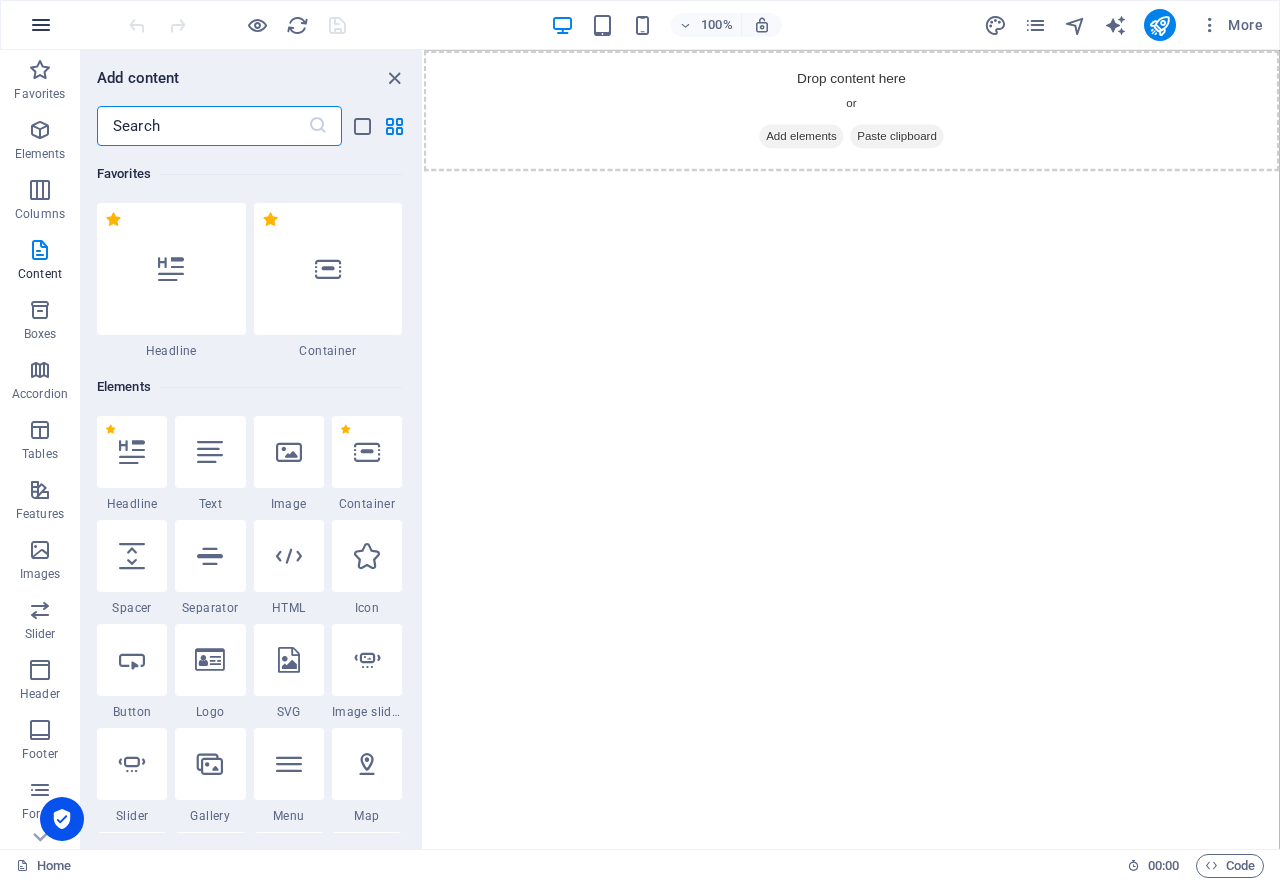 click at bounding box center [41, 25] 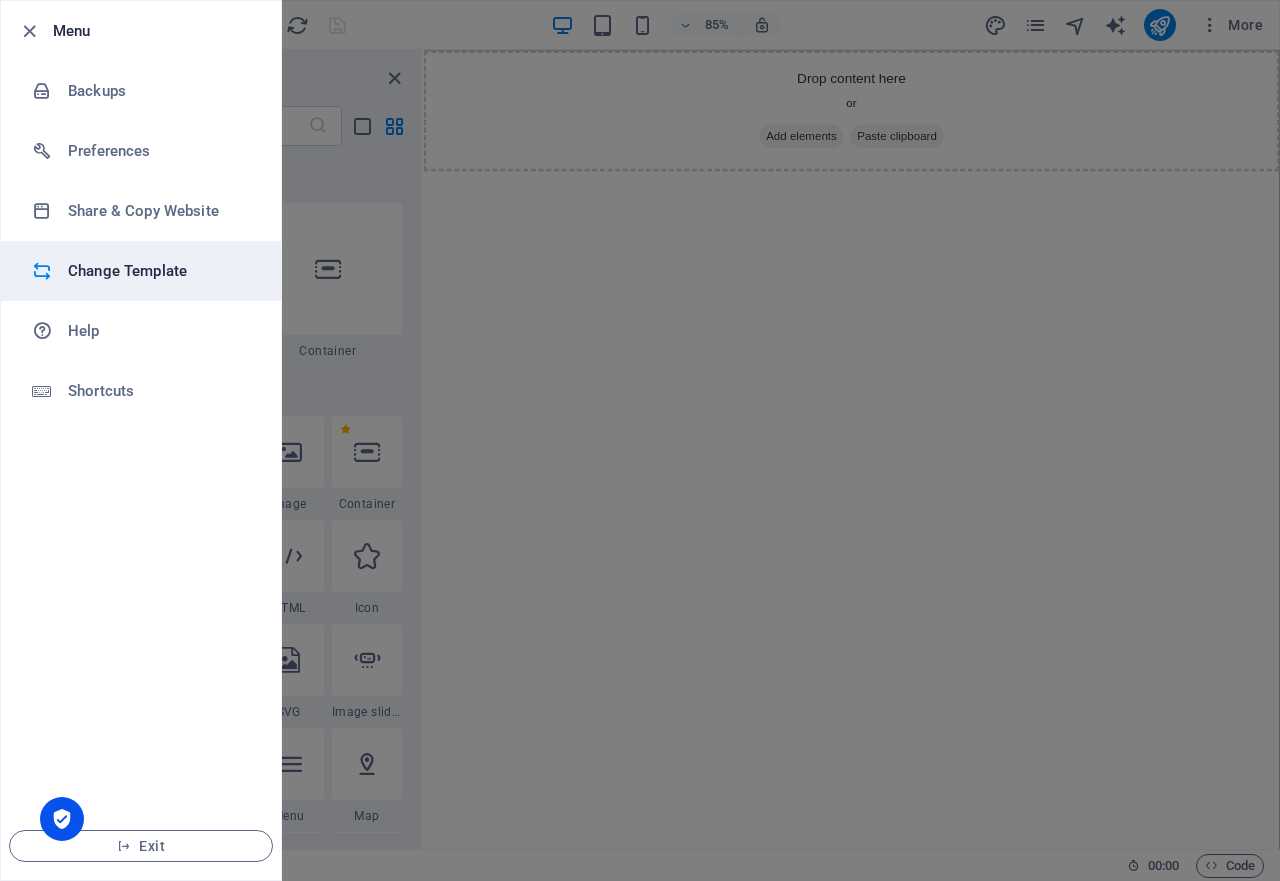click on "Change Template" at bounding box center (160, 271) 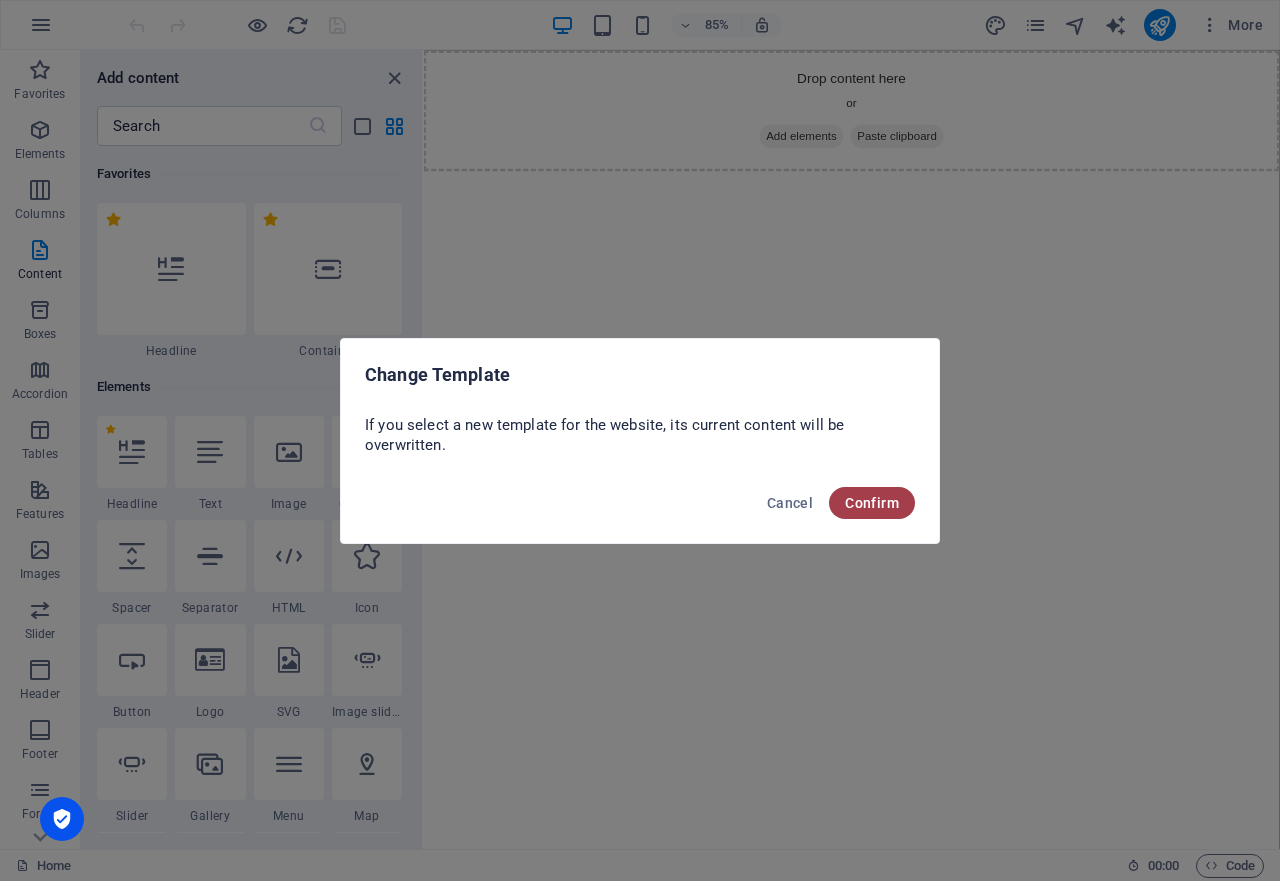 click on "Confirm" at bounding box center [872, 503] 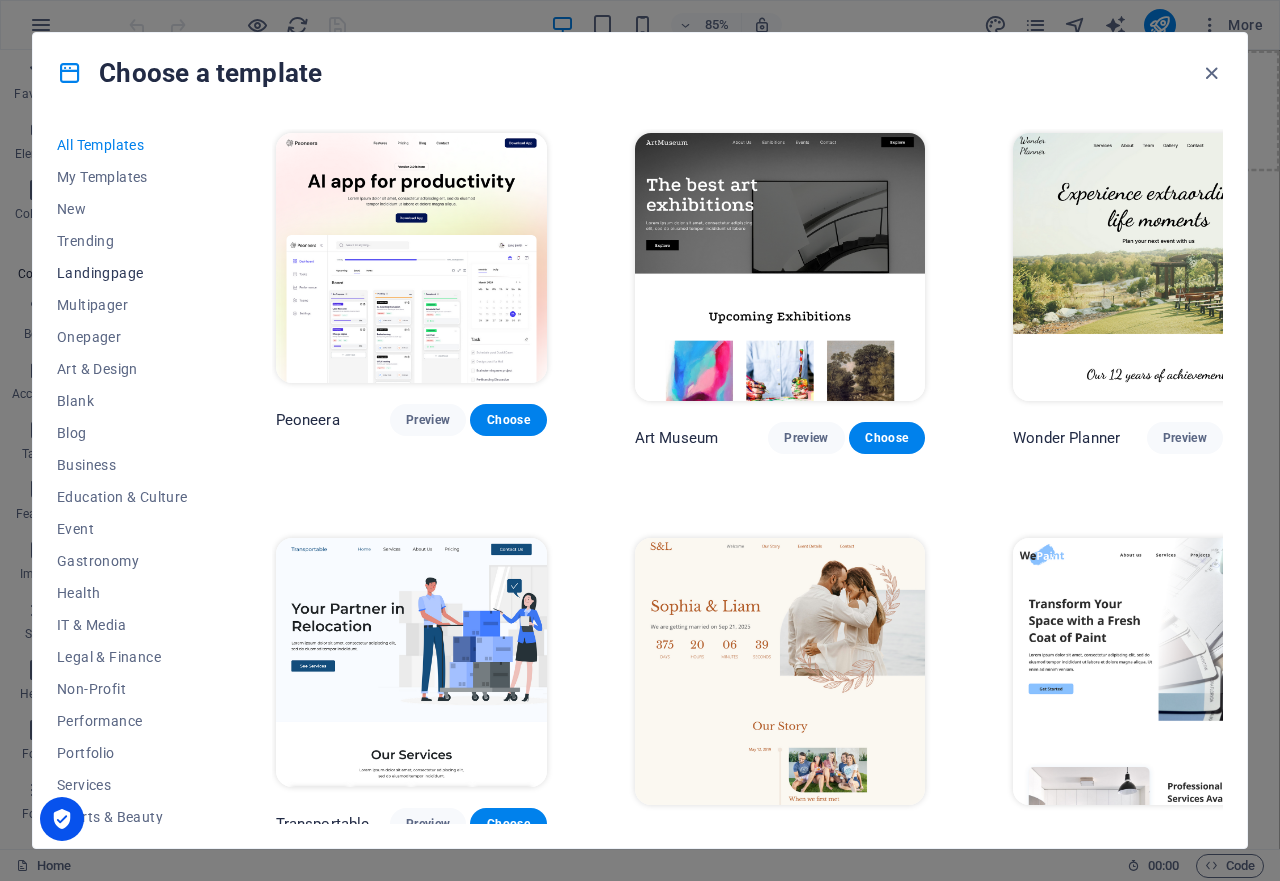 click on "Landingpage" at bounding box center [122, 273] 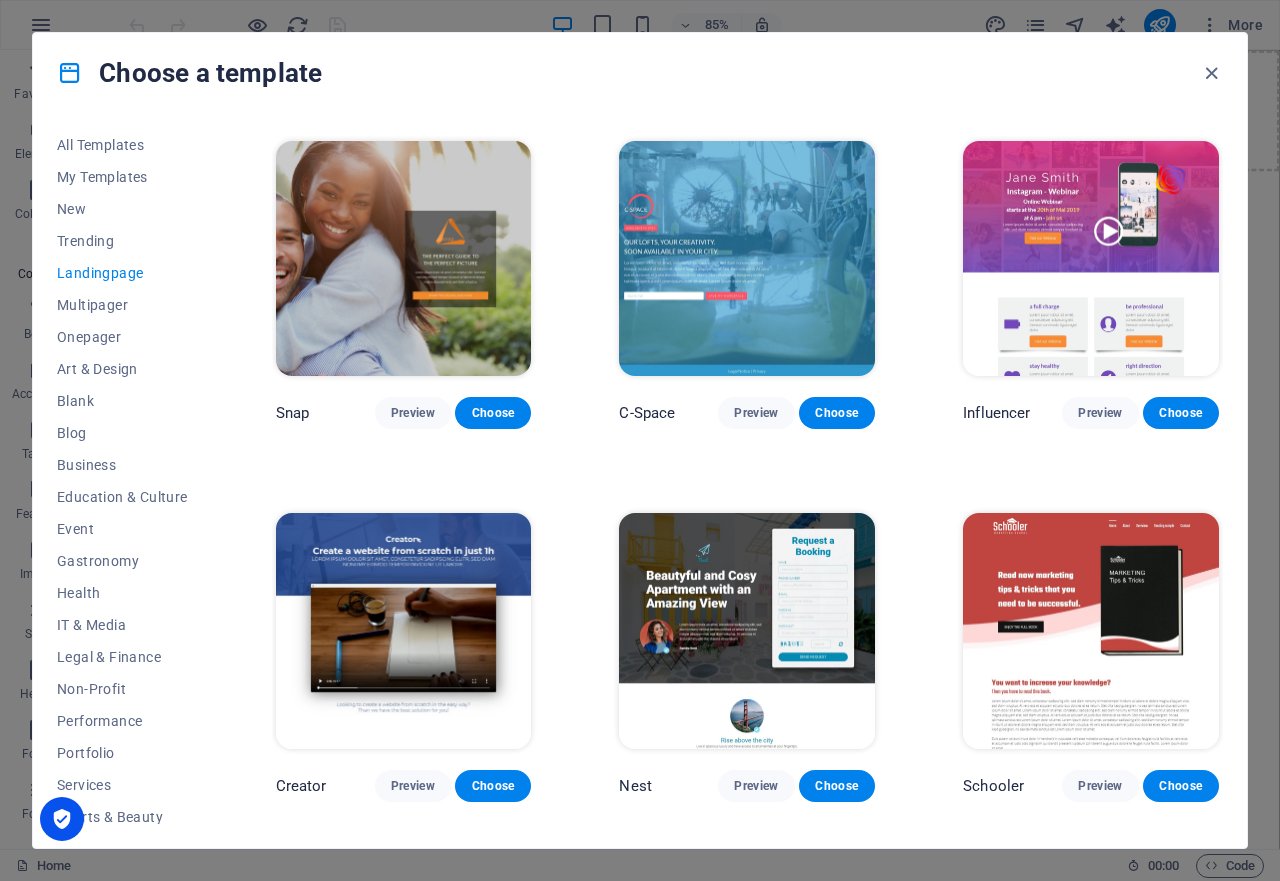 scroll, scrollTop: 1500, scrollLeft: 0, axis: vertical 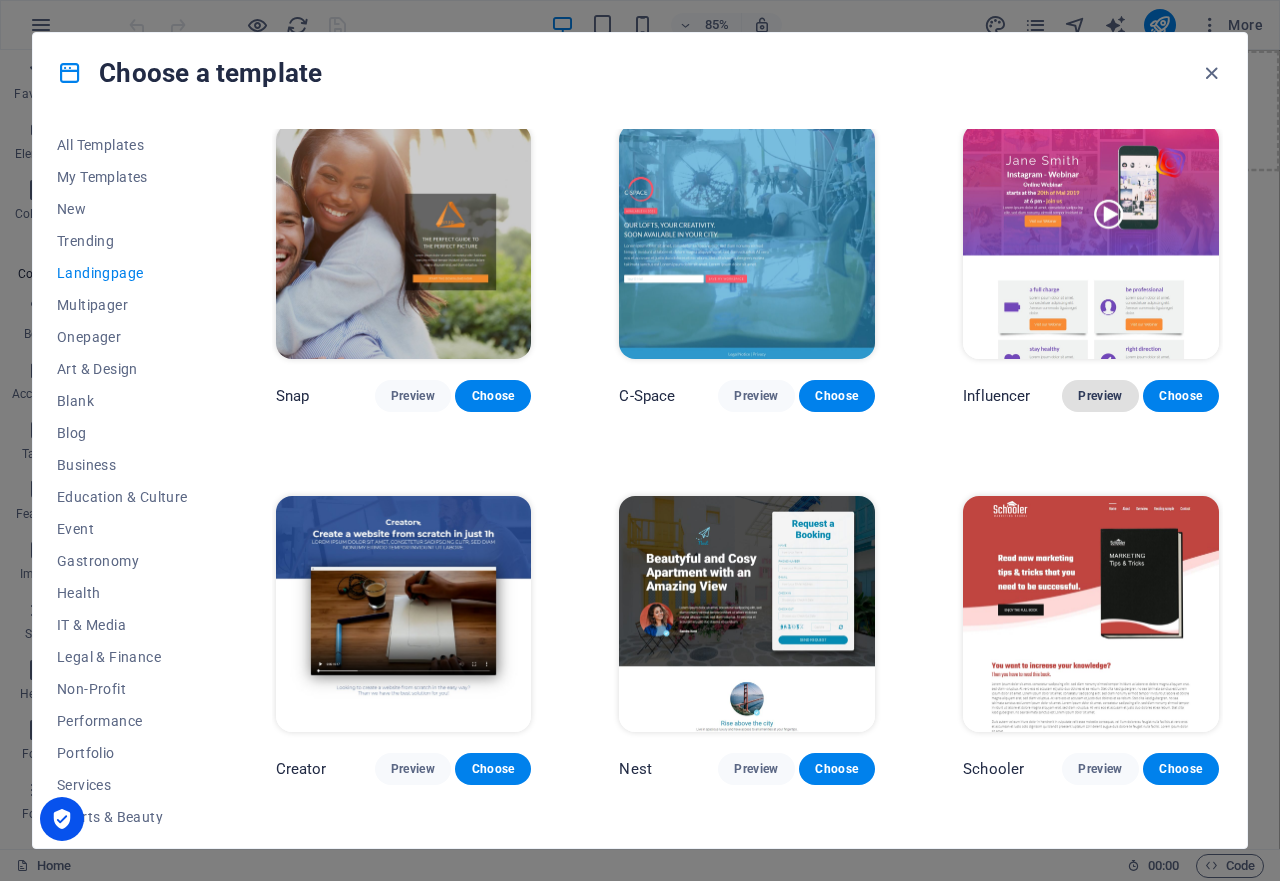 click on "Preview" at bounding box center [1100, 396] 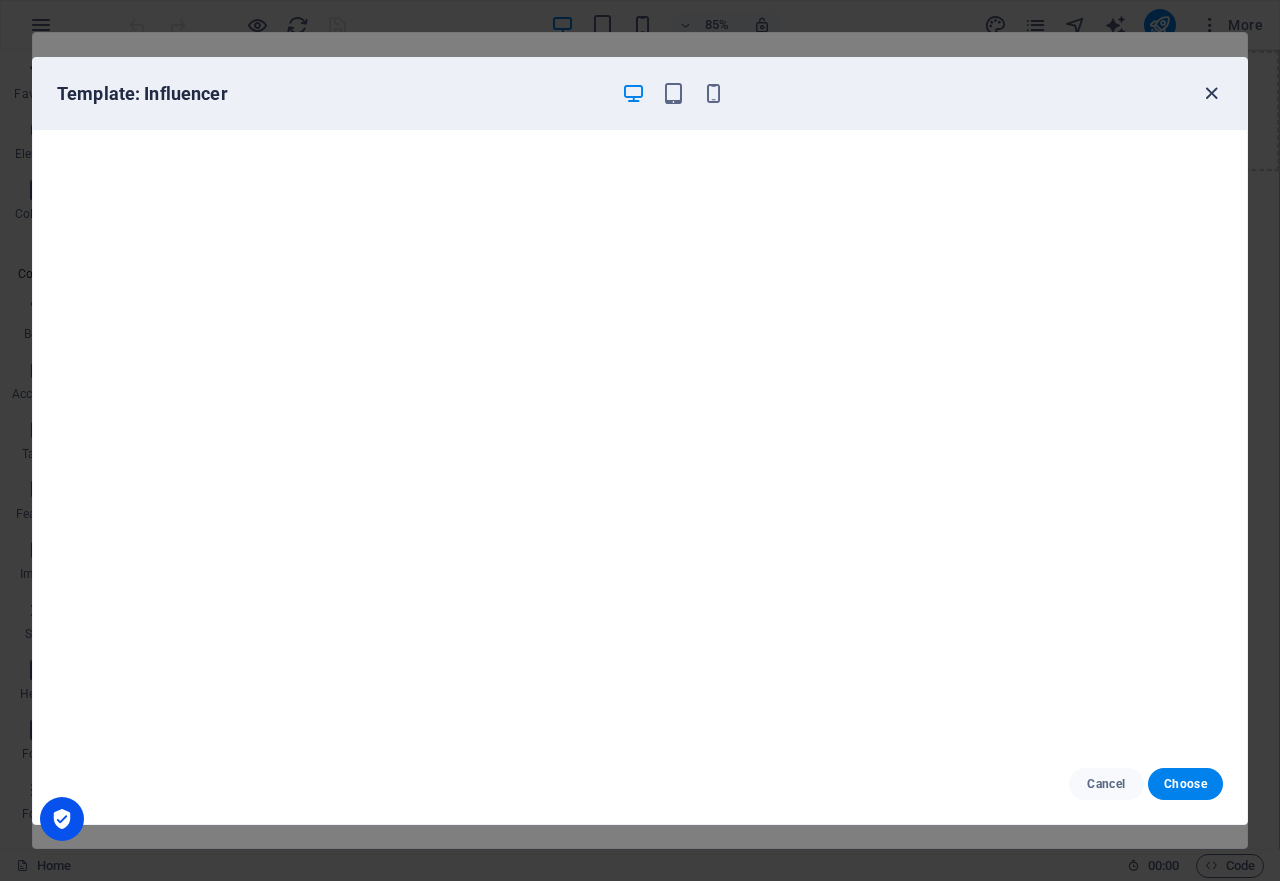 click at bounding box center [1211, 93] 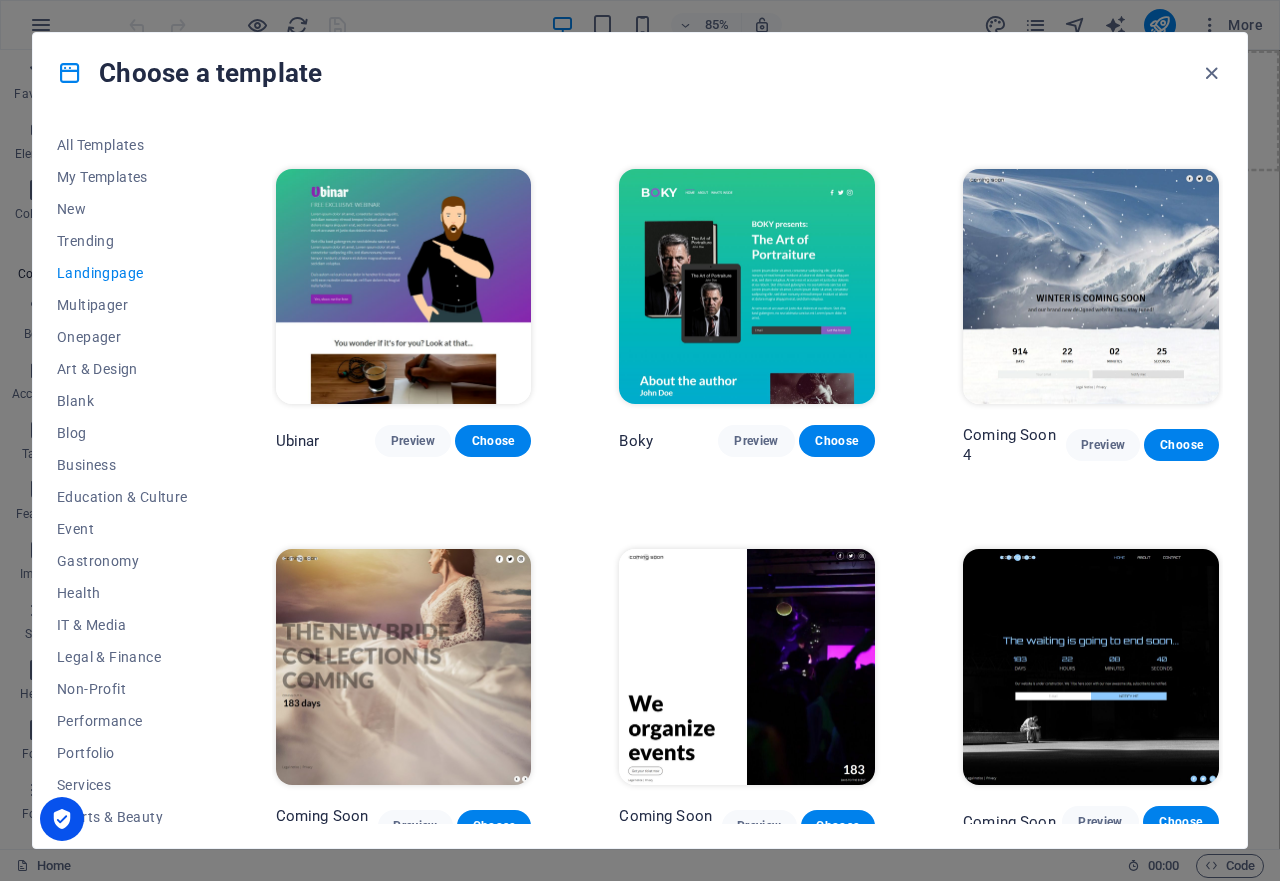 scroll, scrollTop: 2574, scrollLeft: 0, axis: vertical 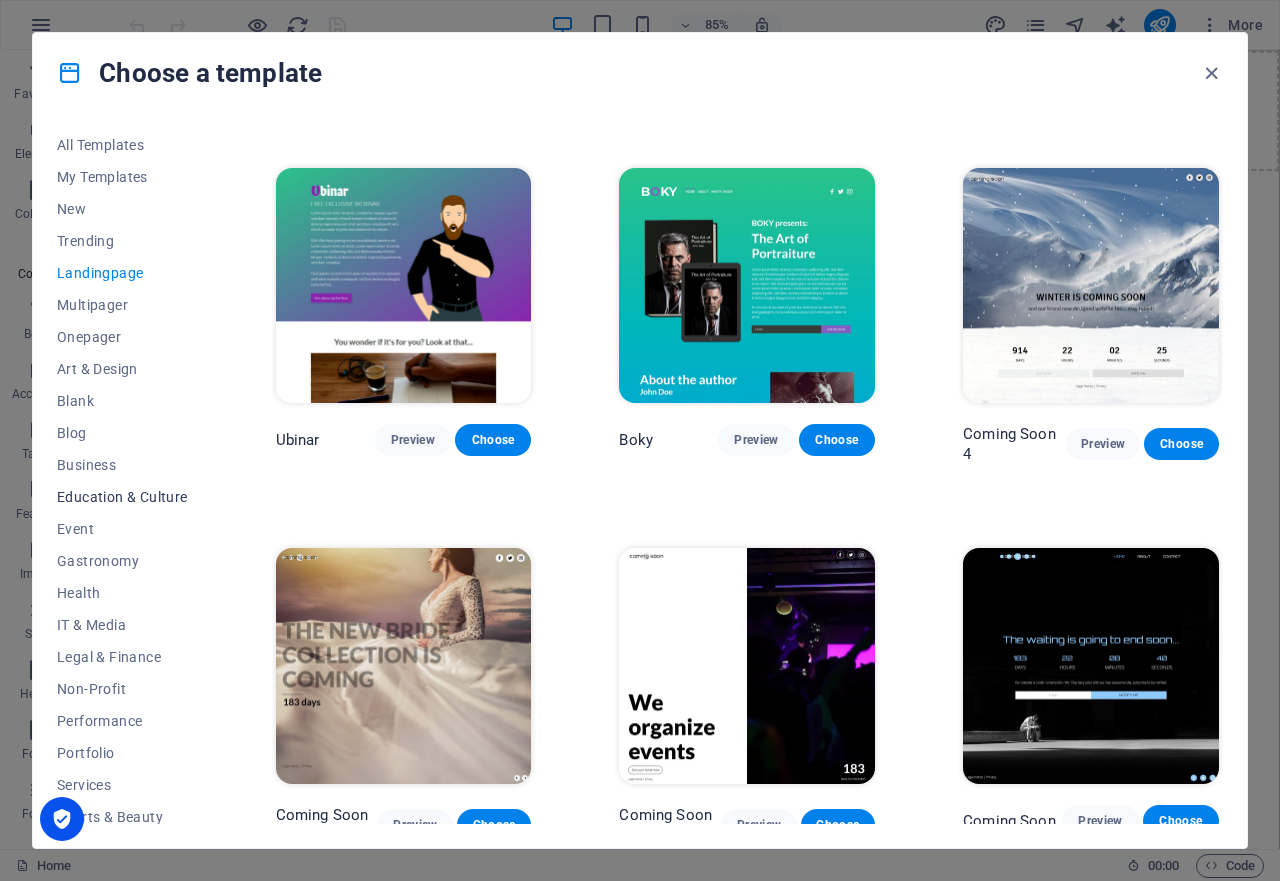 click on "Education & Culture" at bounding box center (122, 497) 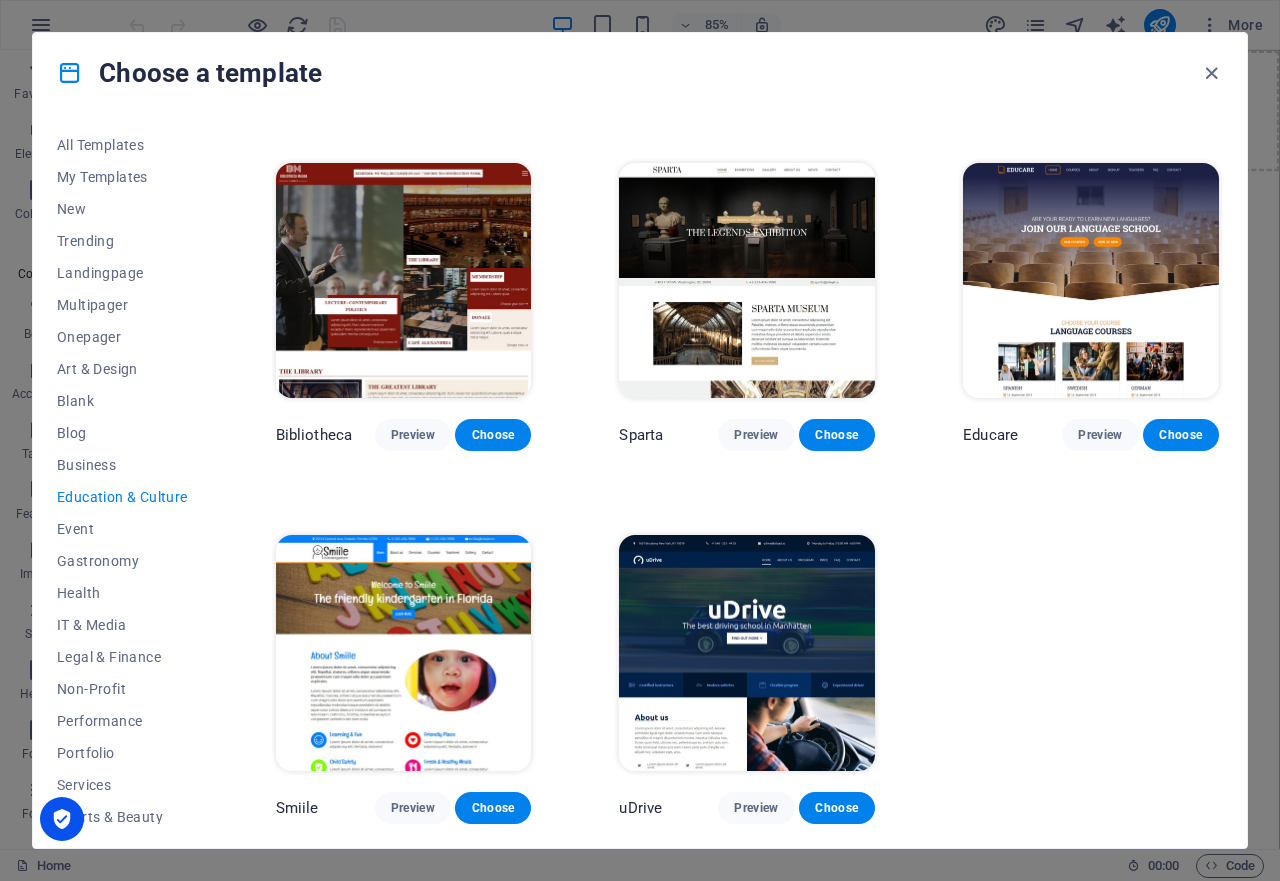 scroll, scrollTop: 0, scrollLeft: 0, axis: both 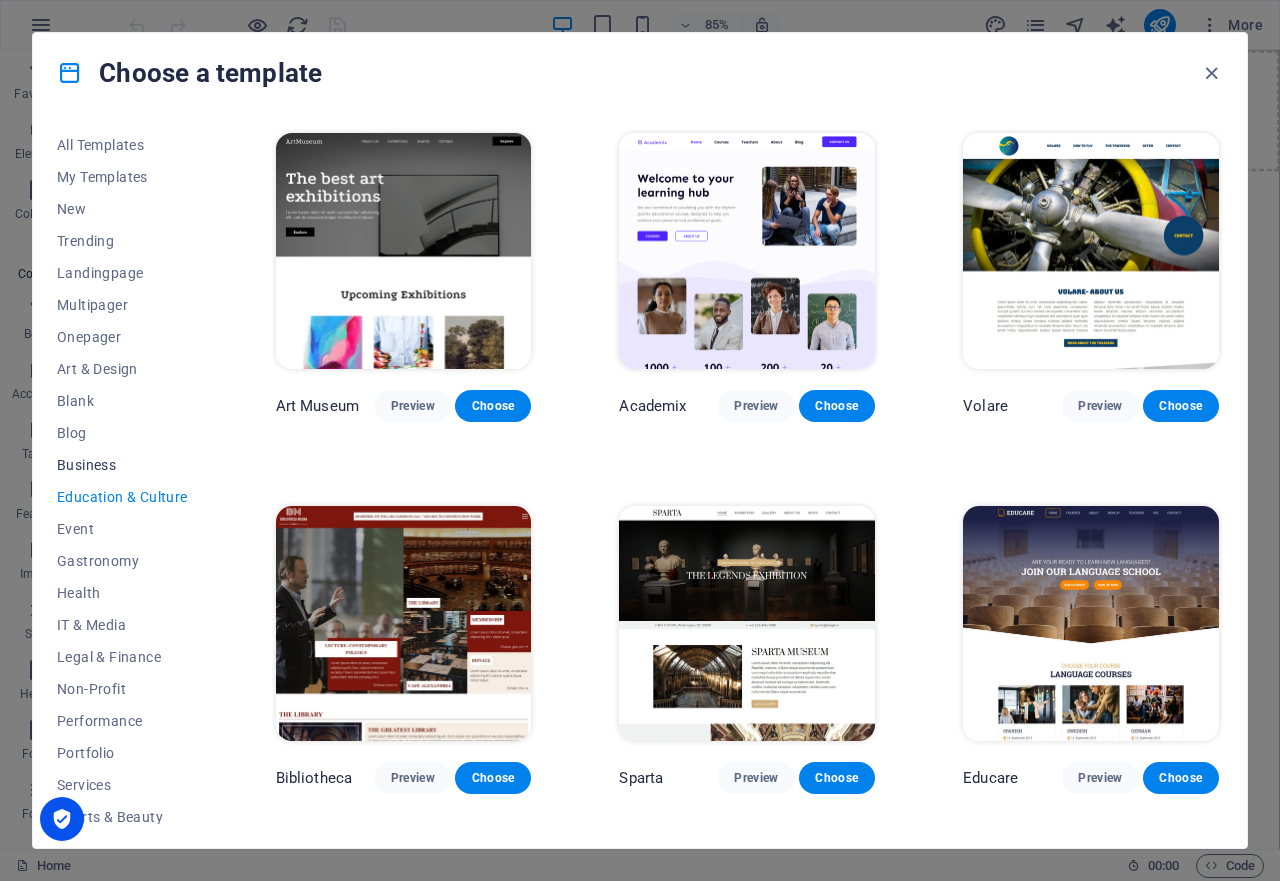 click on "Business" at bounding box center (122, 465) 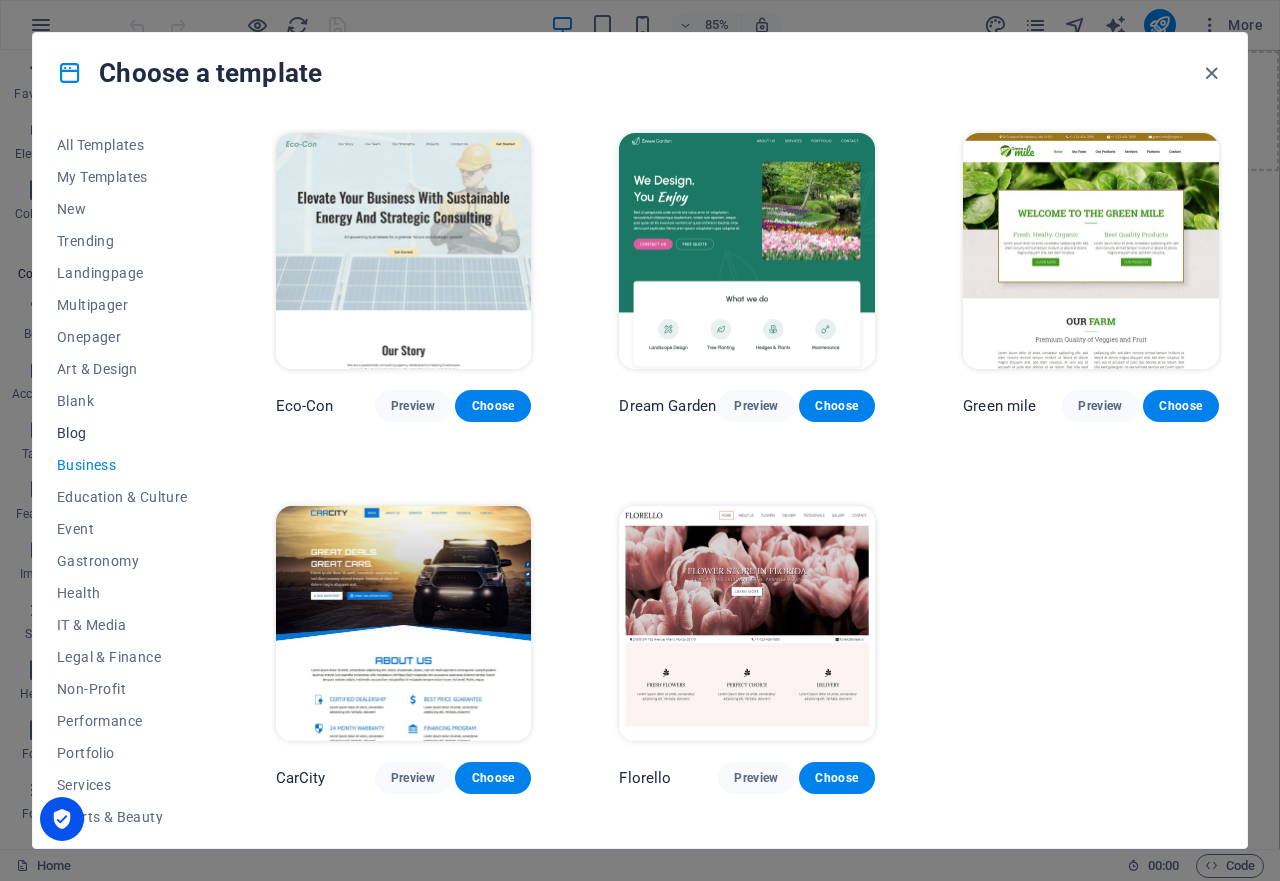 click on "Blog" at bounding box center (122, 433) 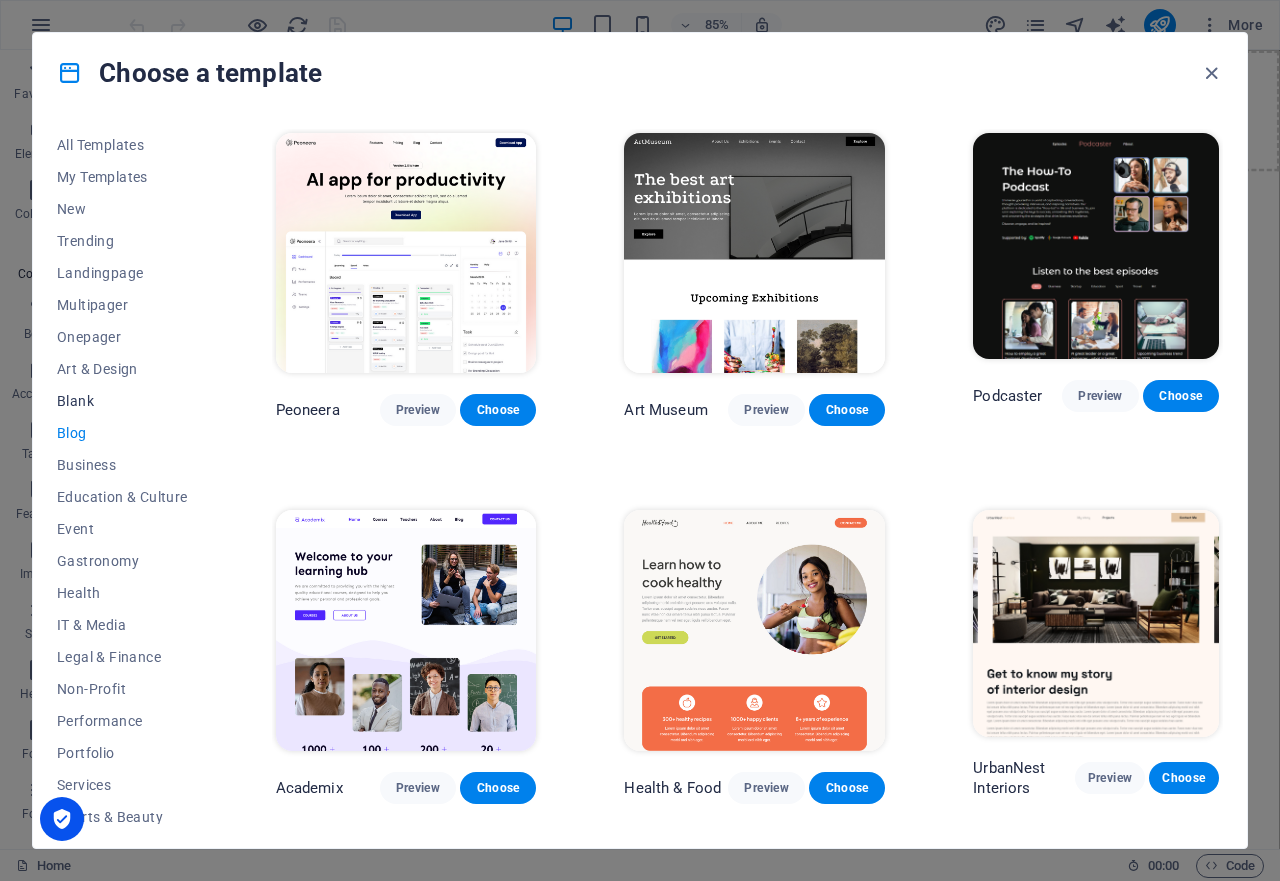 click on "Blank" at bounding box center (122, 401) 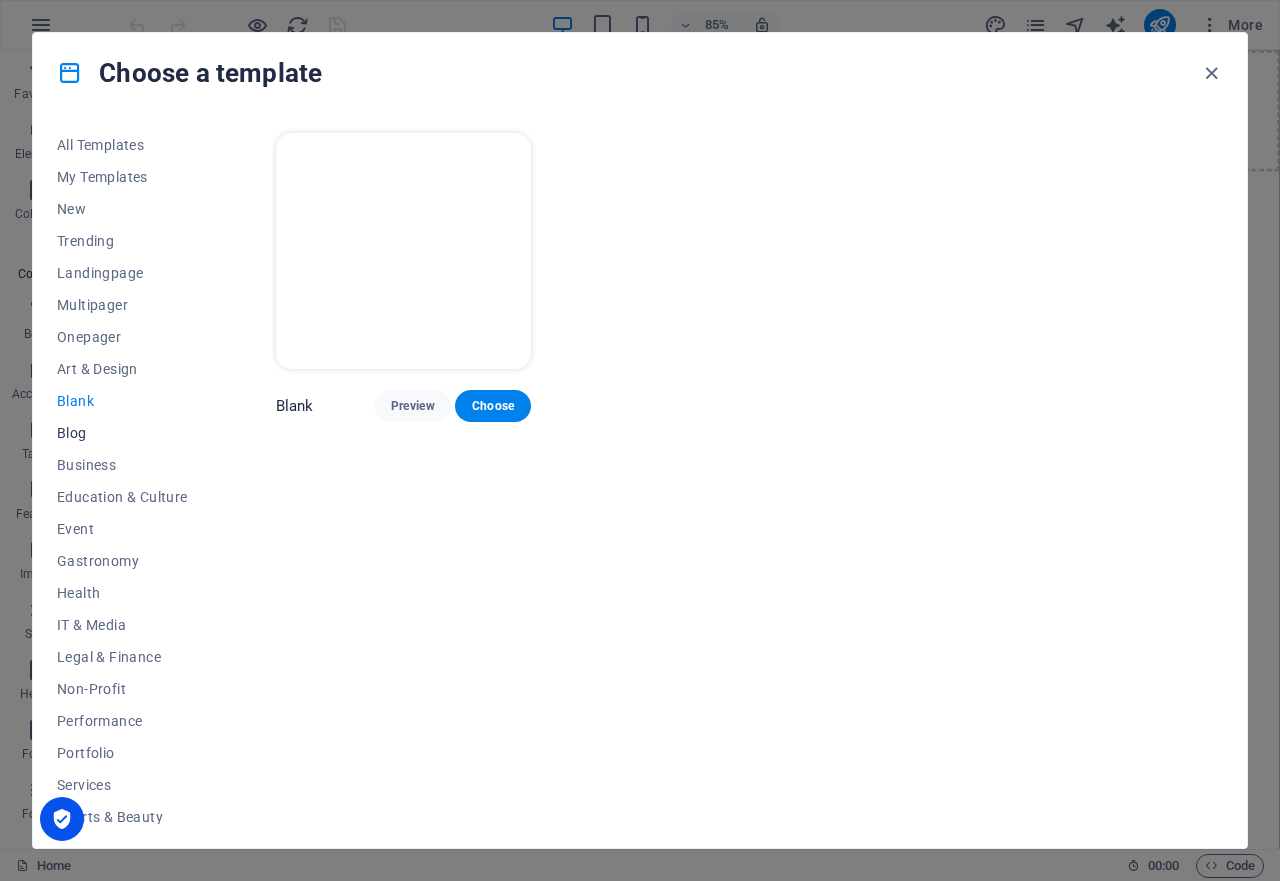 click on "Blog" at bounding box center [122, 433] 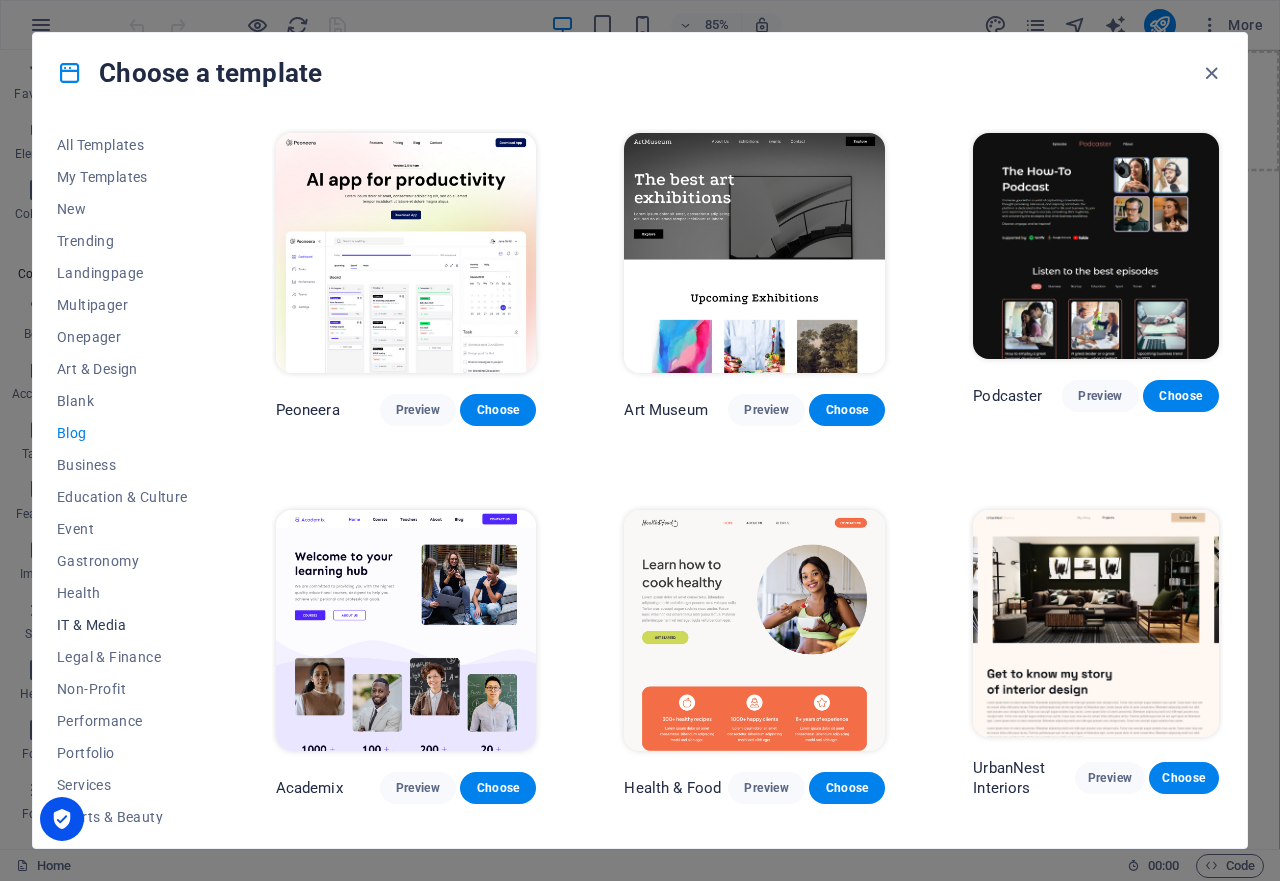 click on "IT & Media" at bounding box center (122, 625) 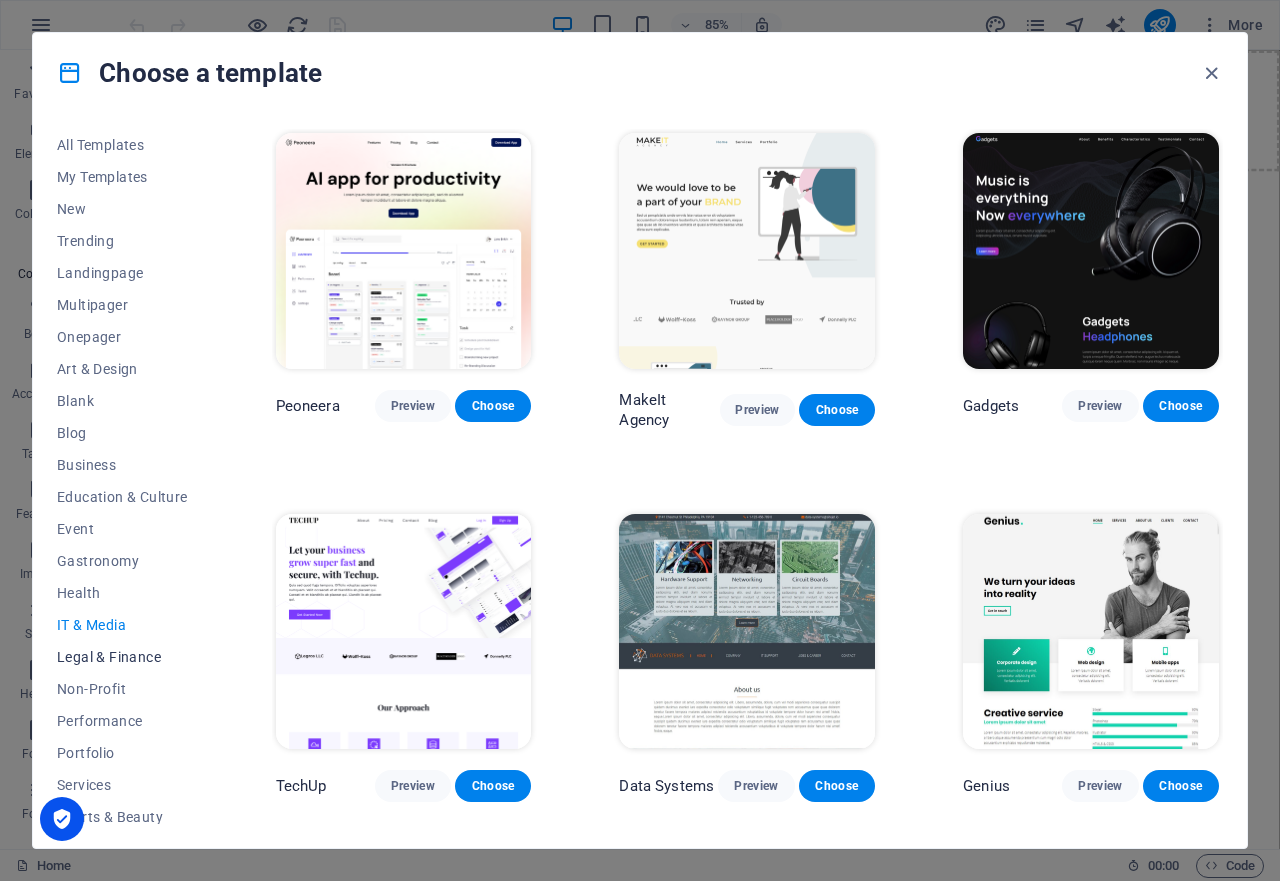 click on "Legal & Finance" at bounding box center [122, 657] 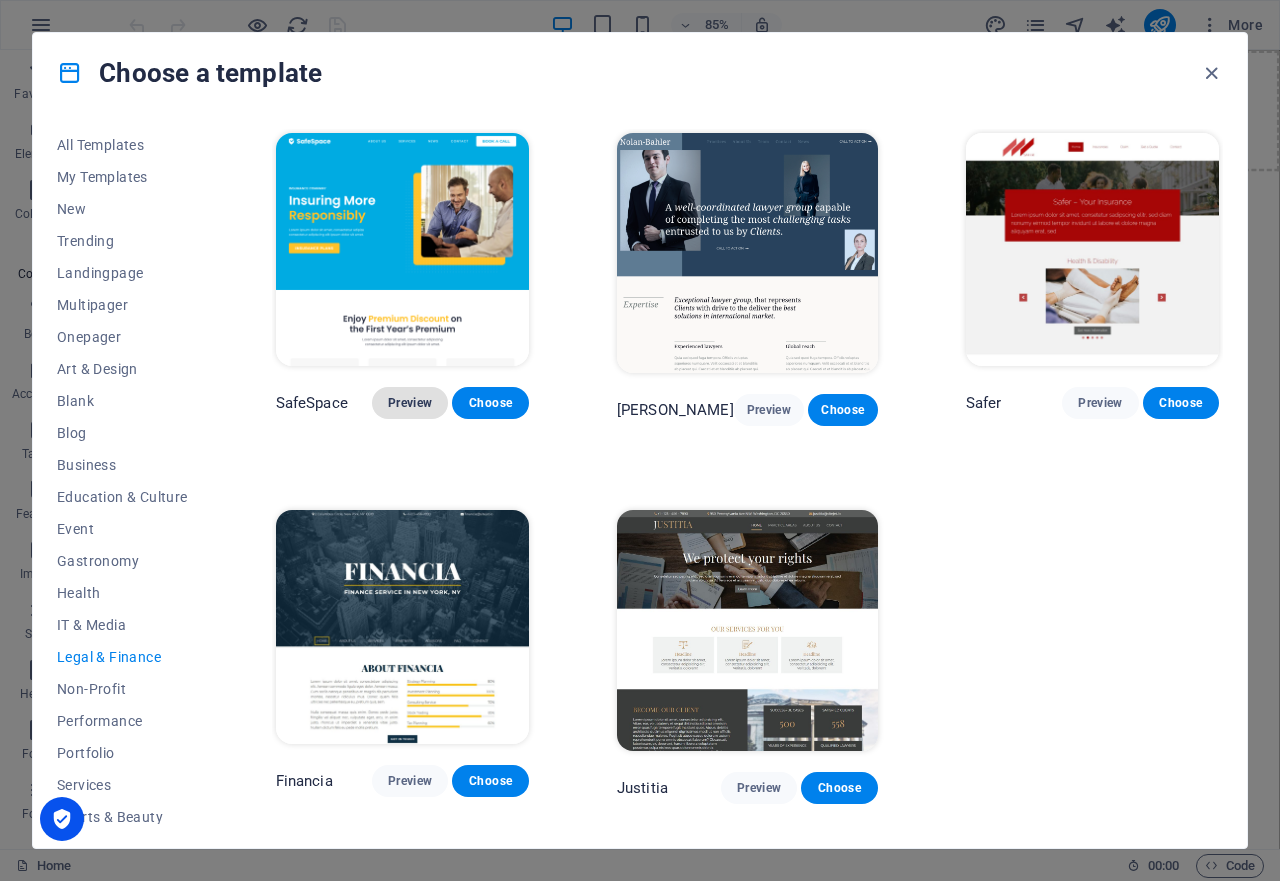click on "Preview" at bounding box center (410, 403) 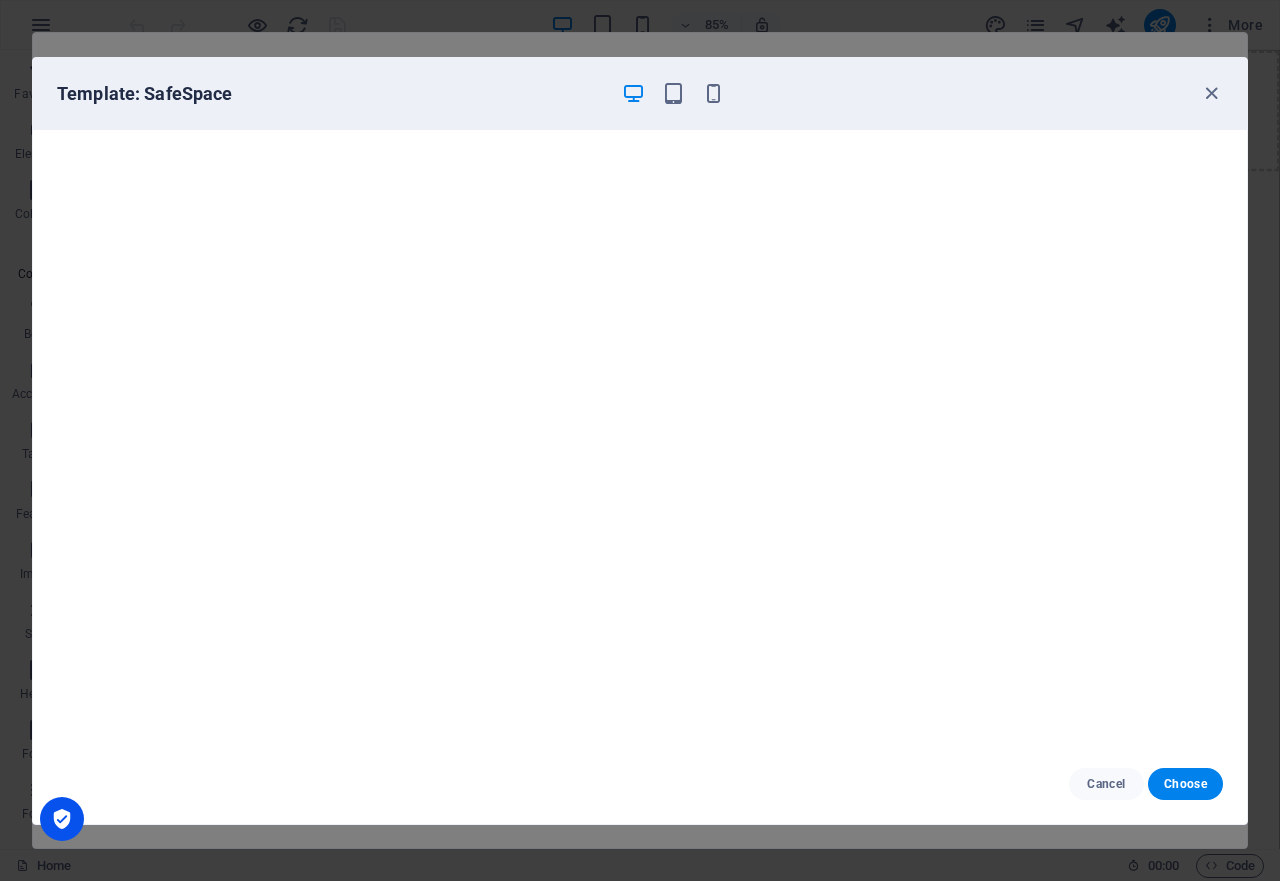 scroll, scrollTop: 0, scrollLeft: 0, axis: both 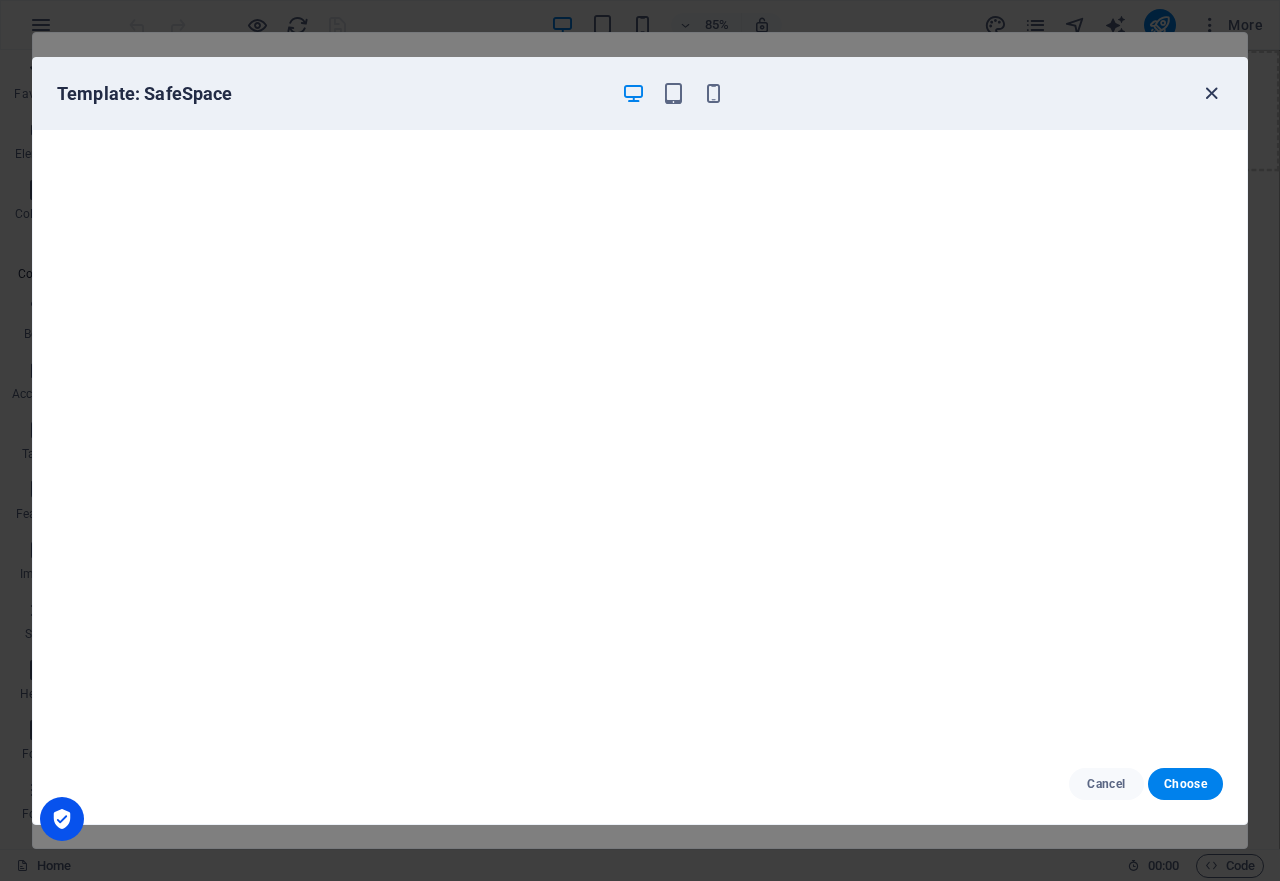 click at bounding box center [1211, 93] 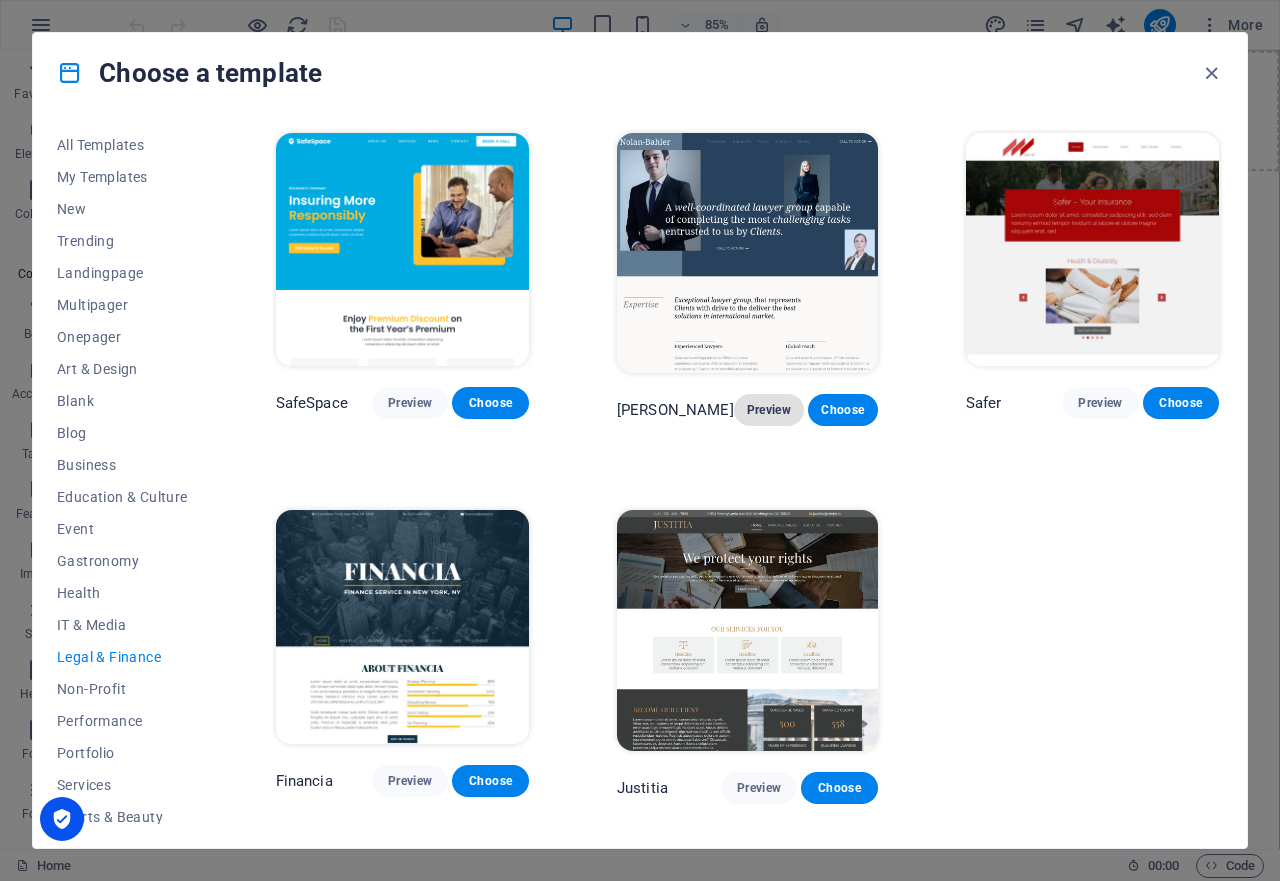 click on "Preview" at bounding box center [769, 410] 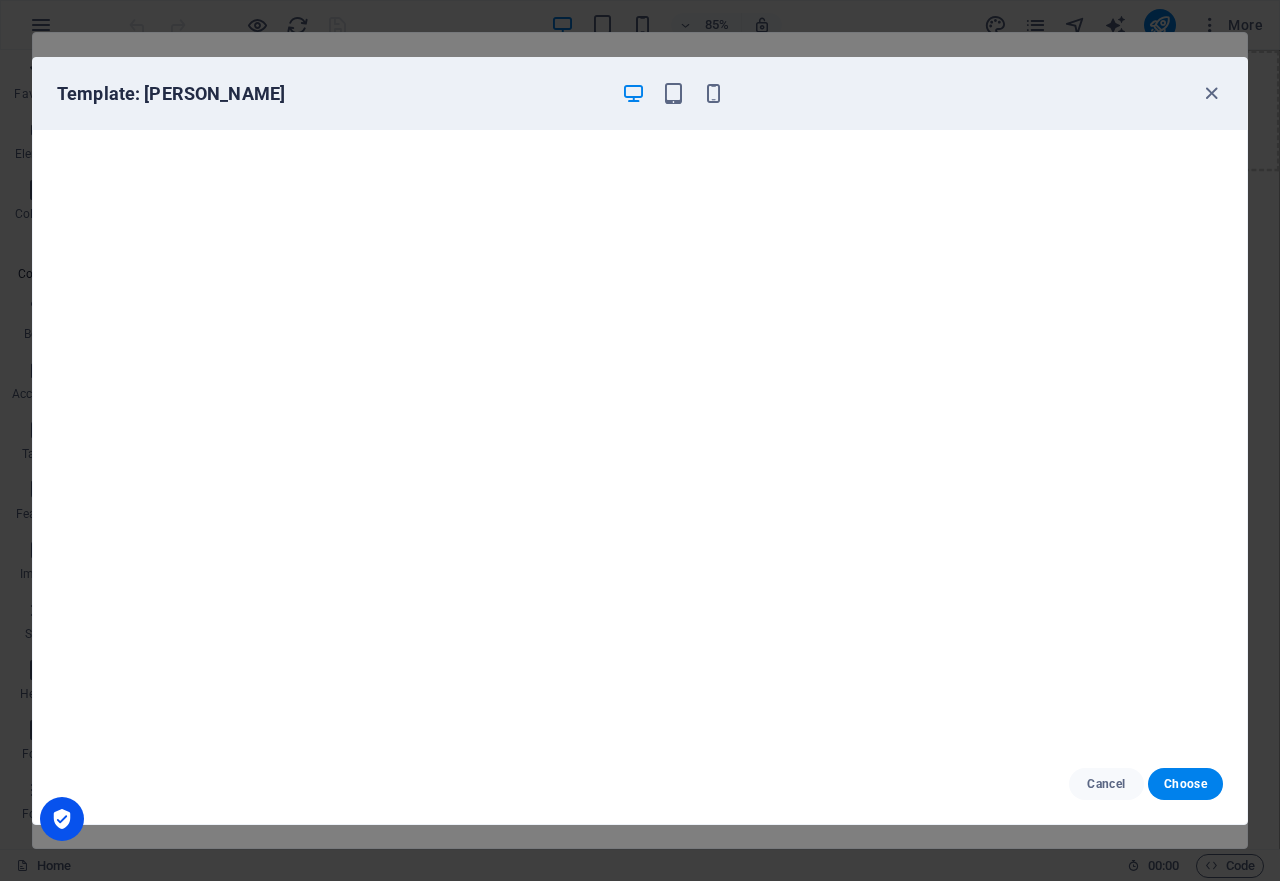 scroll, scrollTop: 5, scrollLeft: 0, axis: vertical 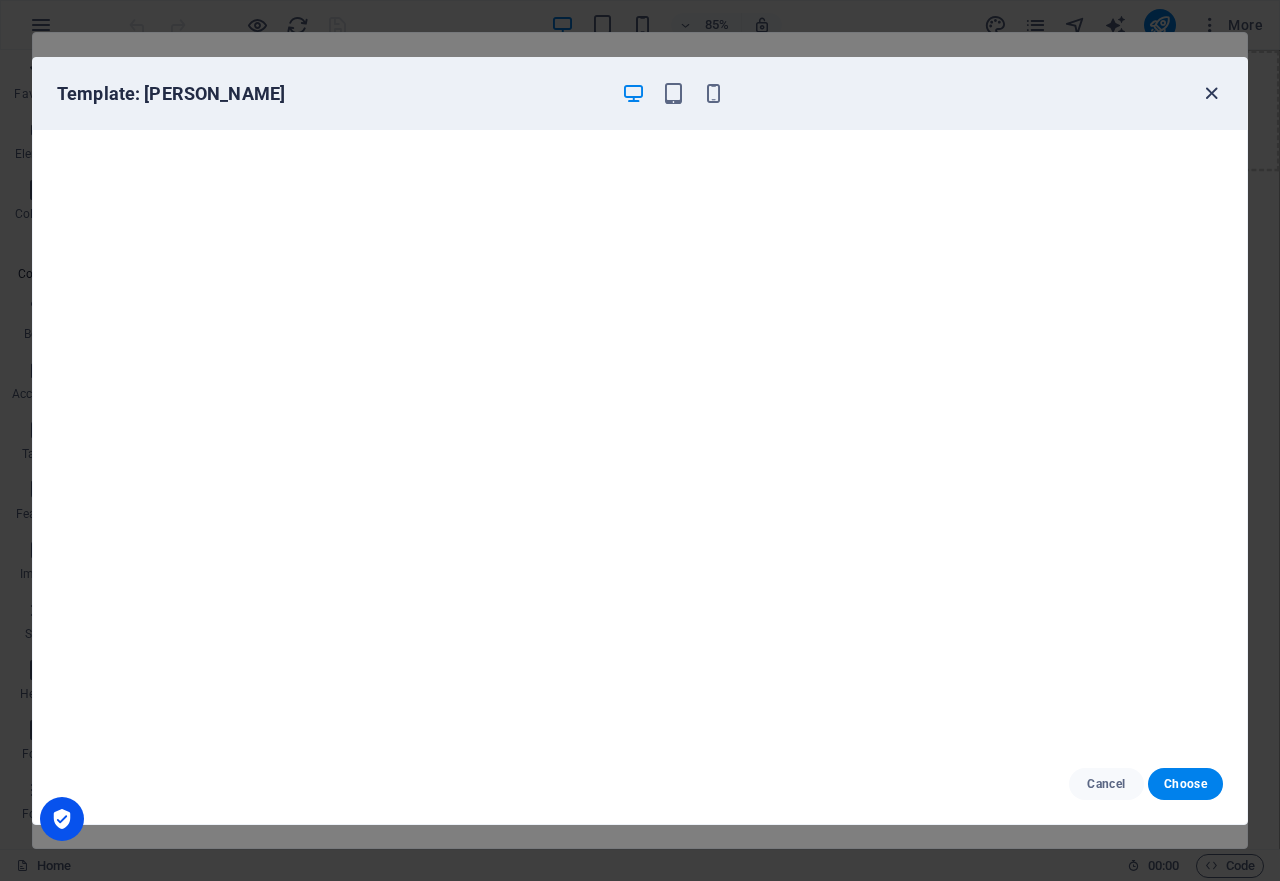 click at bounding box center (1211, 93) 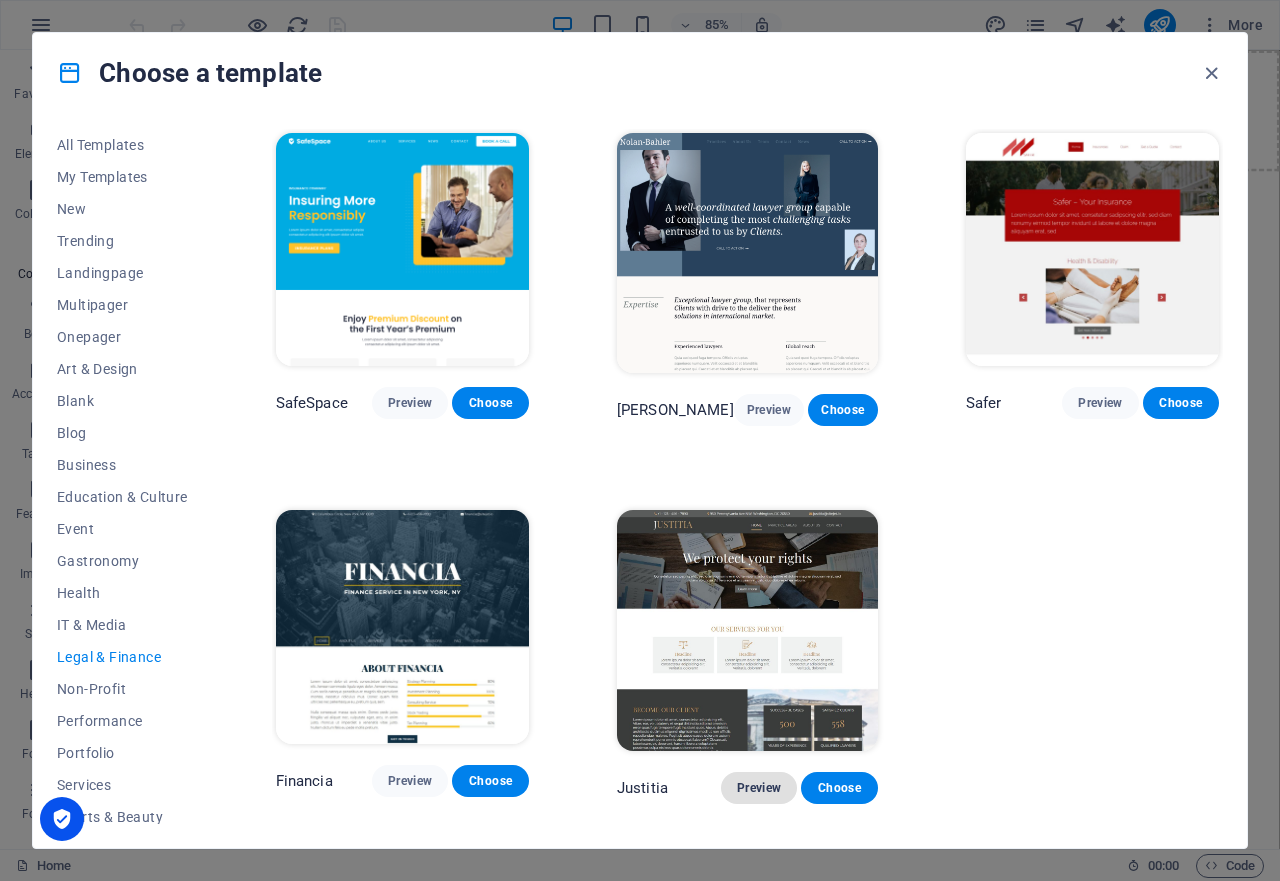 click on "Preview" at bounding box center (759, 788) 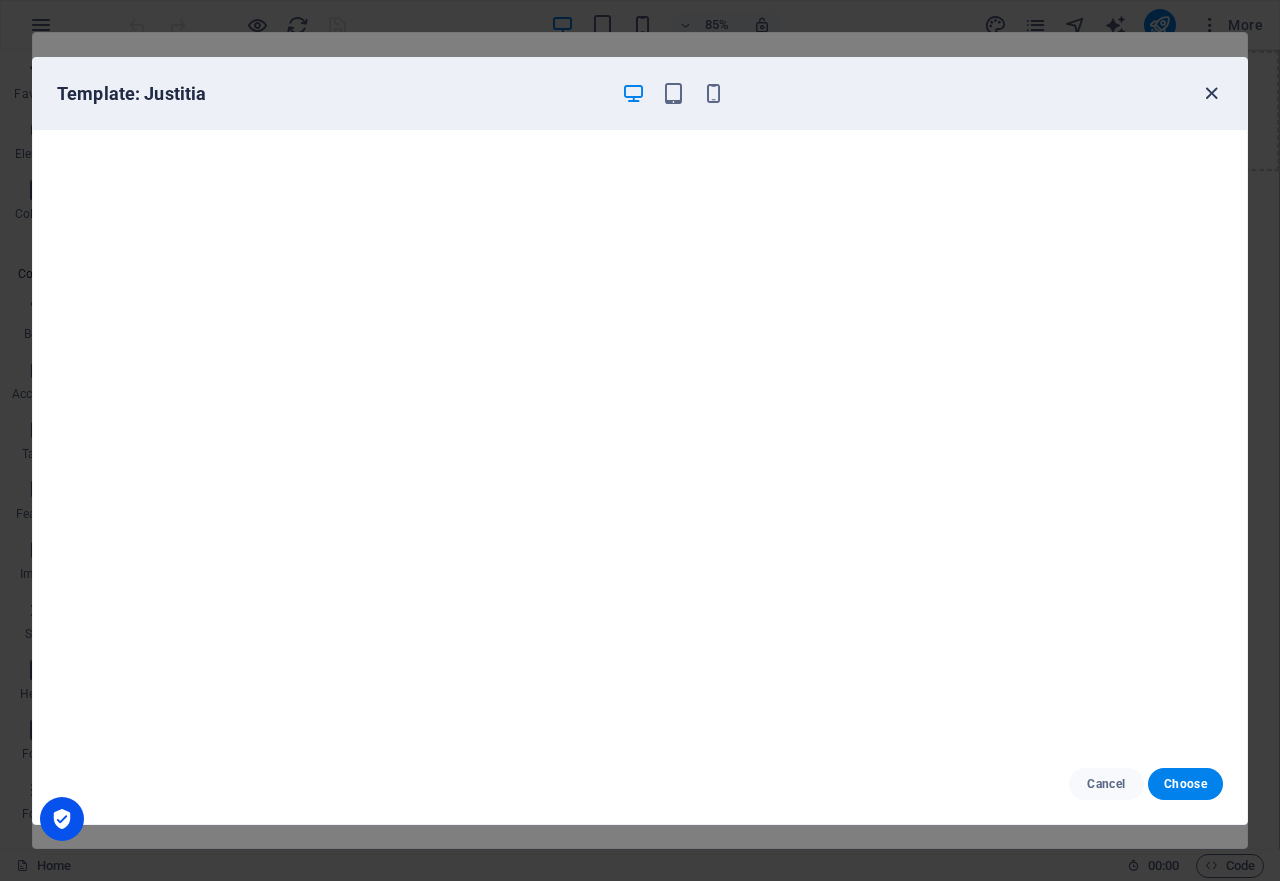 click at bounding box center (1211, 93) 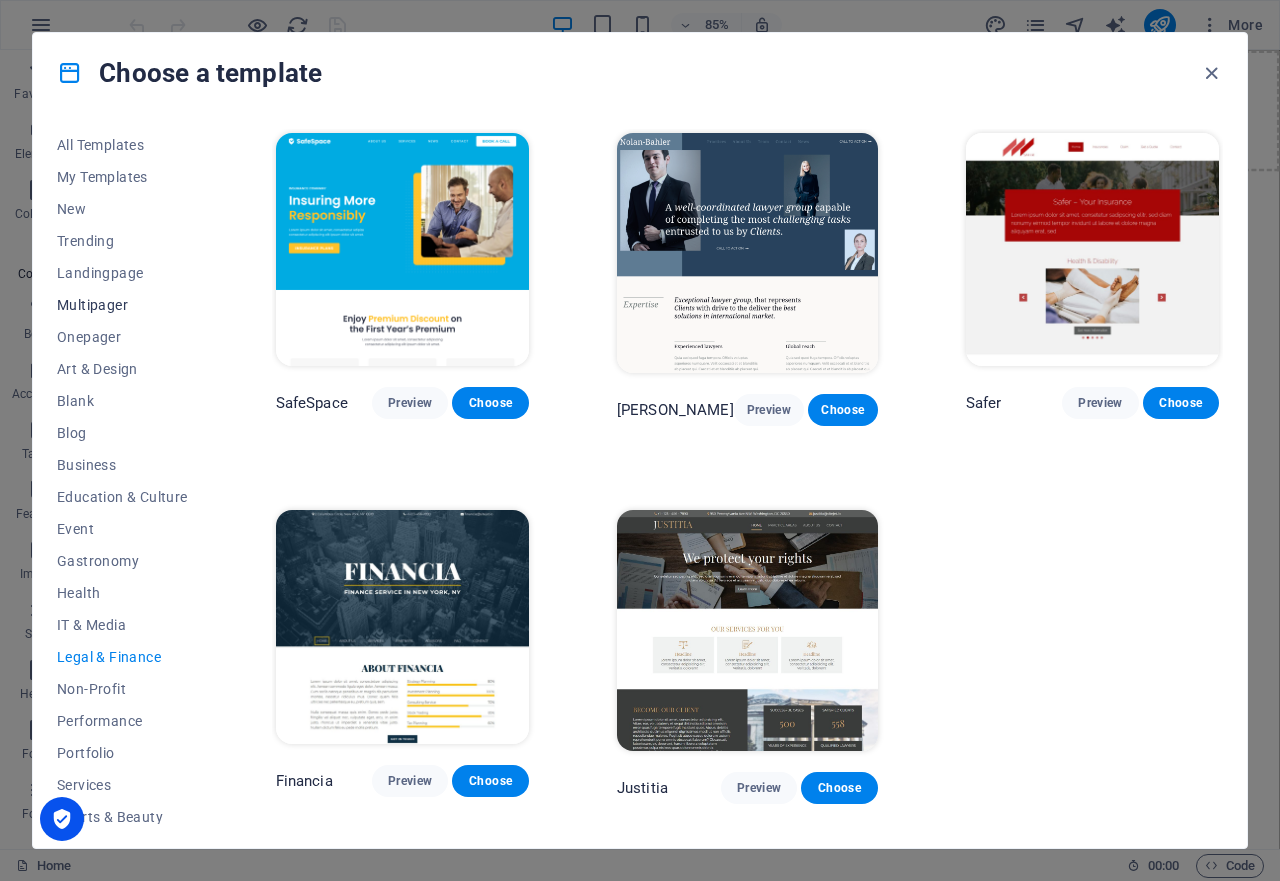click on "Multipager" at bounding box center (122, 305) 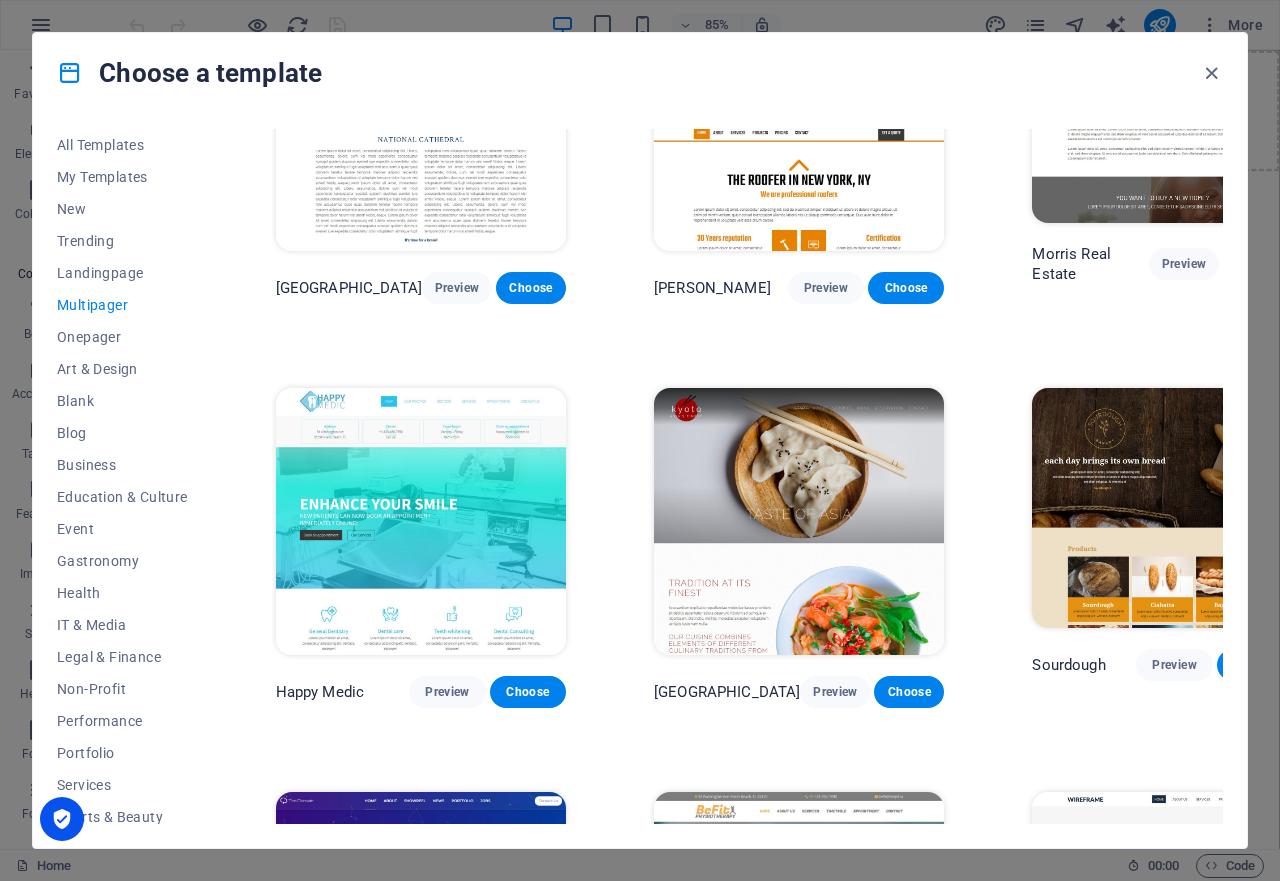 scroll, scrollTop: 4900, scrollLeft: 0, axis: vertical 